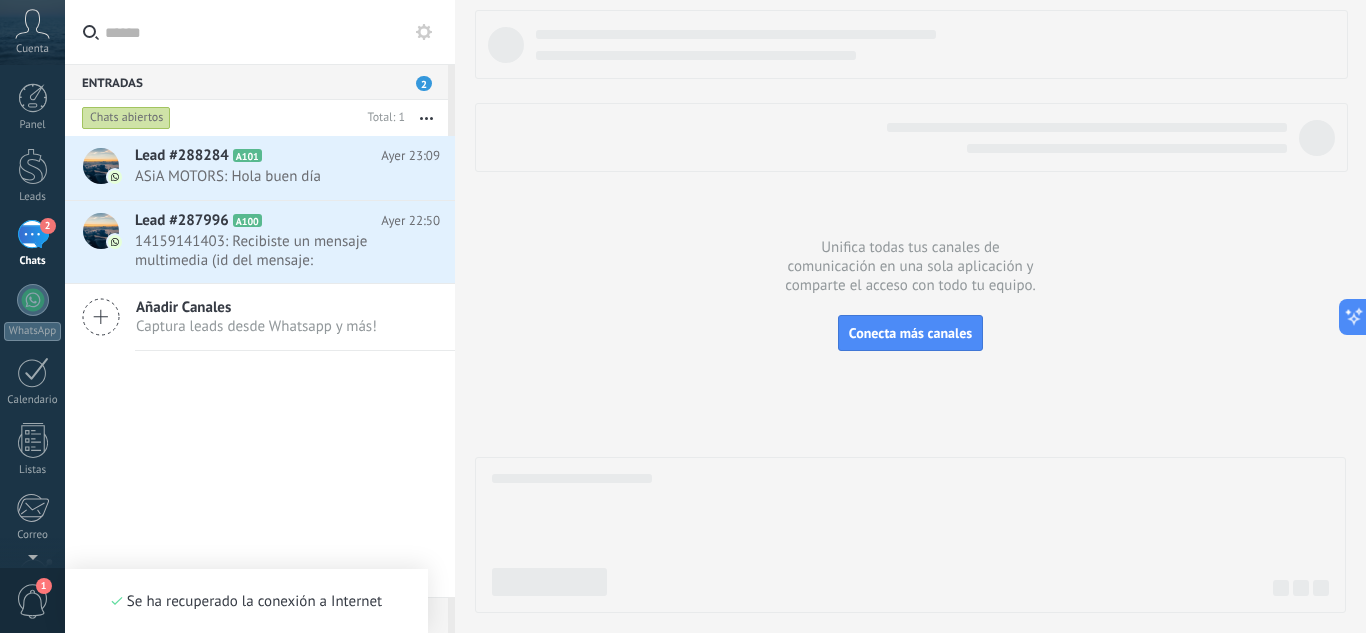 scroll, scrollTop: 0, scrollLeft: 0, axis: both 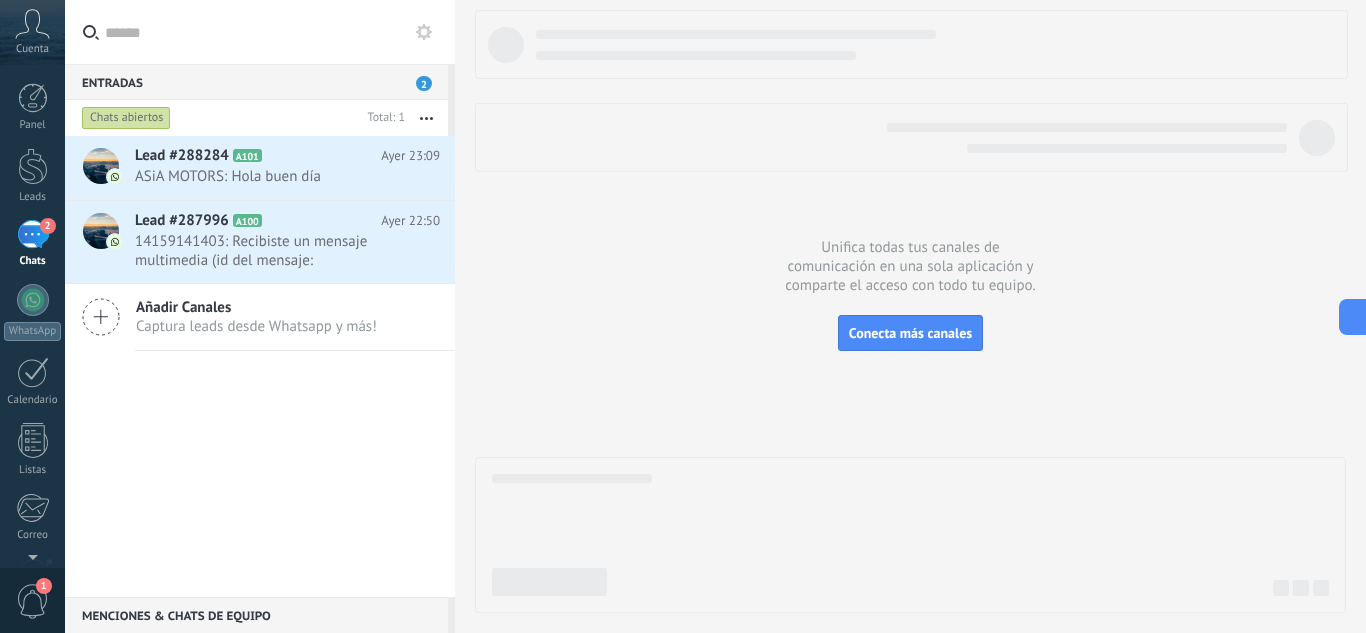 click 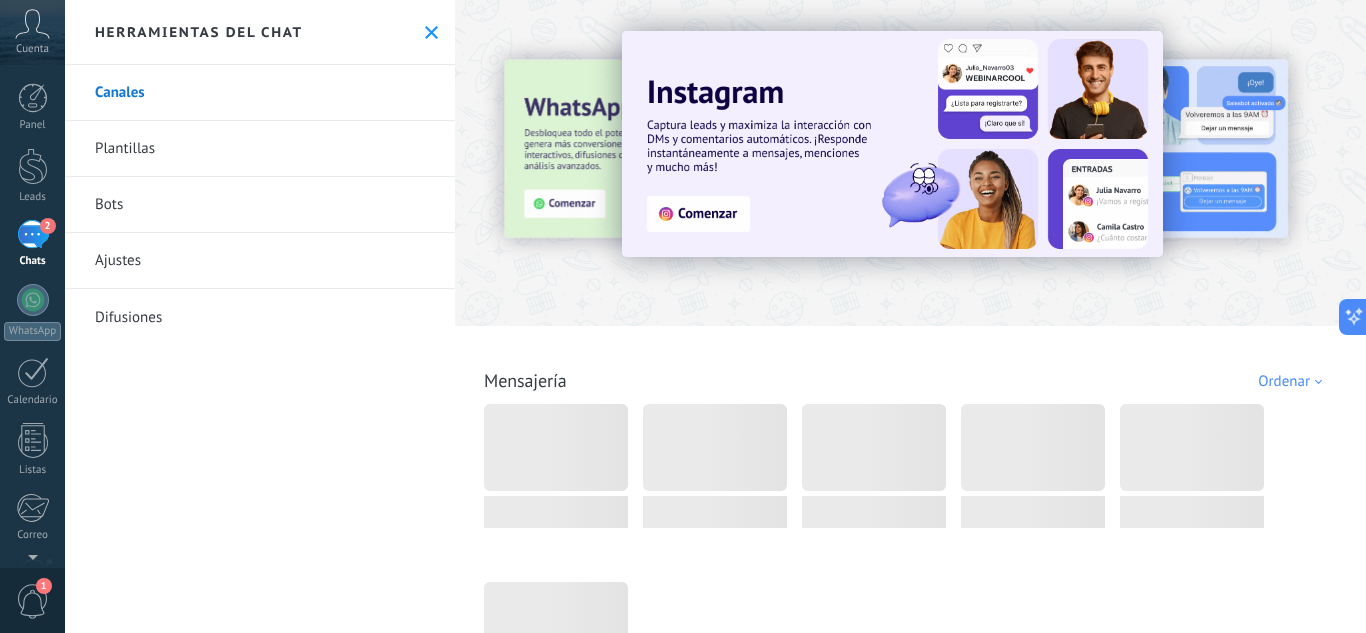 click on "Bots" at bounding box center [260, 205] 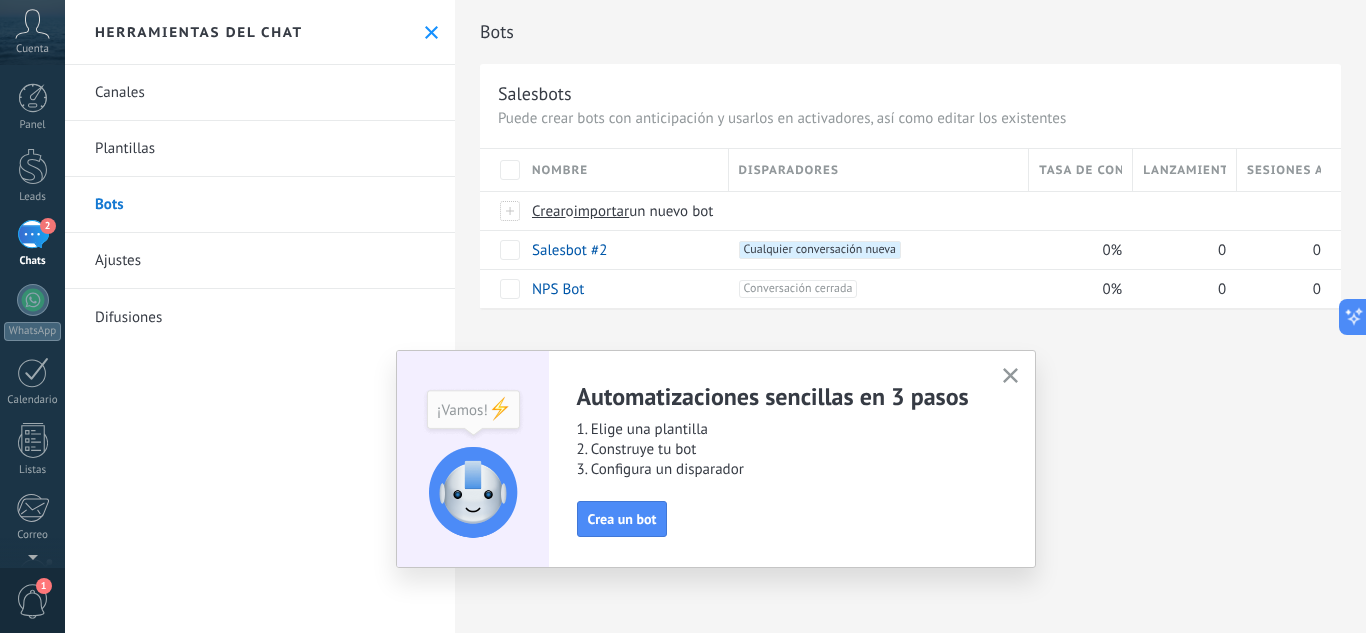 click 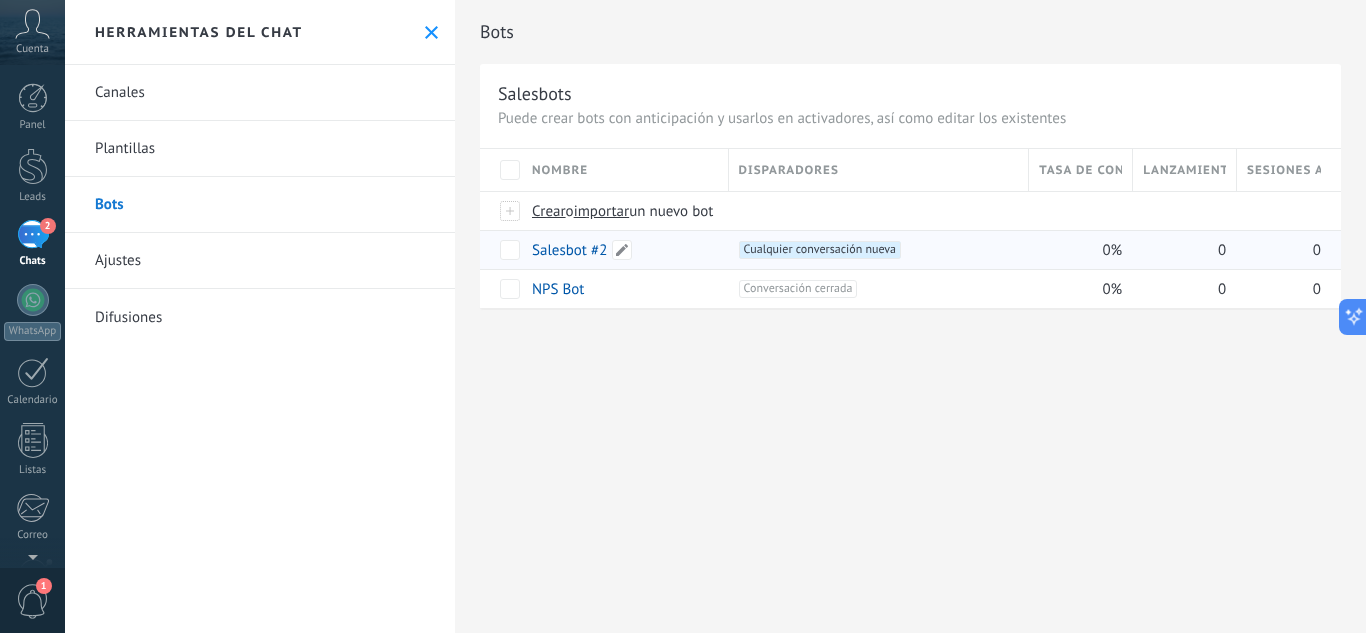 click on "Salesbot #2" at bounding box center [569, 250] 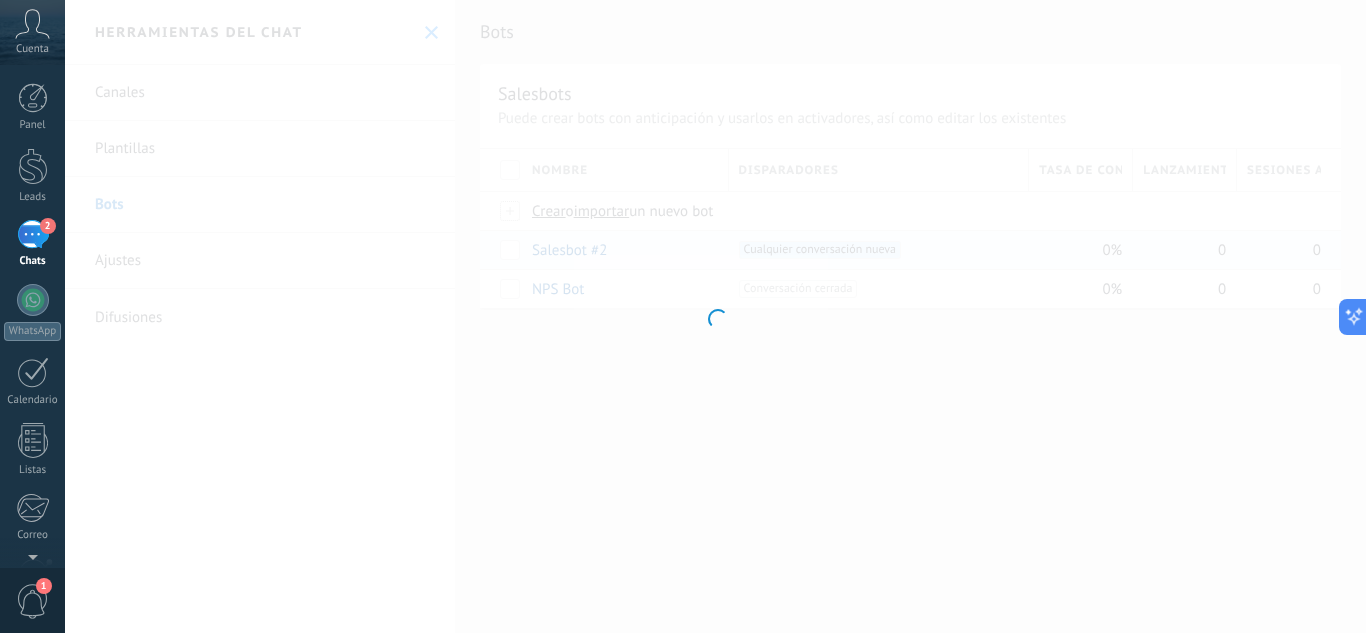 type on "**********" 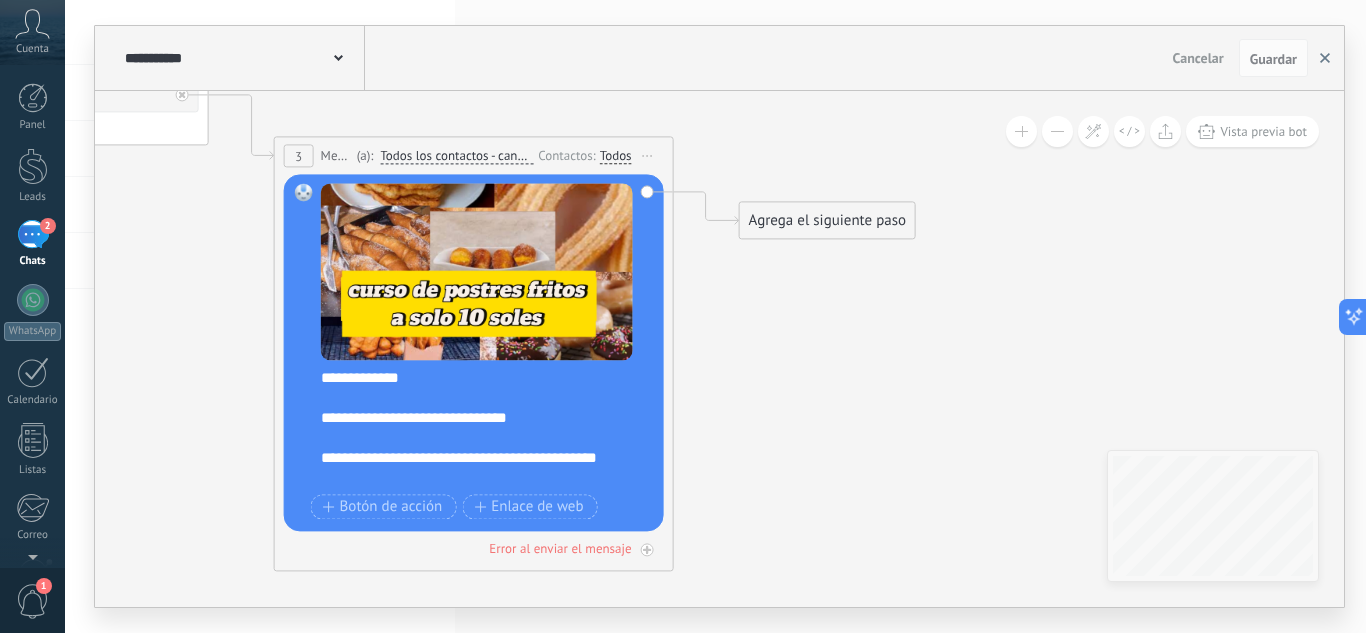 click 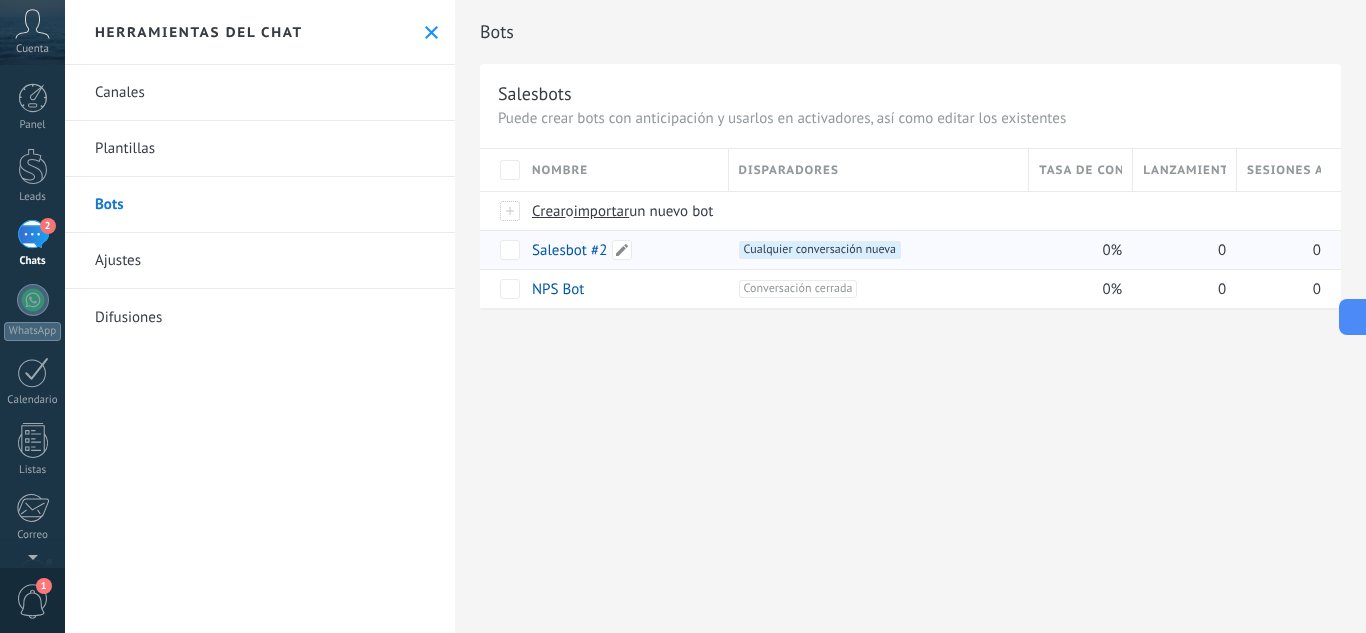 click on "Salesbot #2" at bounding box center (569, 250) 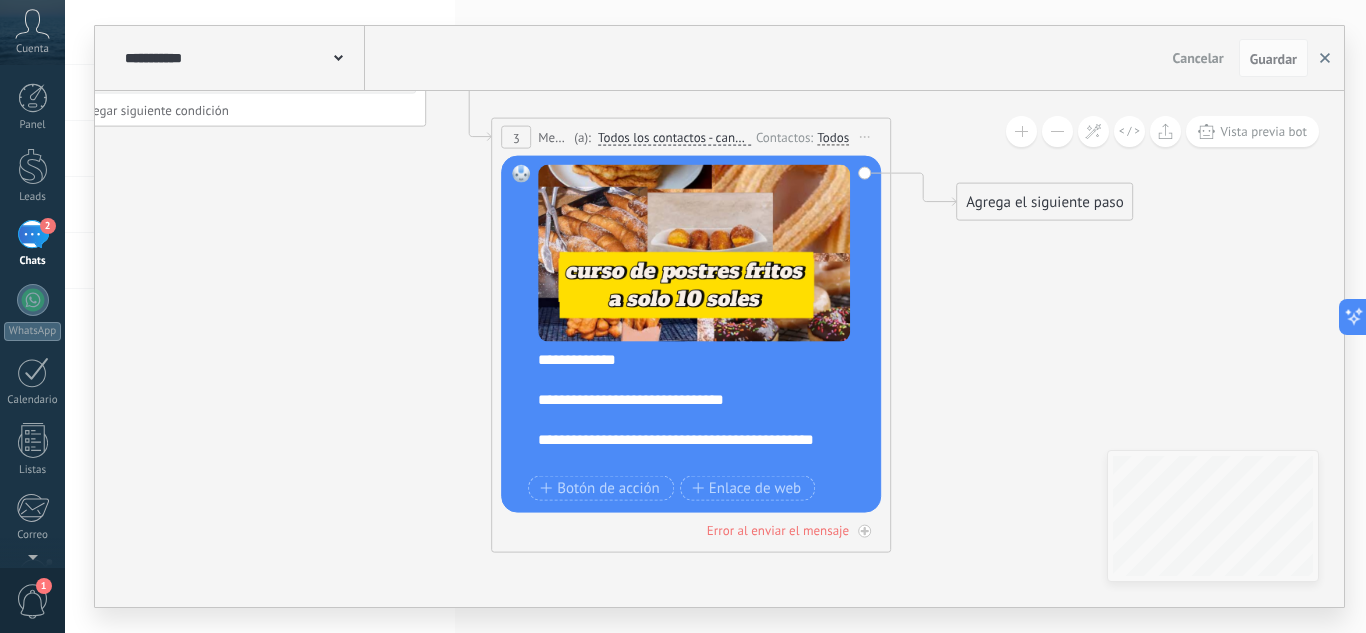 click at bounding box center (1325, 58) 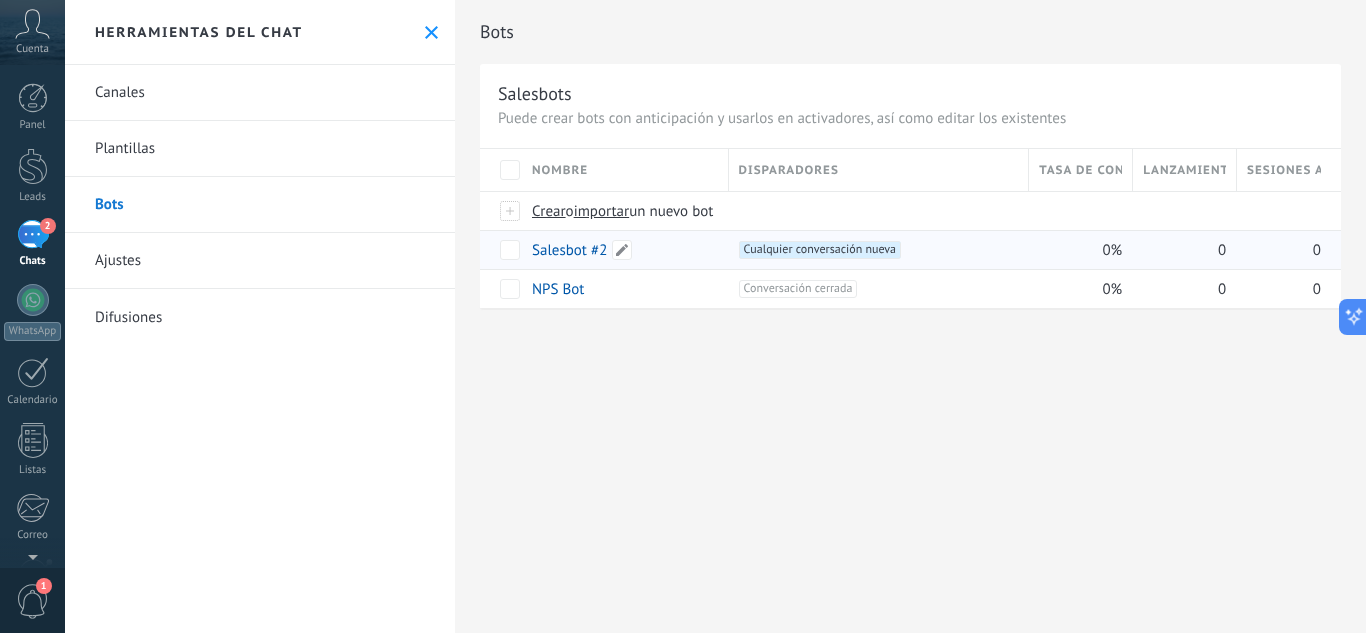 click on "Salesbot #2" at bounding box center [569, 250] 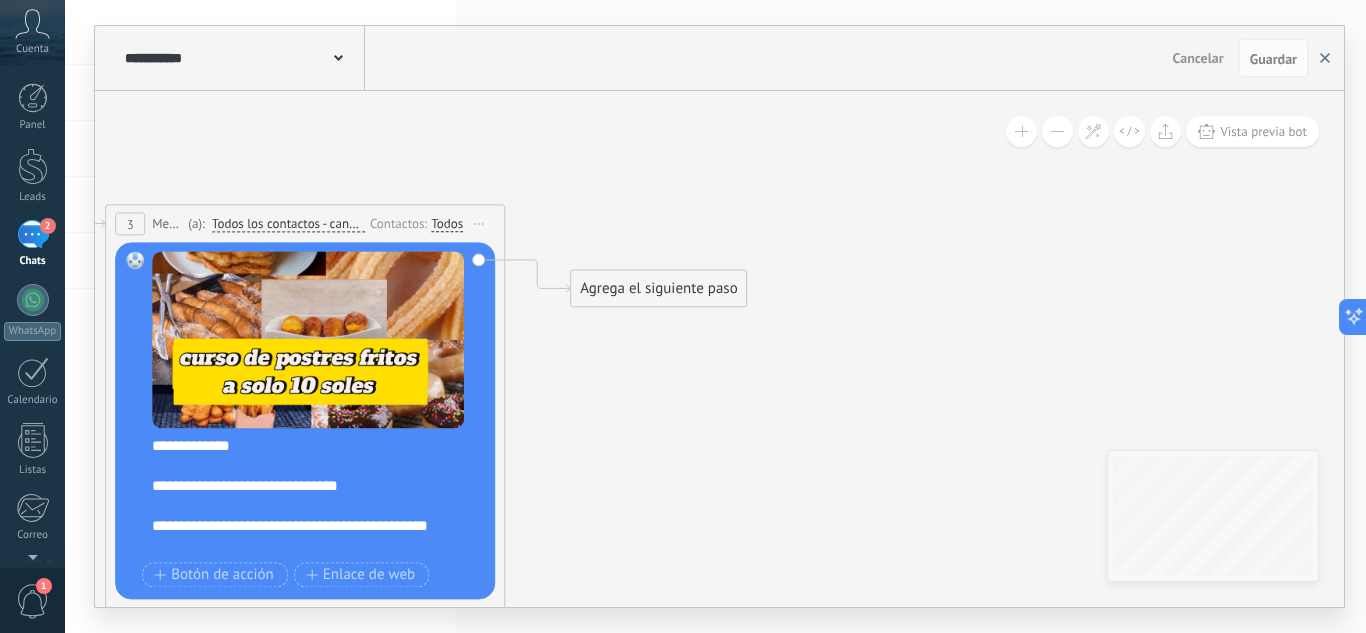 click at bounding box center [1325, 58] 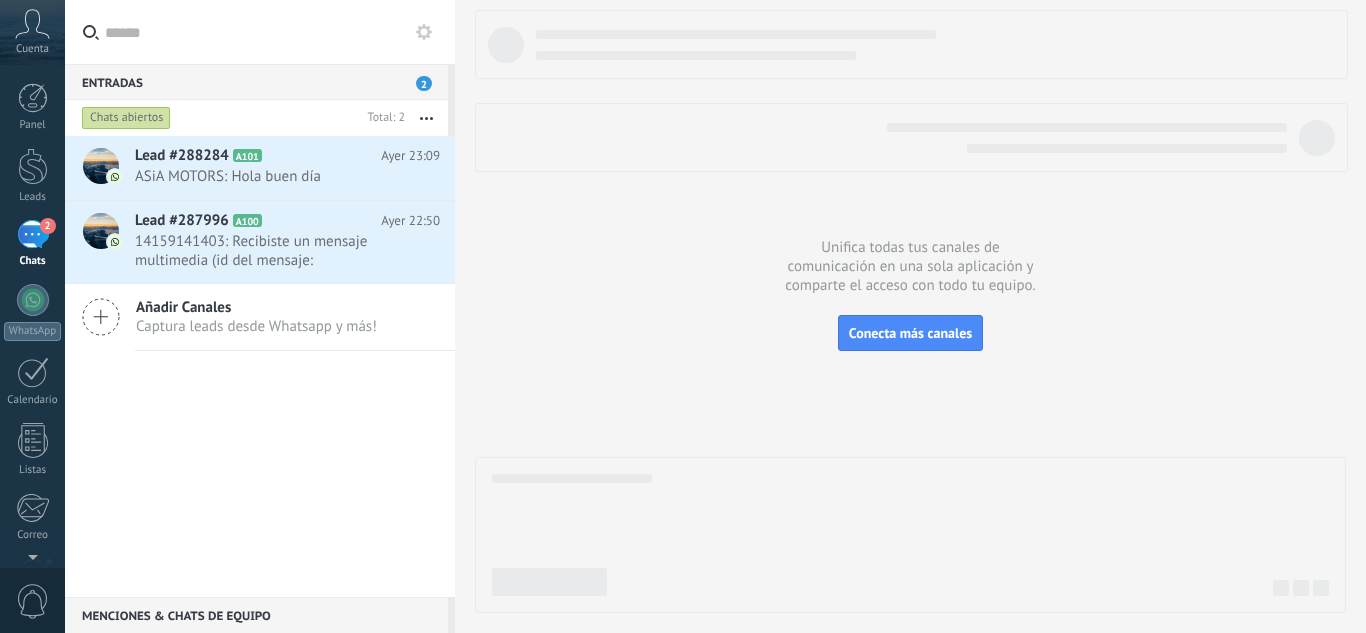 scroll, scrollTop: 0, scrollLeft: 0, axis: both 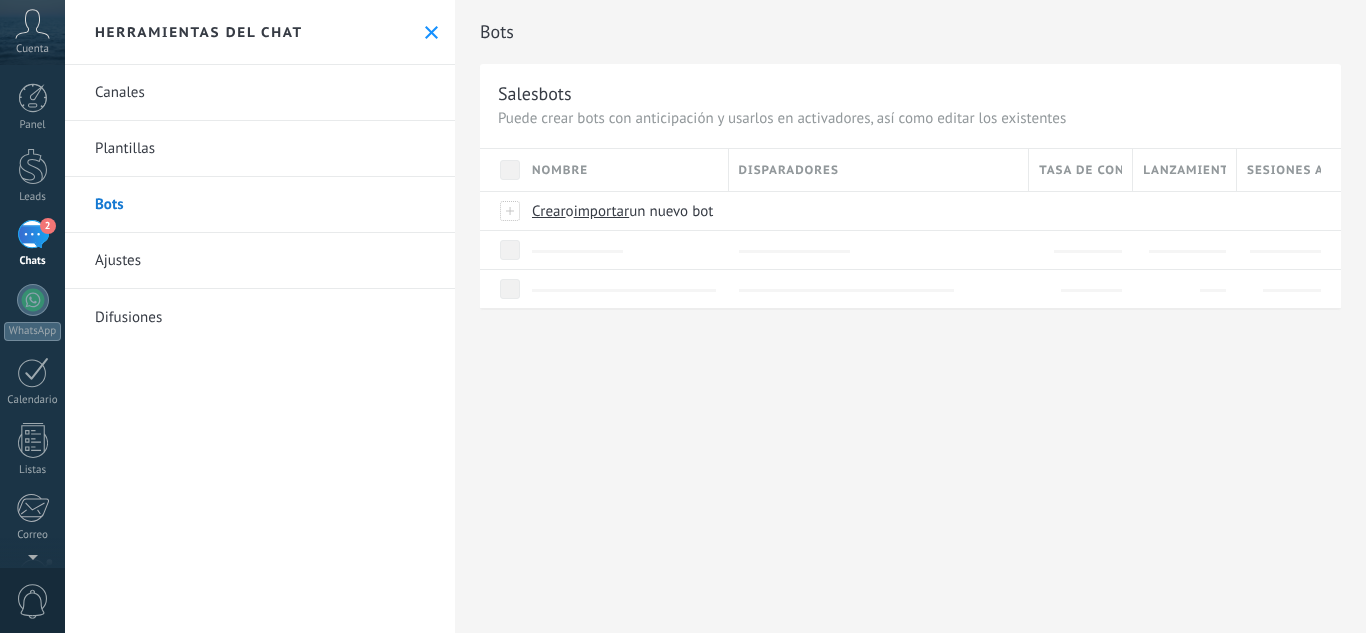 click 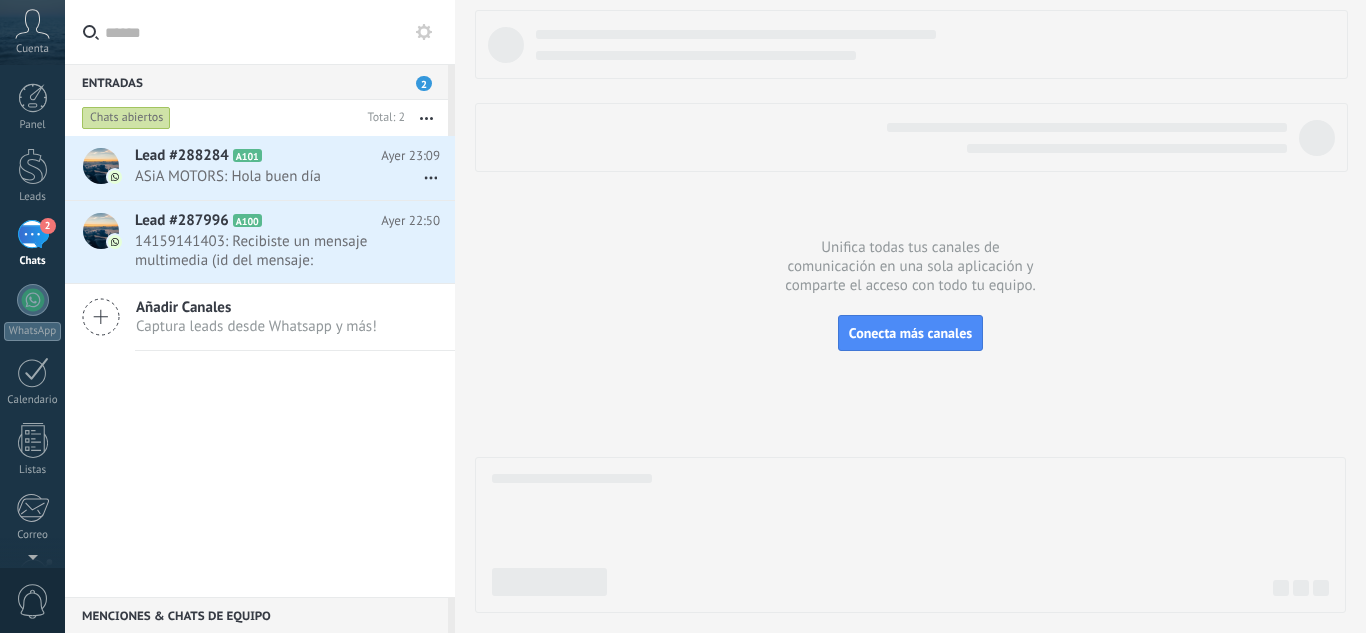 click 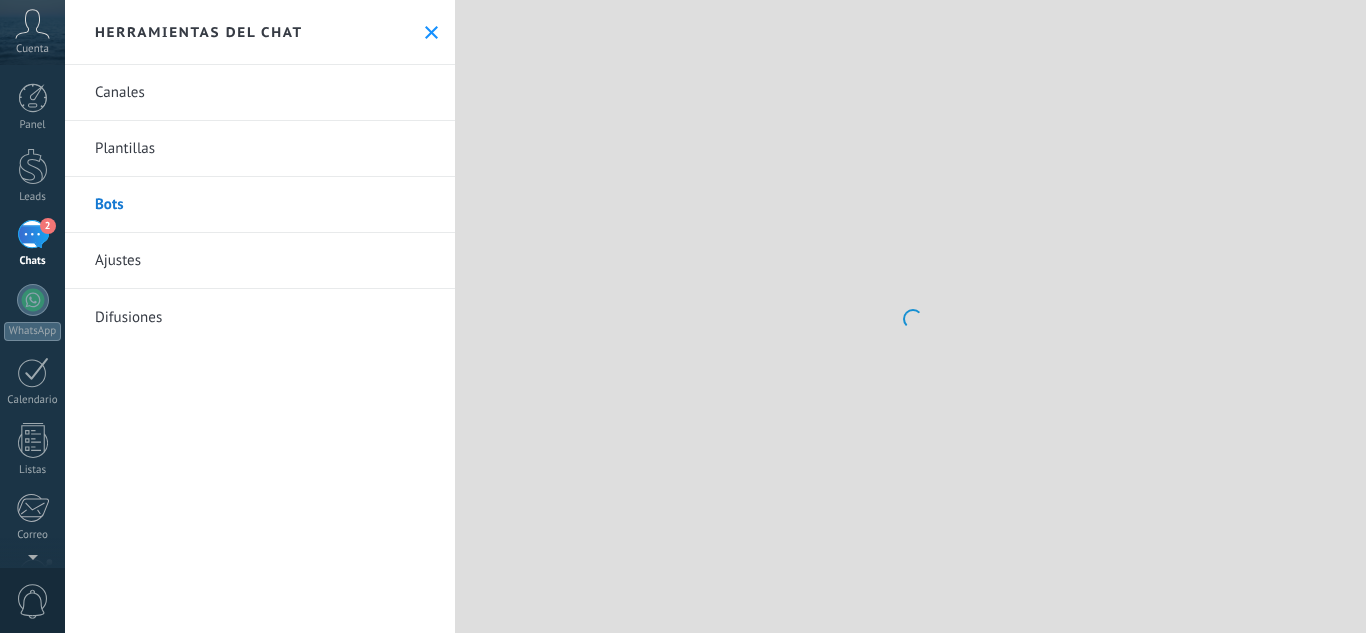 scroll, scrollTop: 0, scrollLeft: 0, axis: both 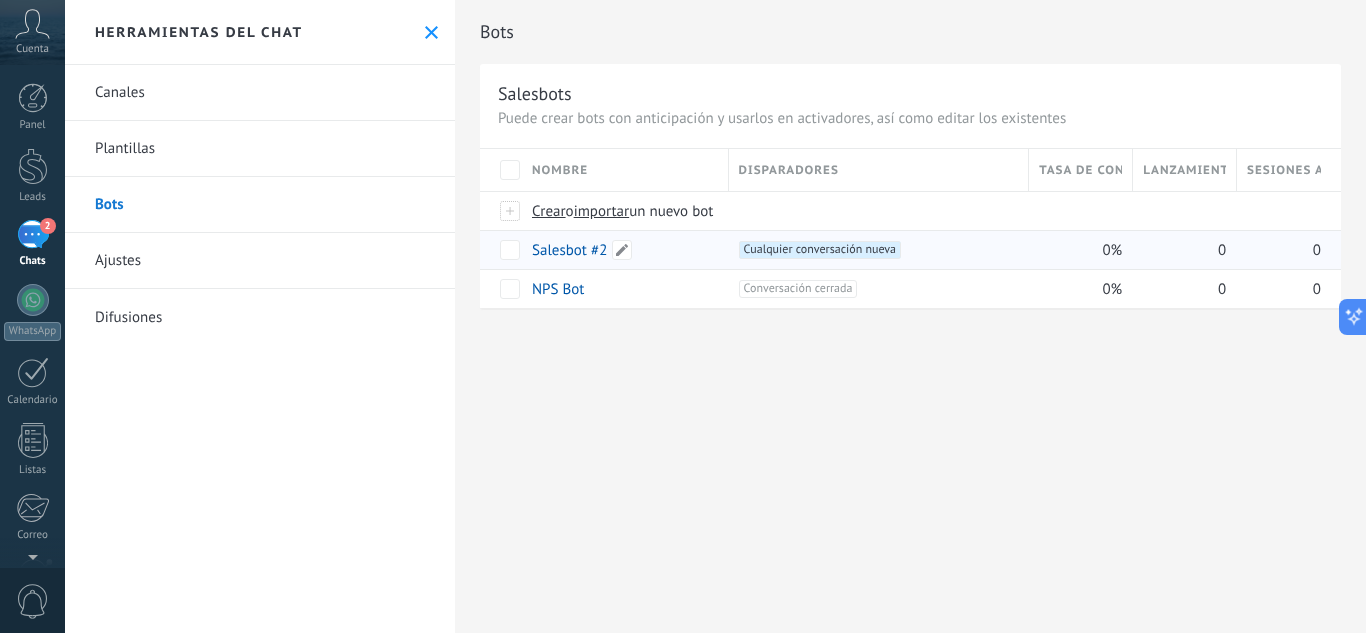 click on "Salesbot #2" at bounding box center (569, 250) 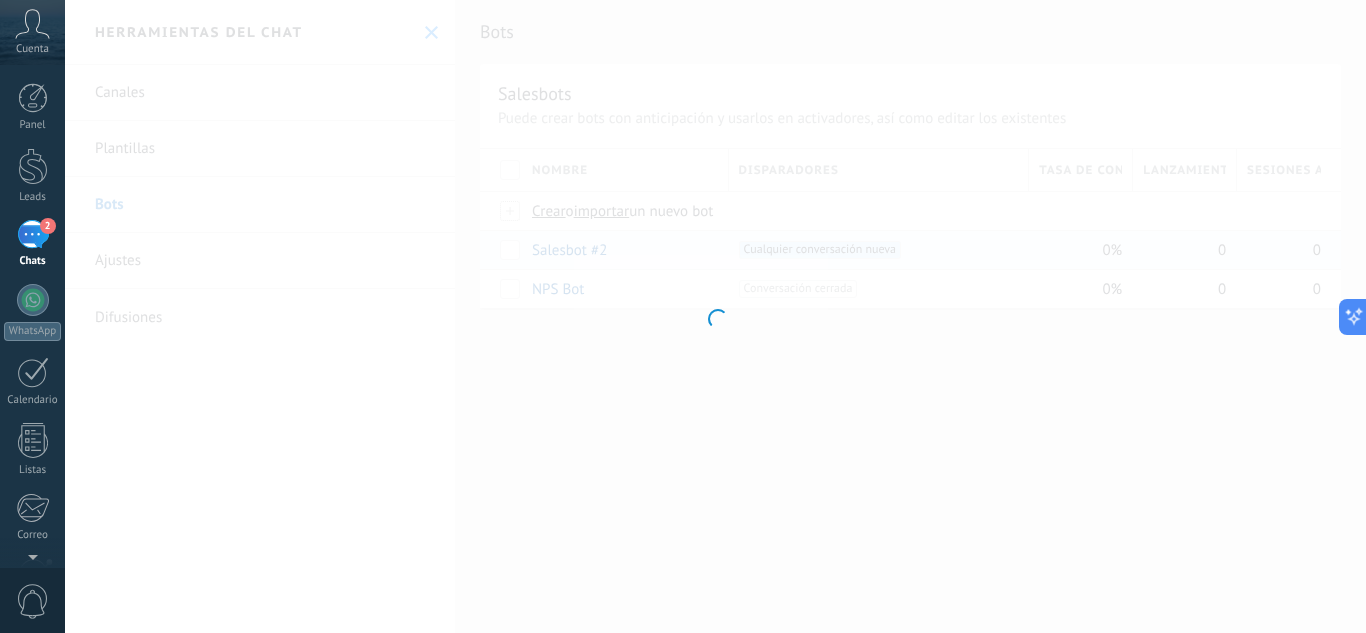 type on "**********" 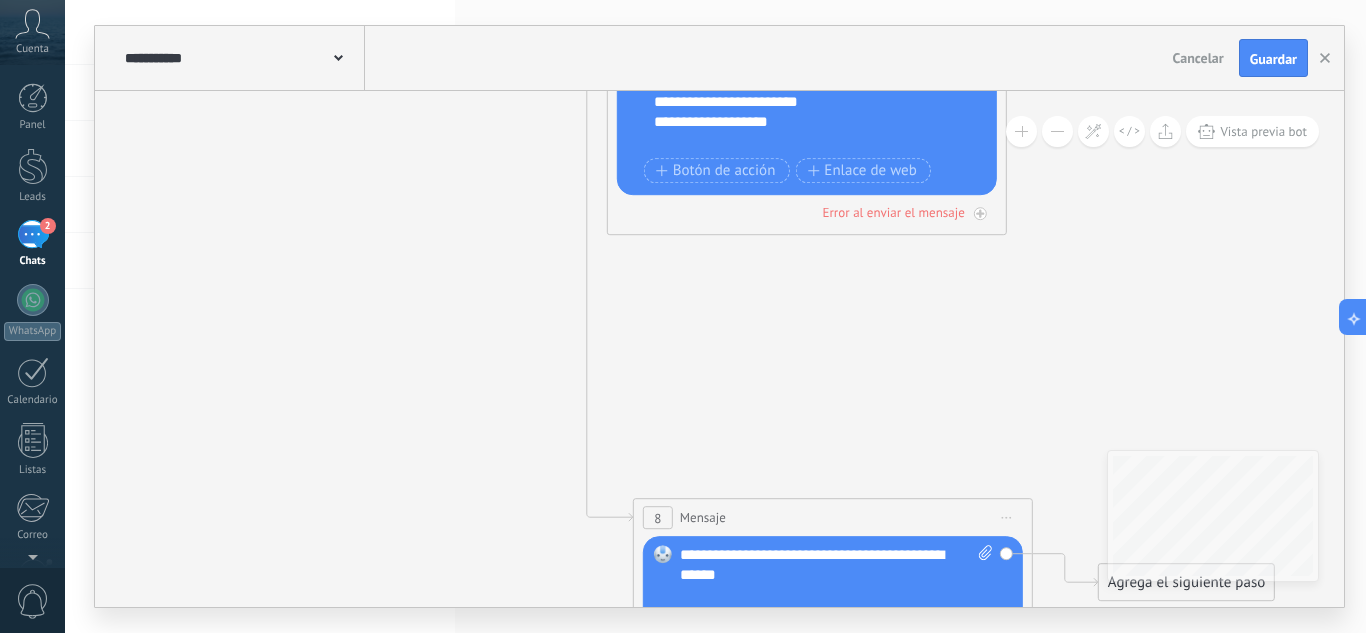 click on "Iniciar vista previa aquí
Cambiar nombre
Duplicar
[GEOGRAPHIC_DATA]" at bounding box center [1007, 517] 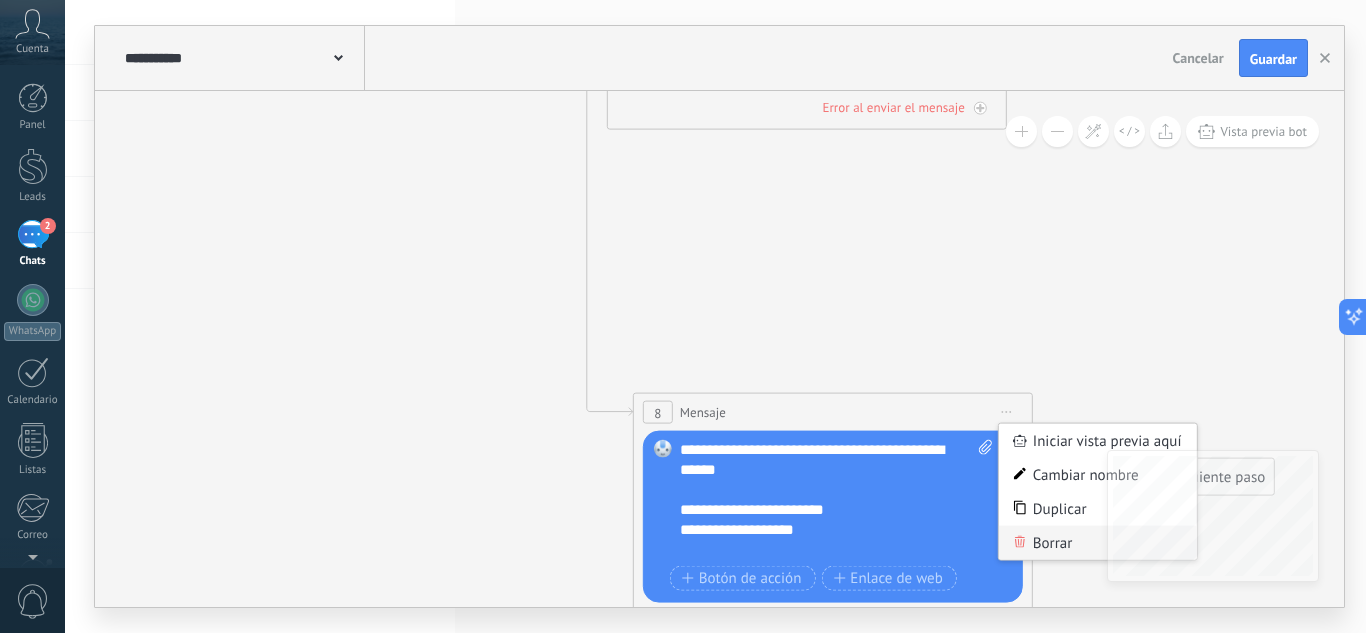 click on "Borrar" at bounding box center (1098, 543) 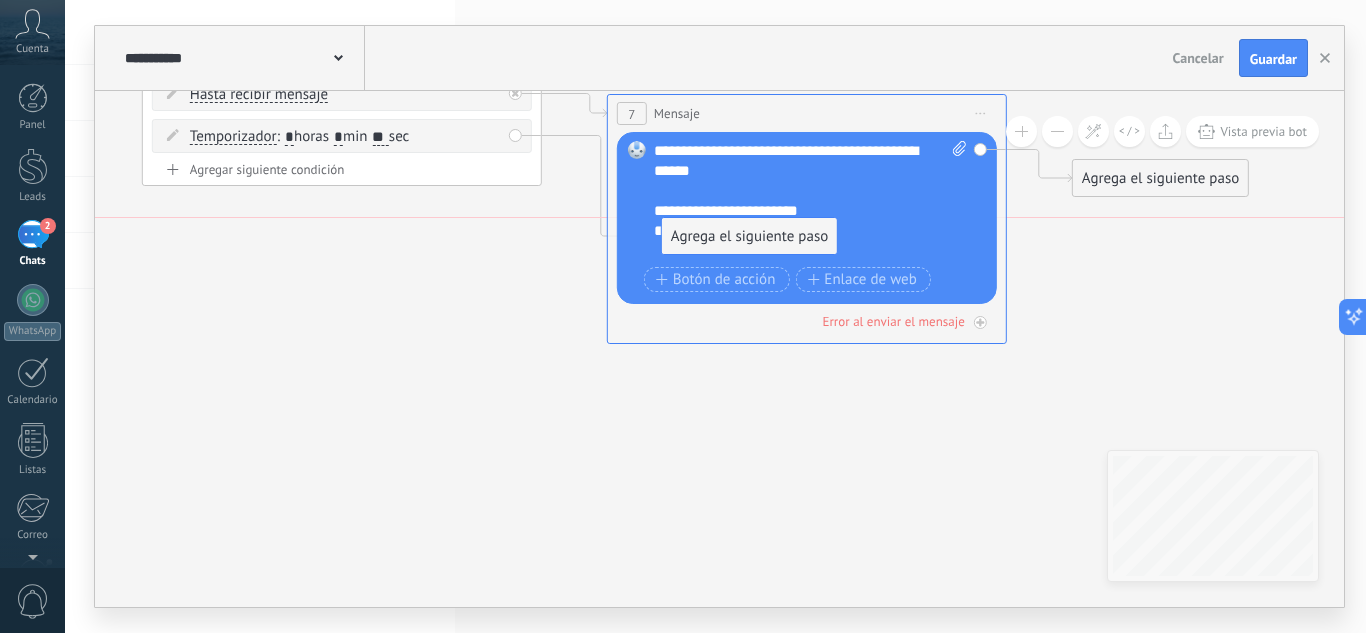 drag, startPoint x: 755, startPoint y: 371, endPoint x: 809, endPoint y: 236, distance: 145.39944 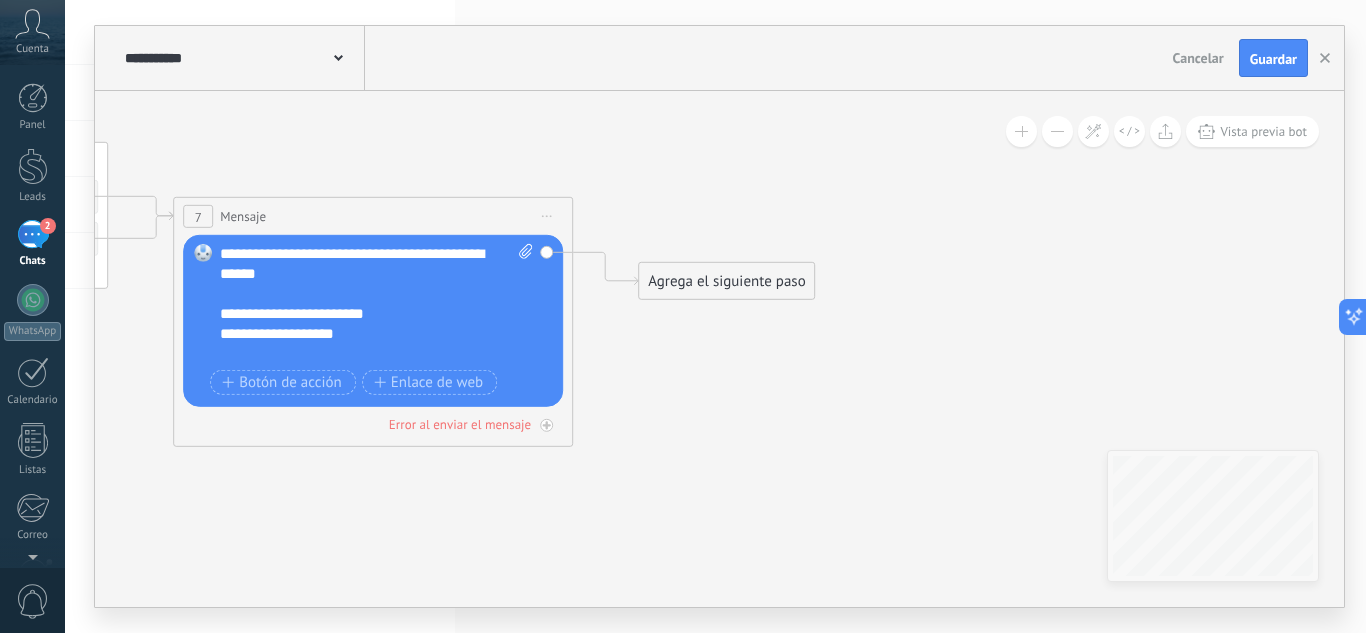 click on "Agrega el siguiente paso" at bounding box center (726, 281) 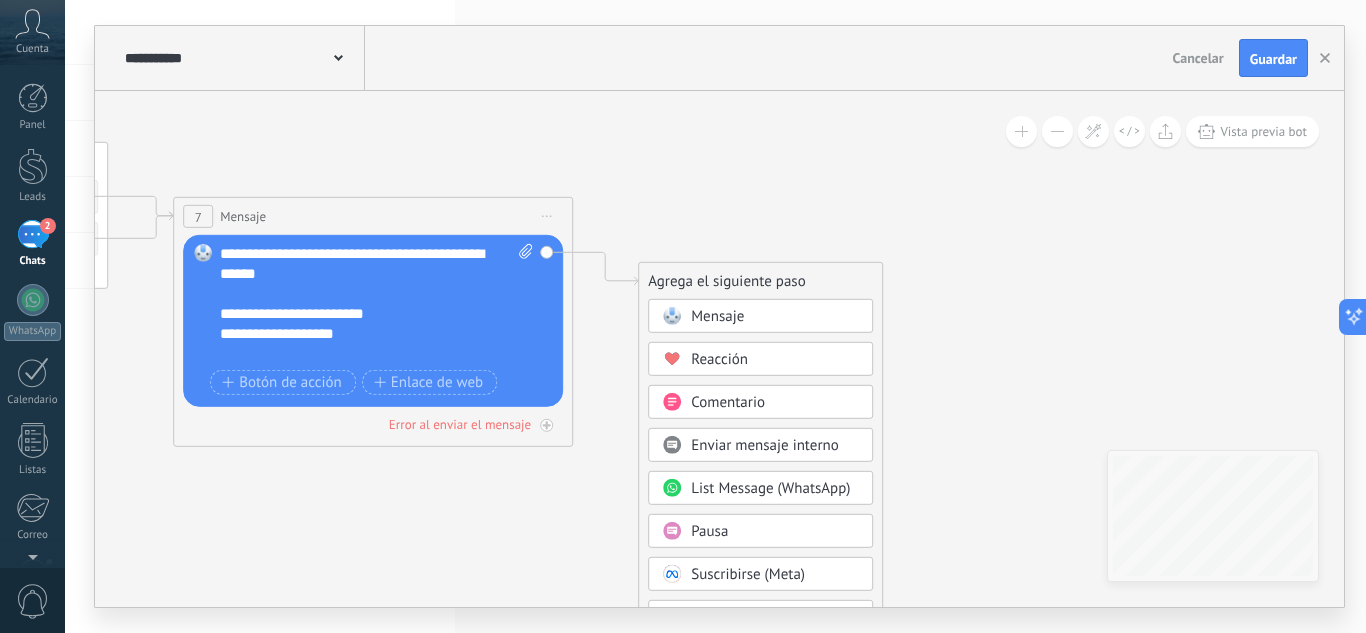 click on "Pausa" at bounding box center (760, 531) 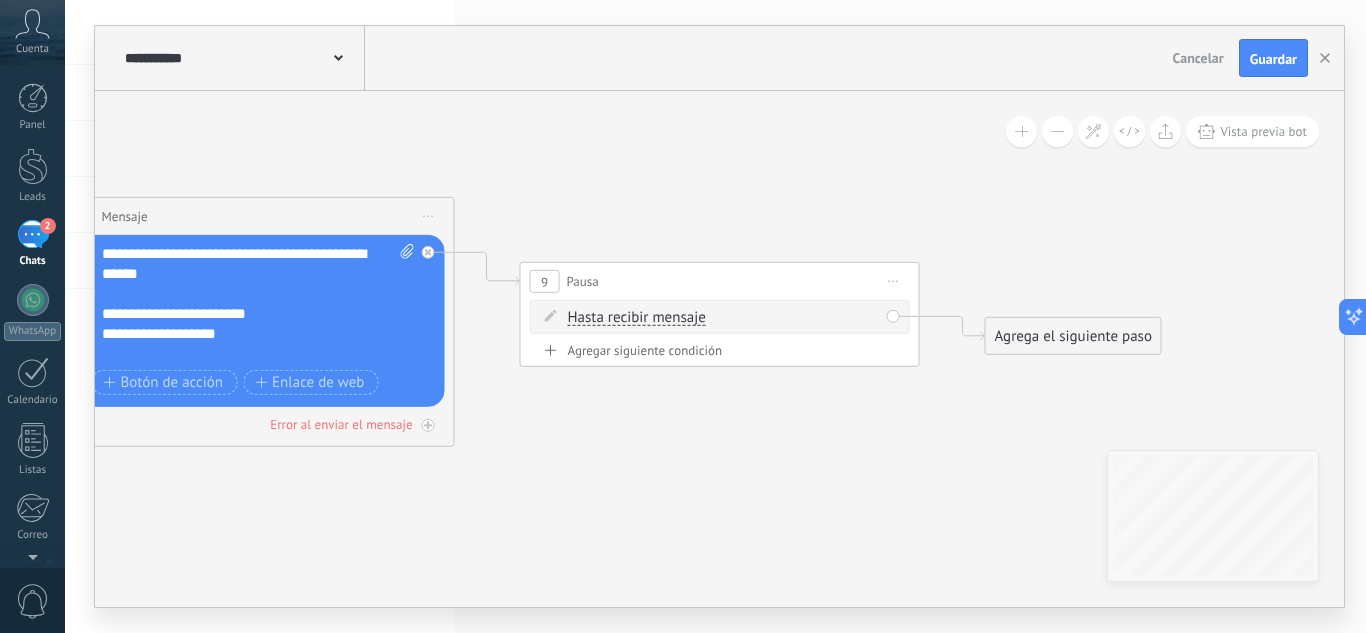 click on "Agregar siguiente condición" at bounding box center [720, 350] 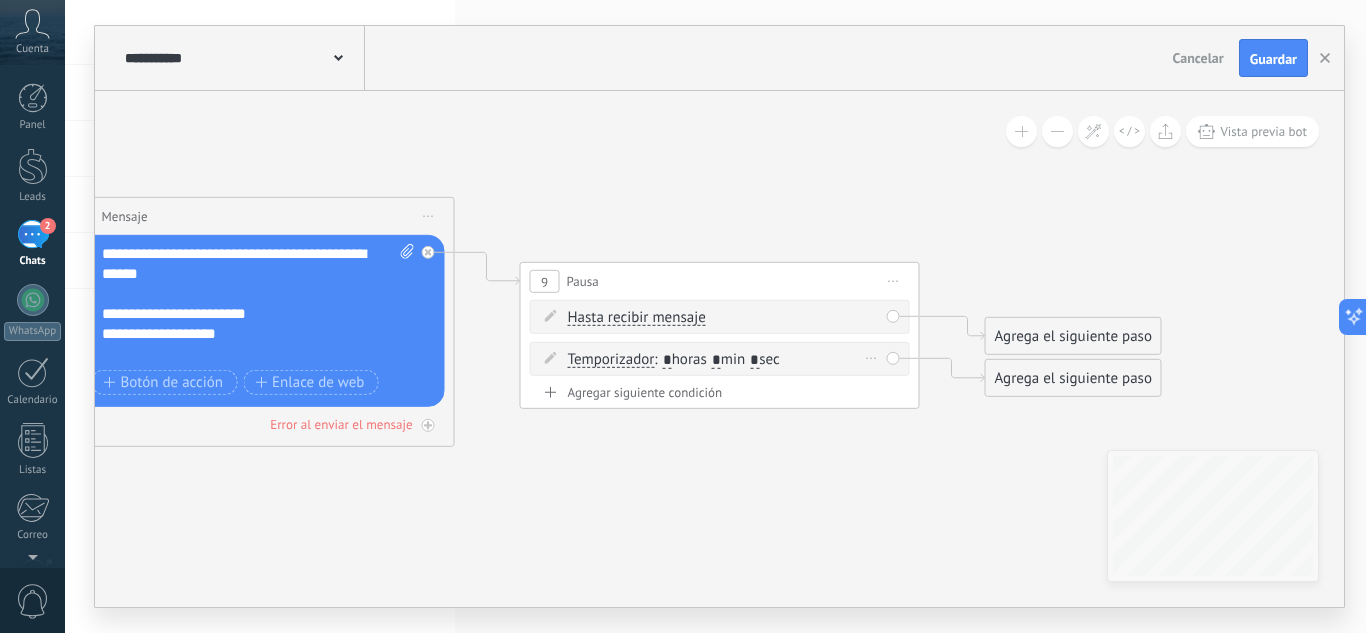 click on "*" at bounding box center (716, 360) 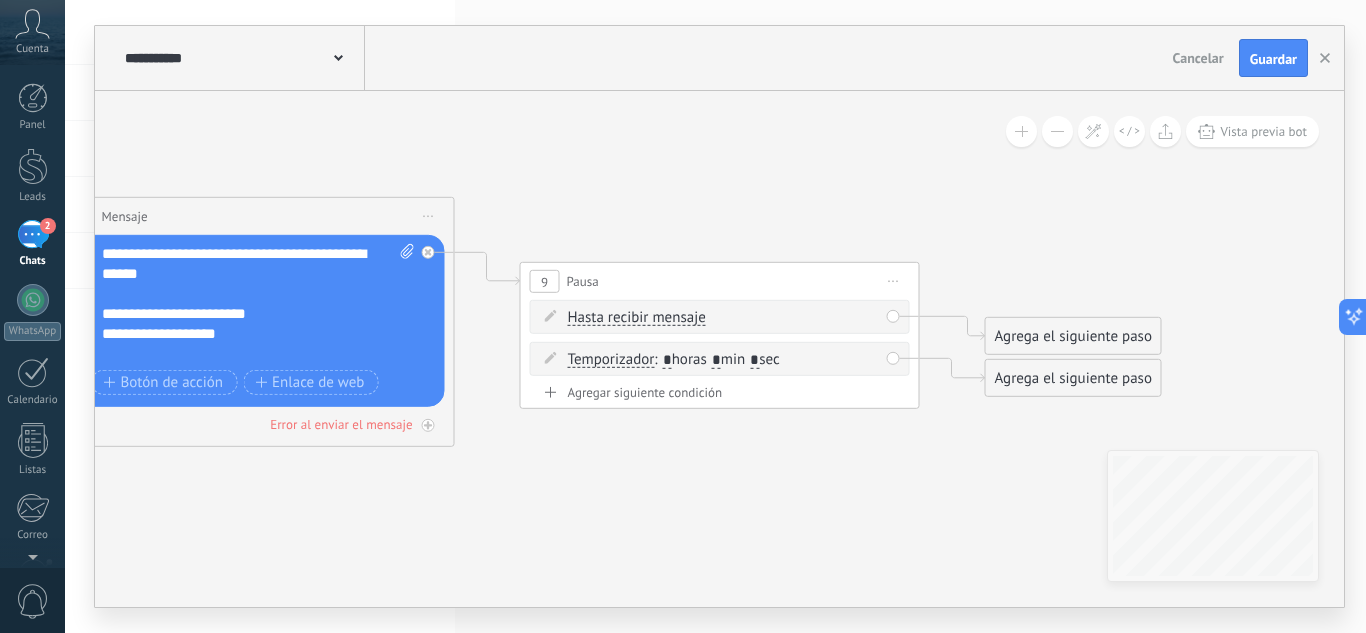 type on "*" 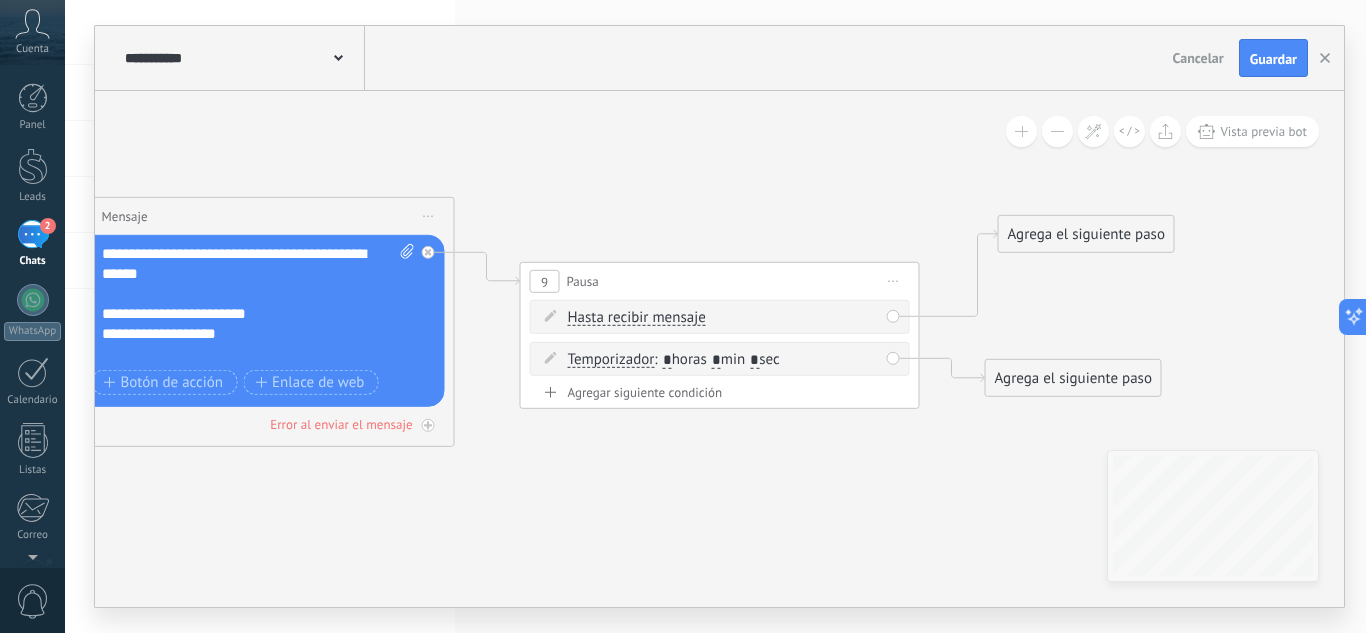 drag, startPoint x: 1056, startPoint y: 338, endPoint x: 1071, endPoint y: 236, distance: 103.09704 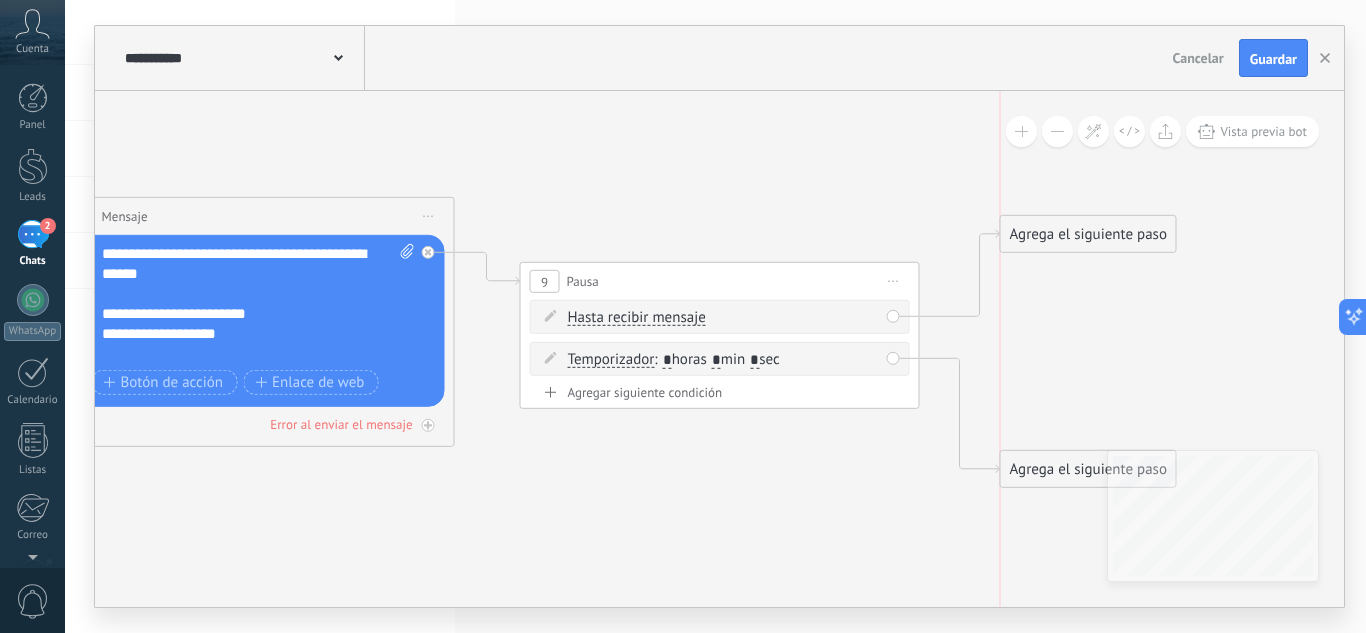 drag, startPoint x: 1054, startPoint y: 383, endPoint x: 1059, endPoint y: 507, distance: 124.10077 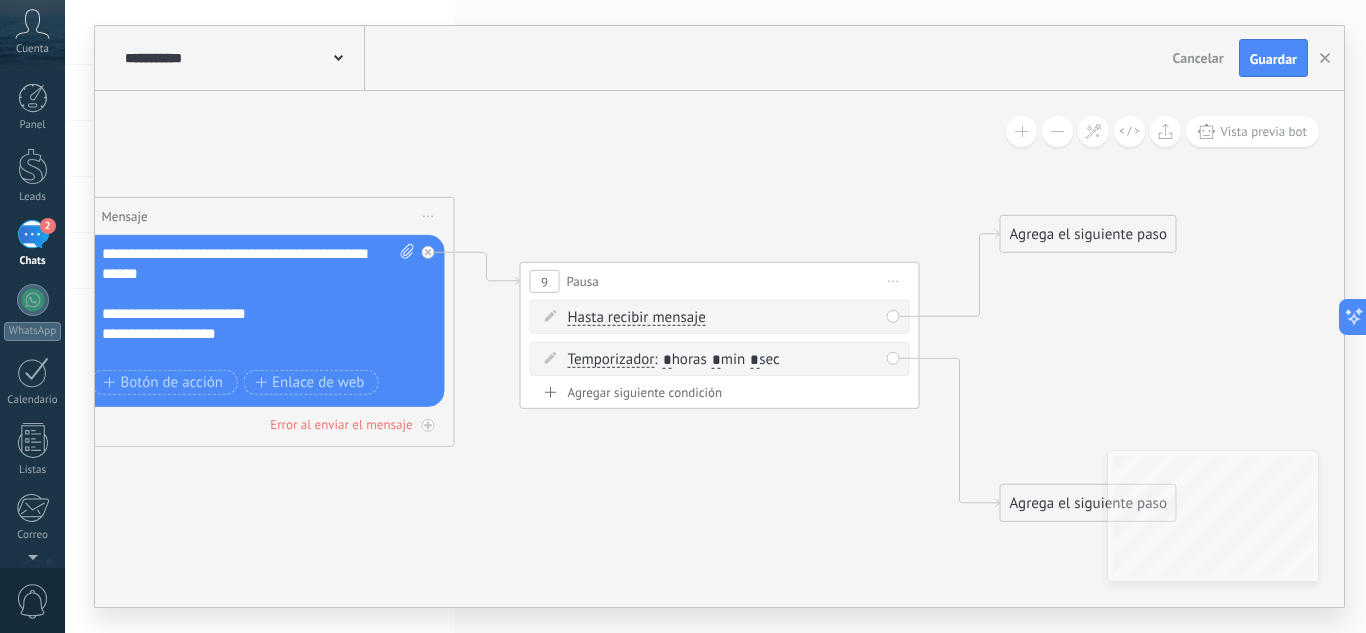 click on "Agrega el siguiente paso" at bounding box center [1088, 234] 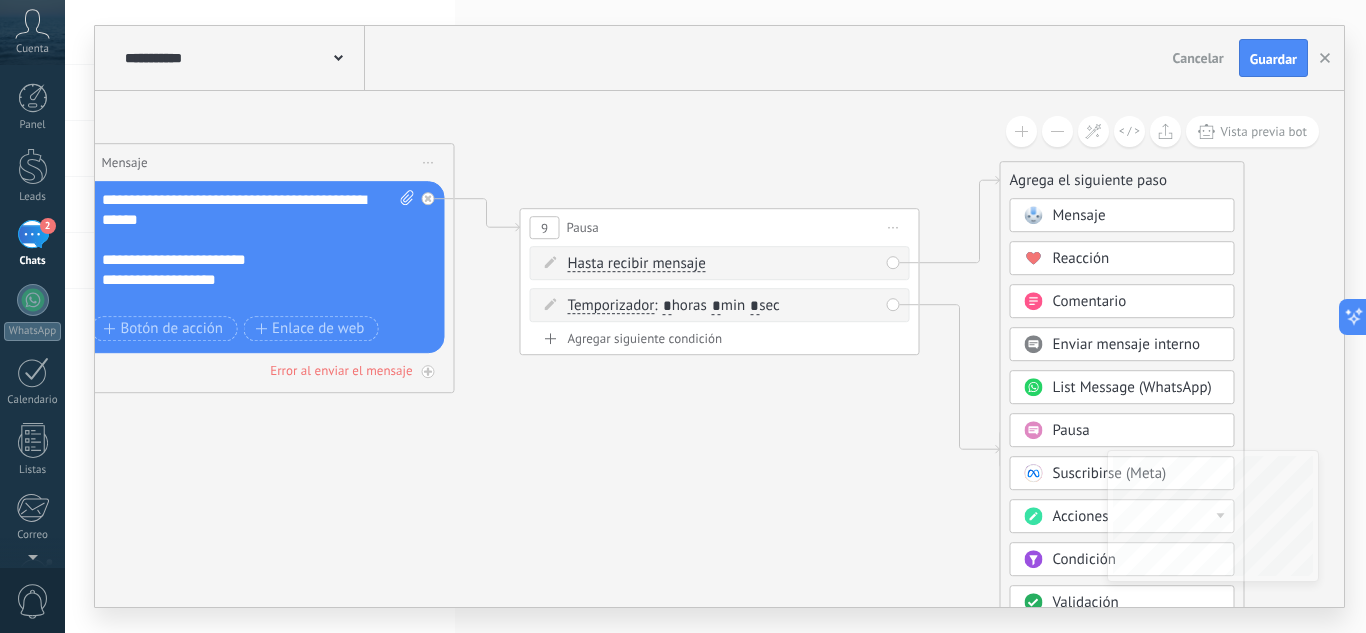 click on "Acciones" at bounding box center [1081, 516] 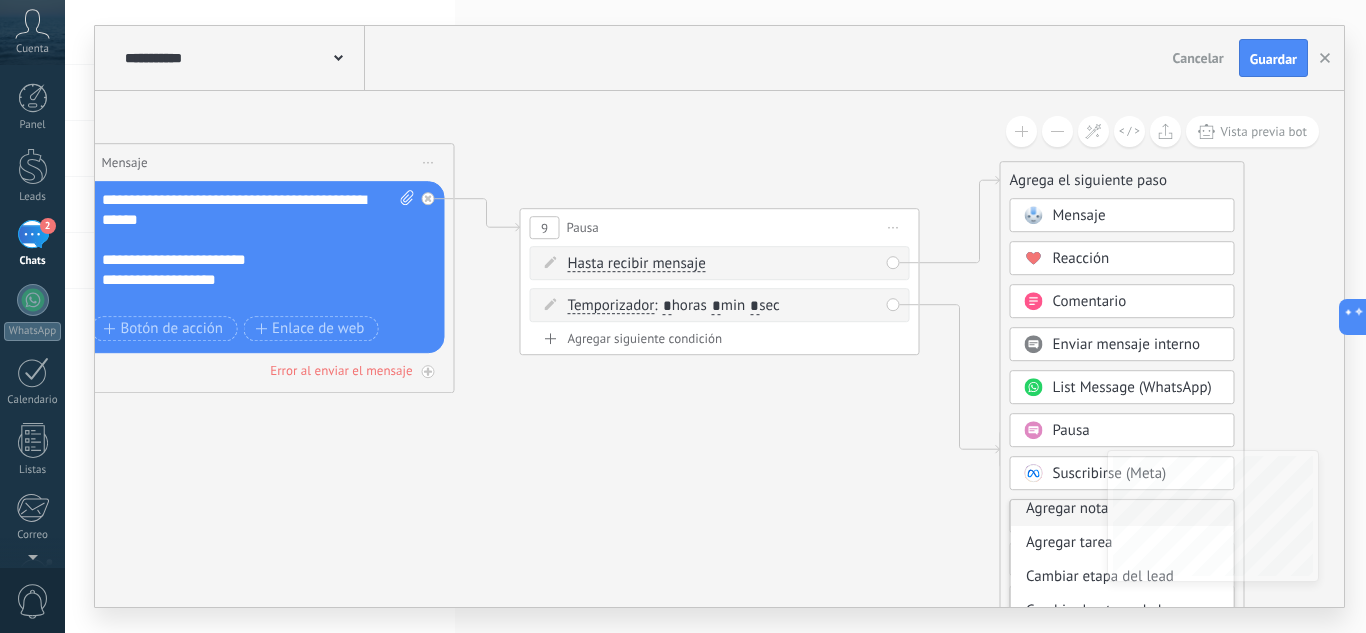 scroll, scrollTop: 43, scrollLeft: 0, axis: vertical 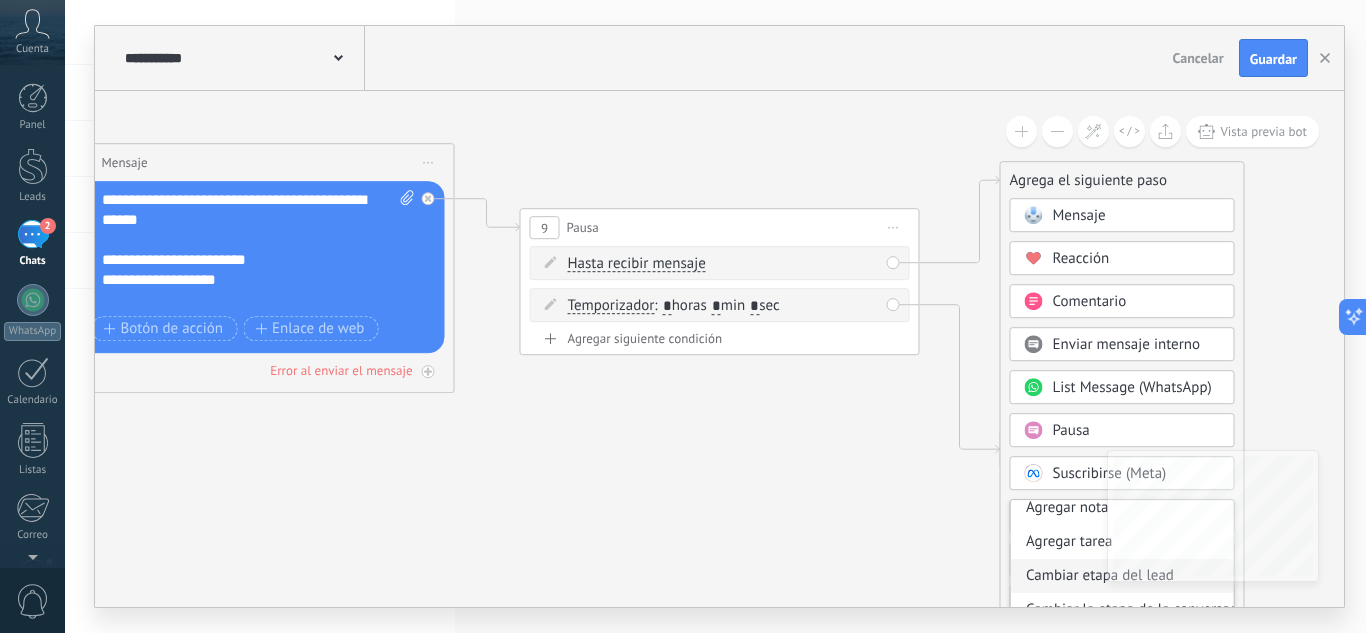 click on "Cambiar etapa del lead" at bounding box center (1122, 576) 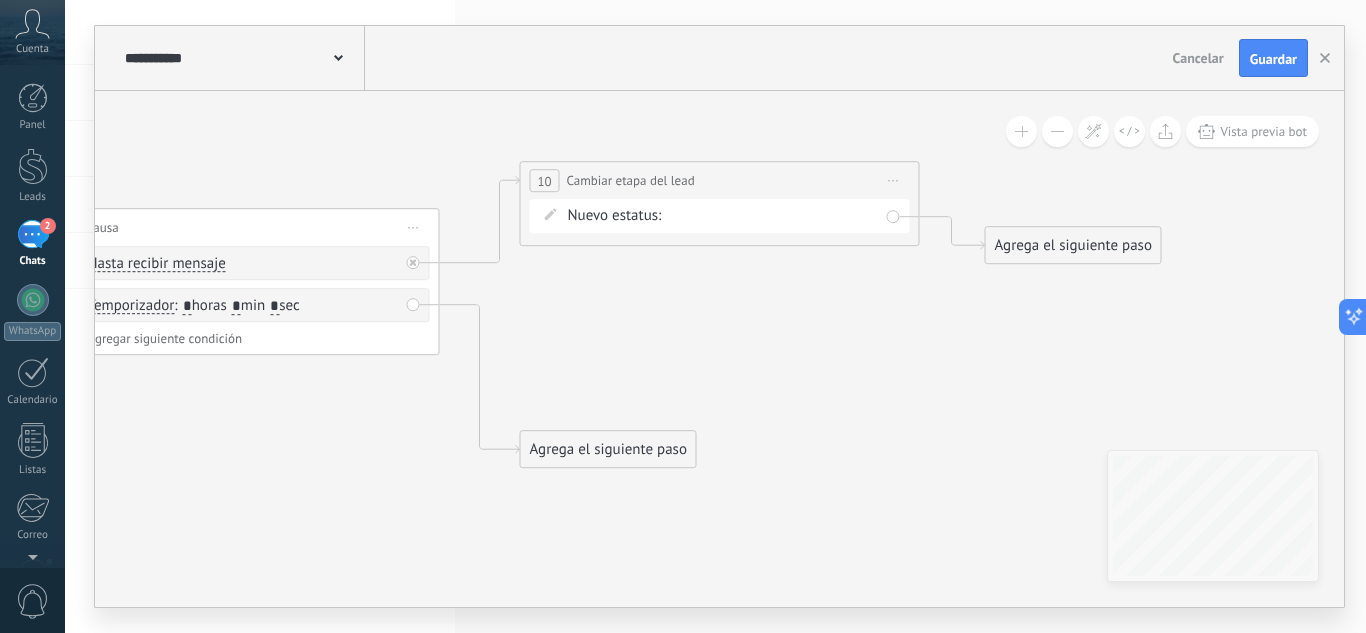 click on "Intento 1 Intento 2 Intento 3 Estado final Logrado con éxito Venta Perdido" at bounding box center (0, 0) 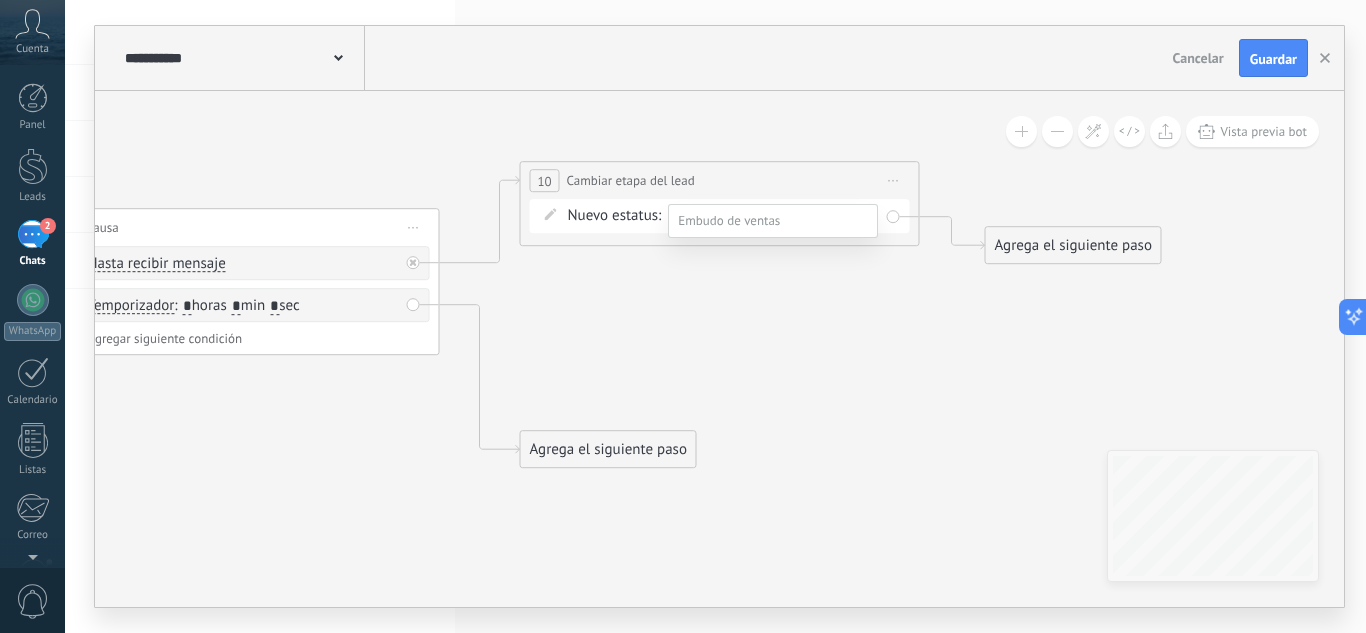 click on "Estado final" at bounding box center (0, 0) 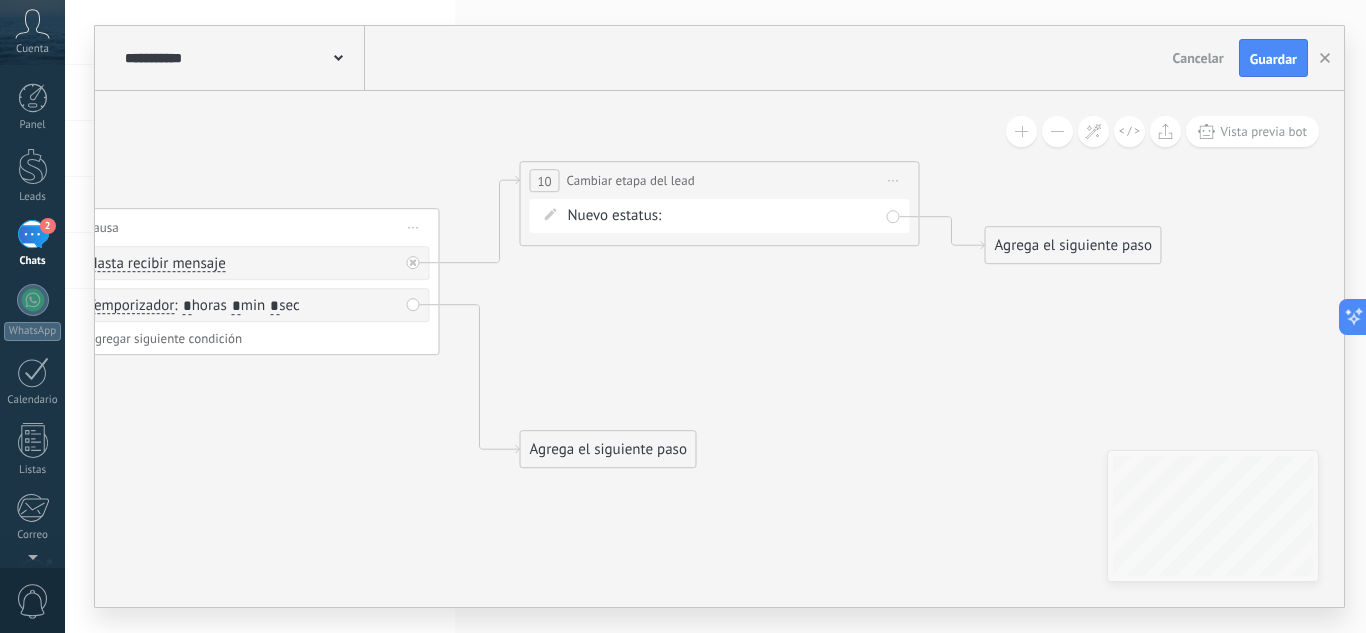scroll, scrollTop: 0, scrollLeft: 0, axis: both 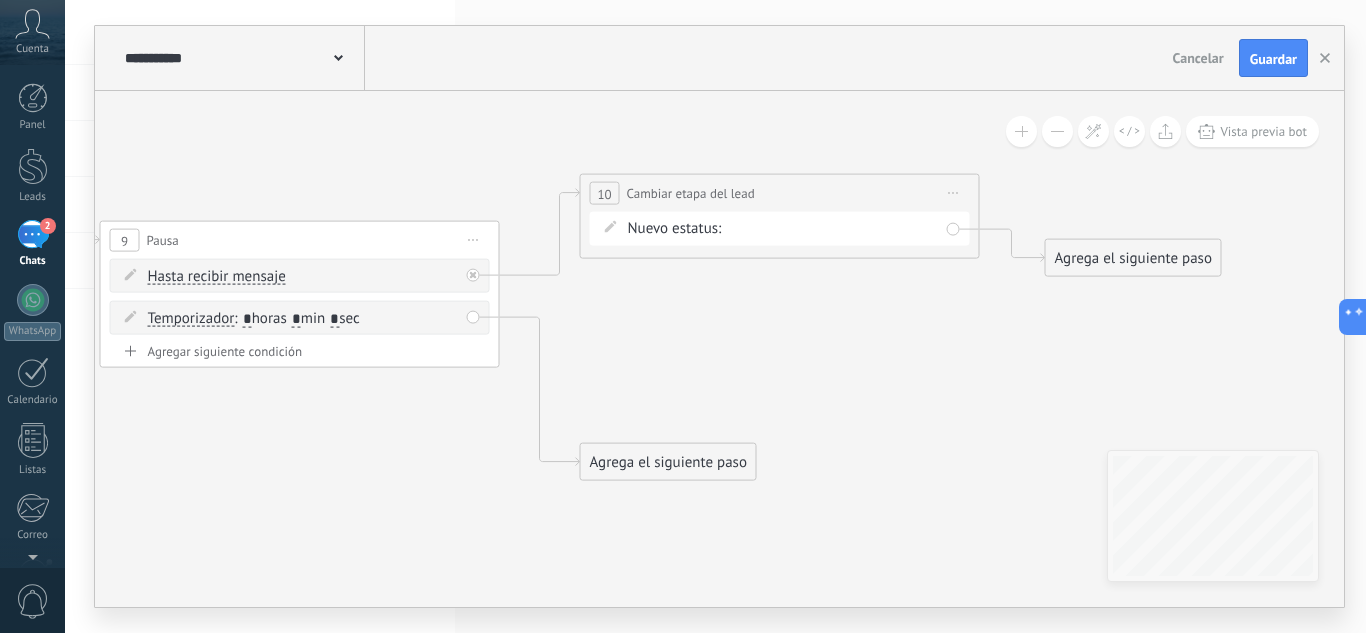 click on "Agrega el siguiente paso" at bounding box center (668, 462) 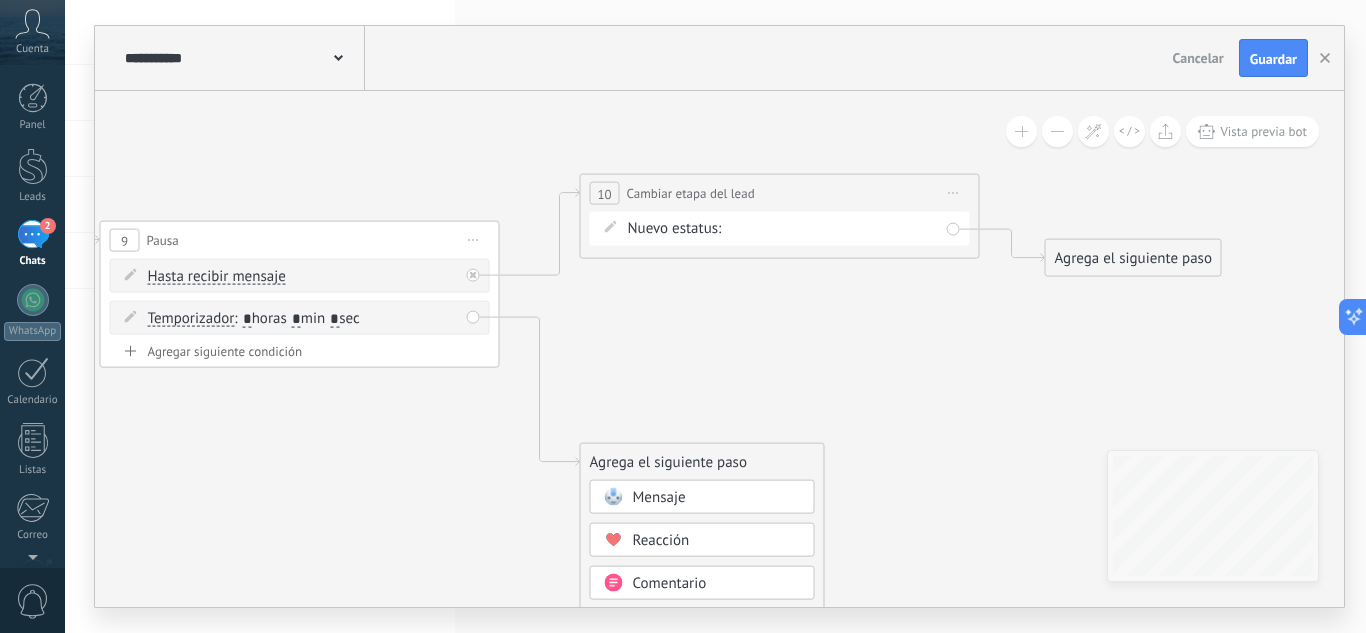 drag, startPoint x: 707, startPoint y: 544, endPoint x: 882, endPoint y: 521, distance: 176.50496 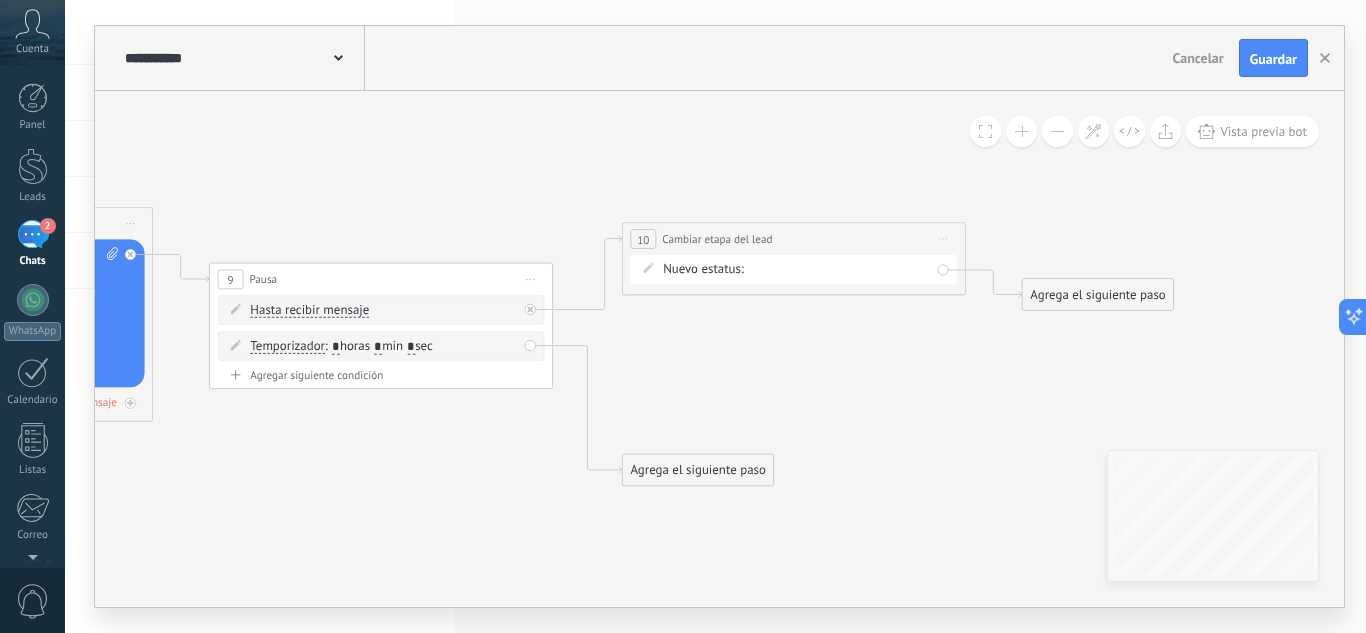 click 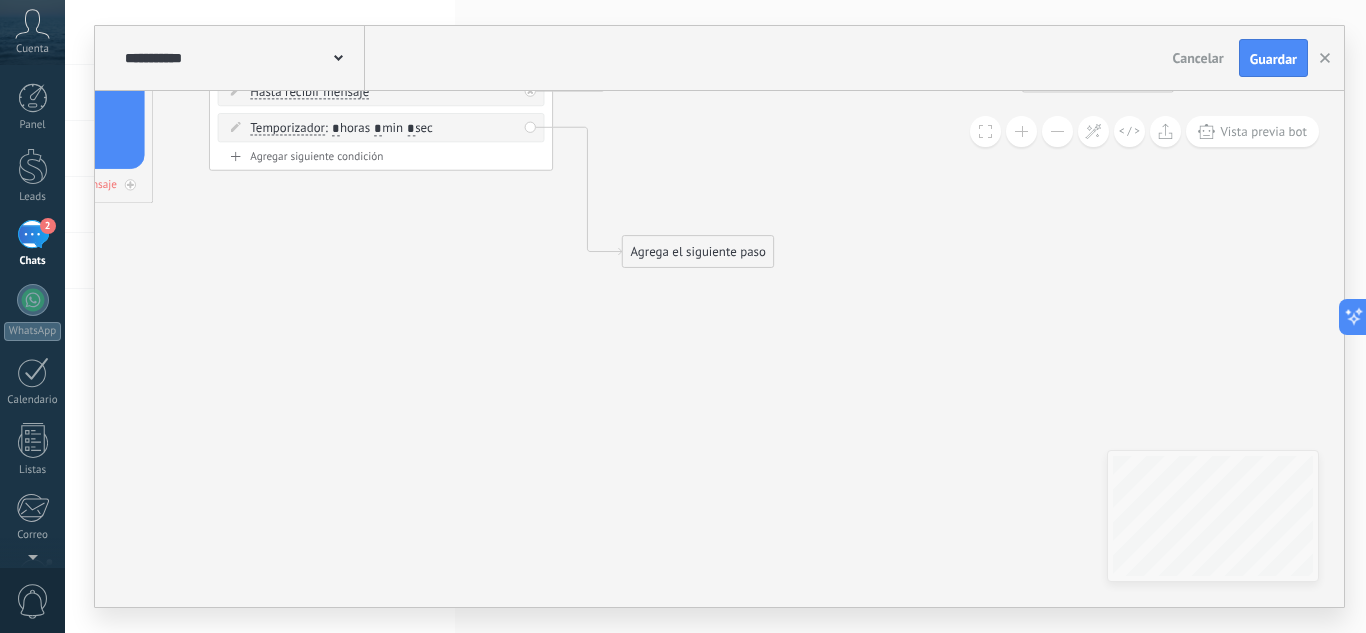 click on "Agrega el siguiente paso" at bounding box center (698, 252) 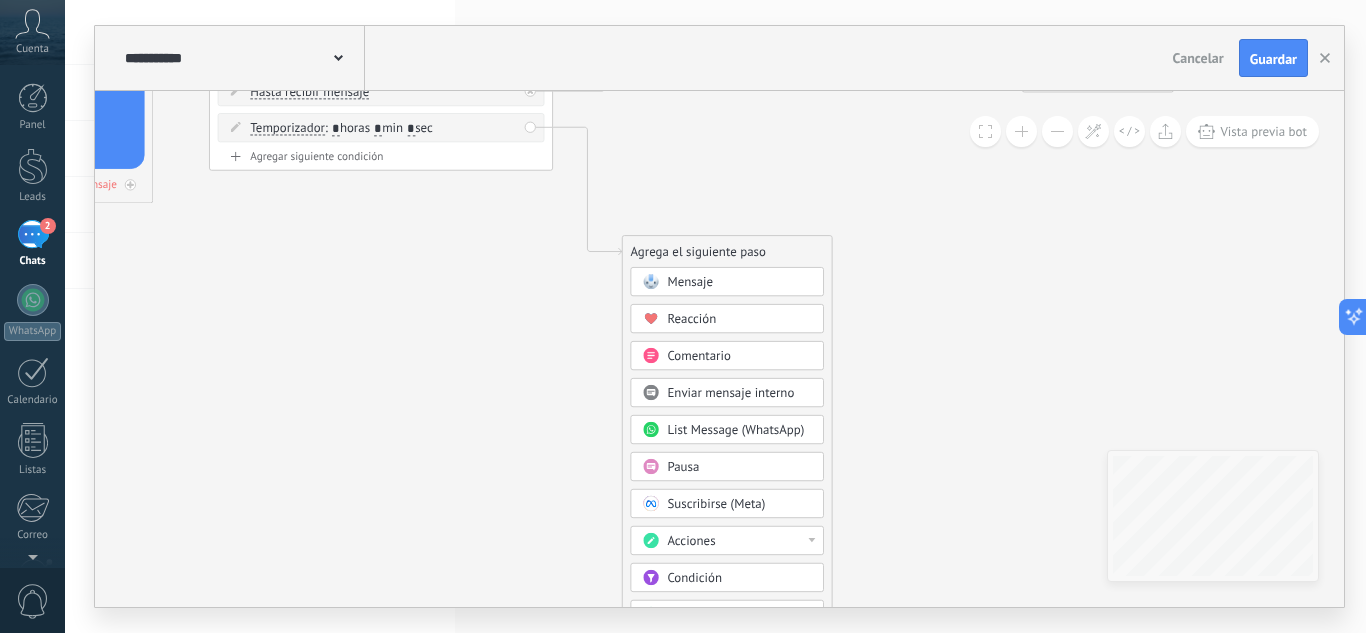 click on "Acciones" at bounding box center [739, 541] 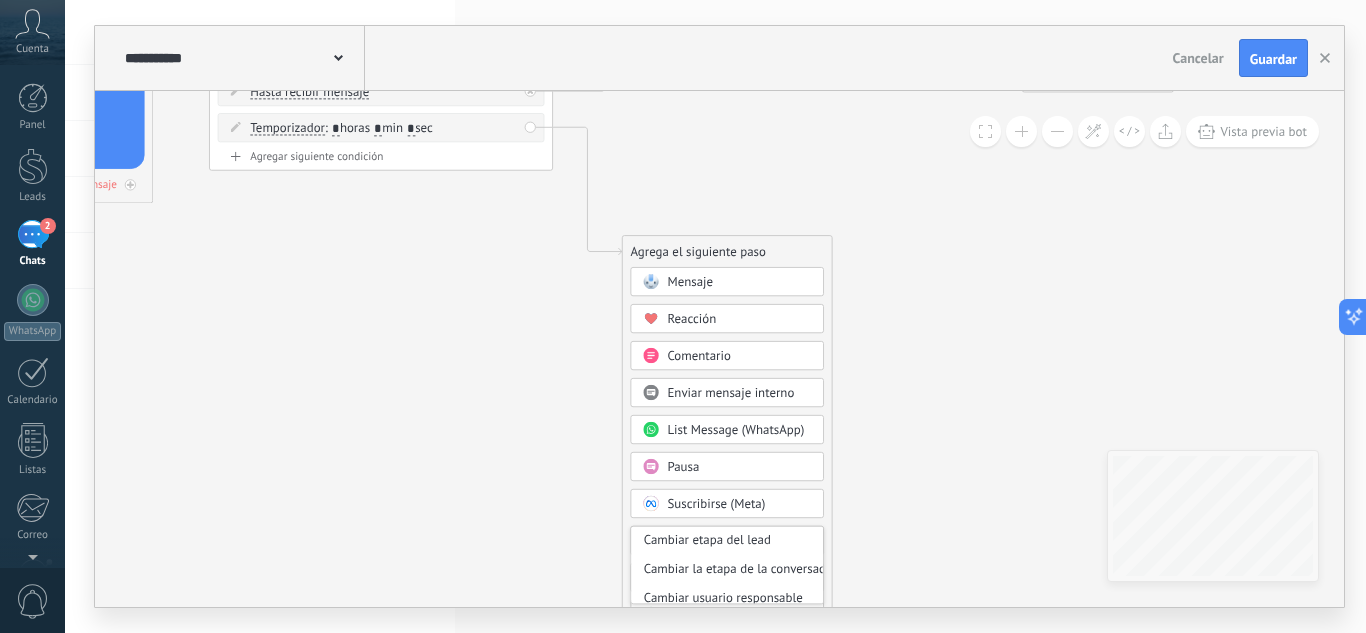 scroll, scrollTop: 104, scrollLeft: 0, axis: vertical 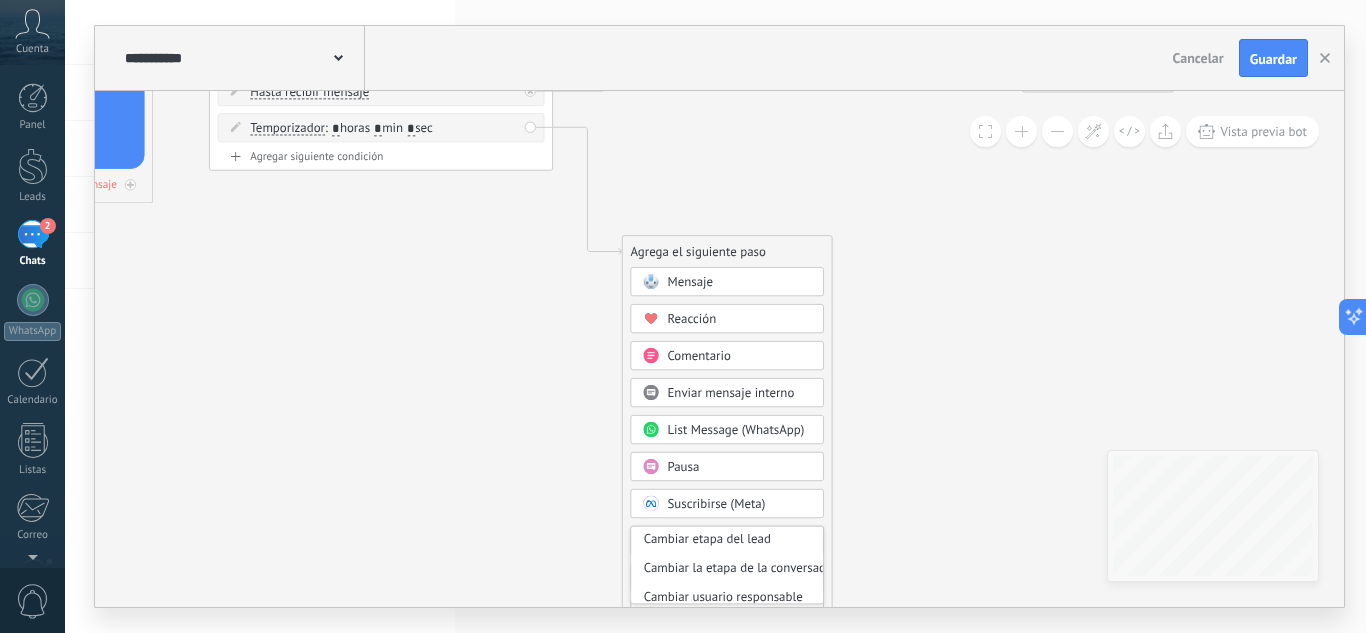 click on "Cambiar etapa del lead" at bounding box center [727, 539] 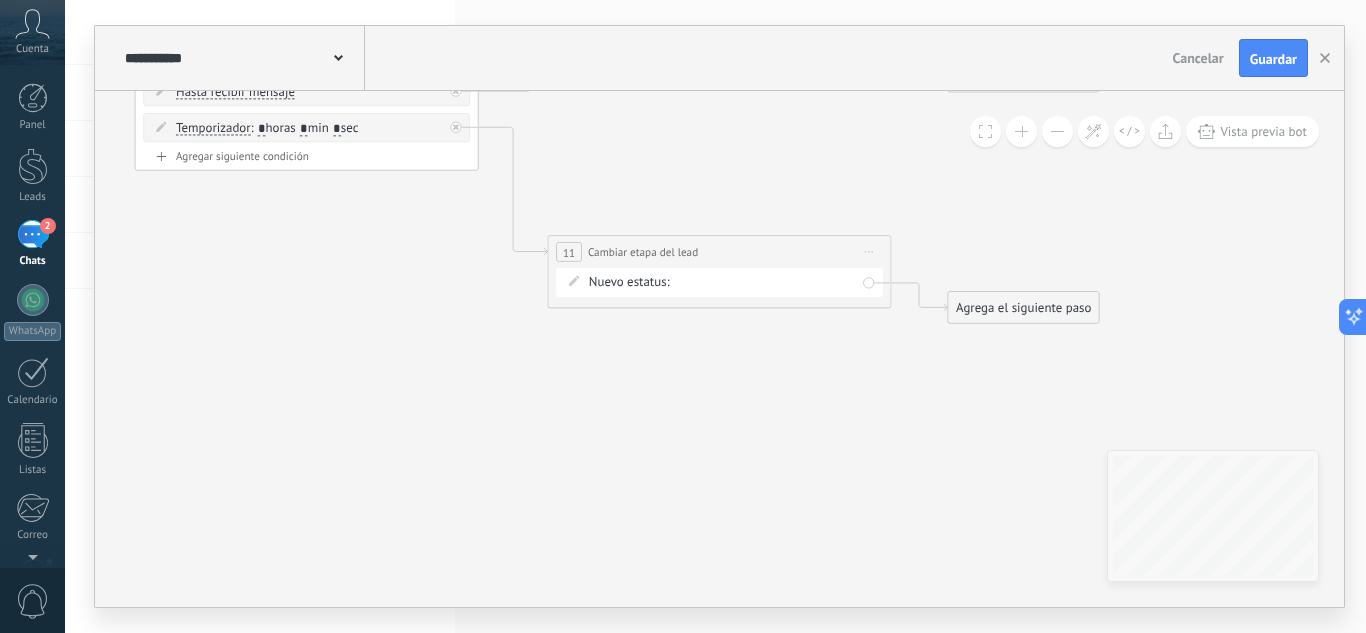 click on "Intento 1 Intento 2 Intento 3 Estado final Logrado con éxito Venta Perdido" at bounding box center [0, 0] 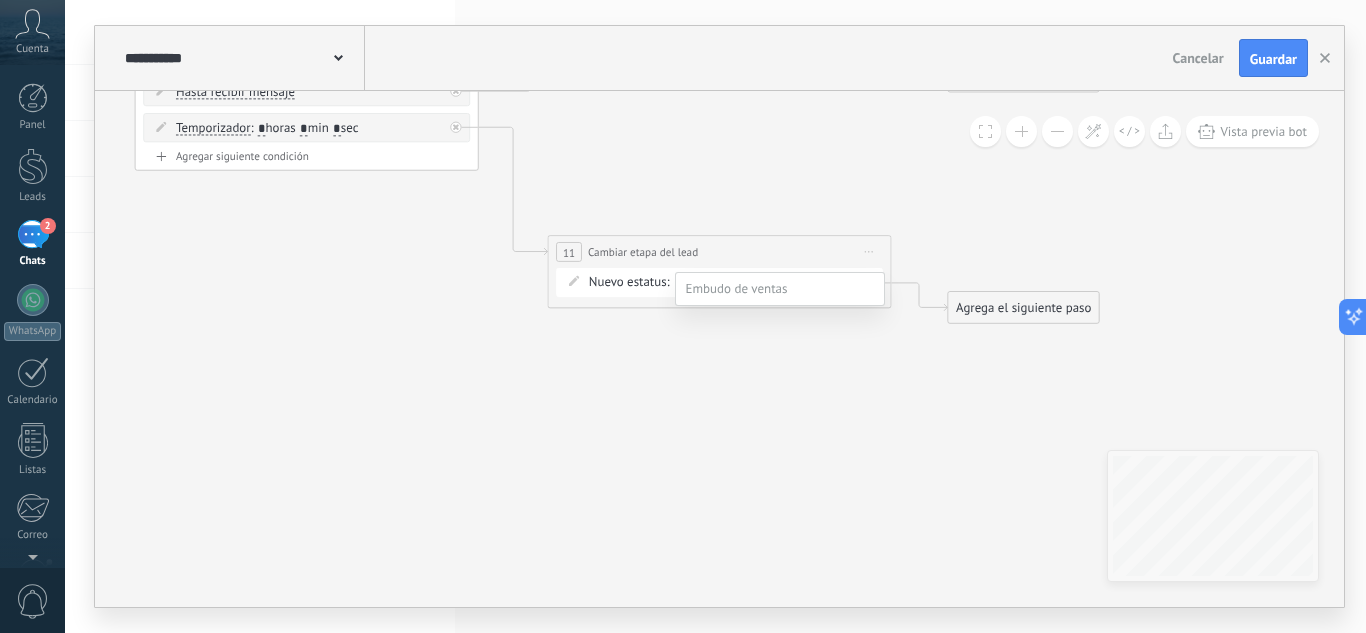 click on "Intento 1" at bounding box center [0, 0] 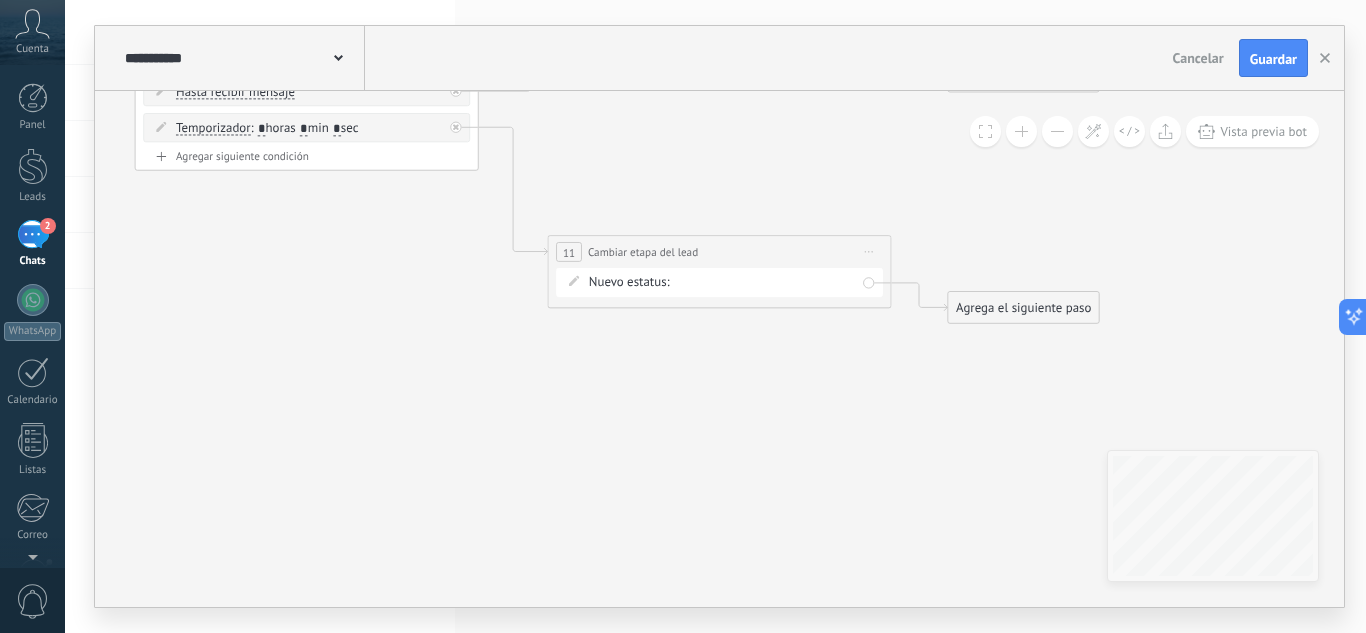 click 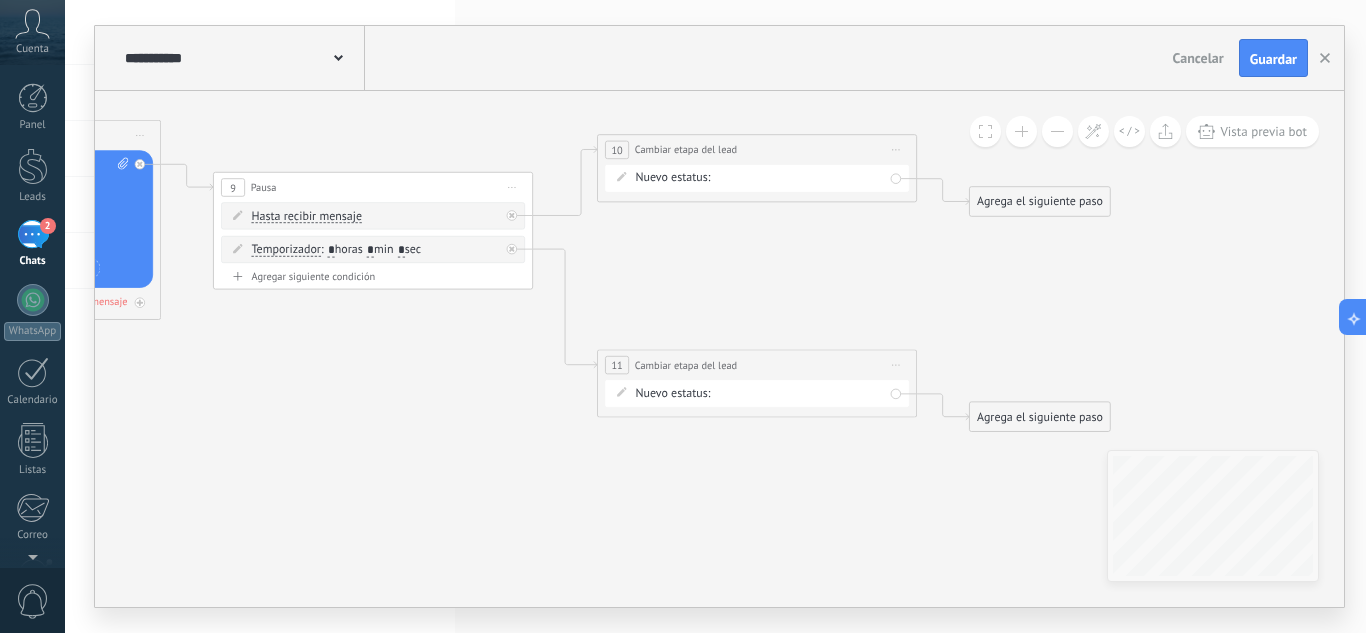 click on "Agrega el siguiente paso" at bounding box center (1040, 202) 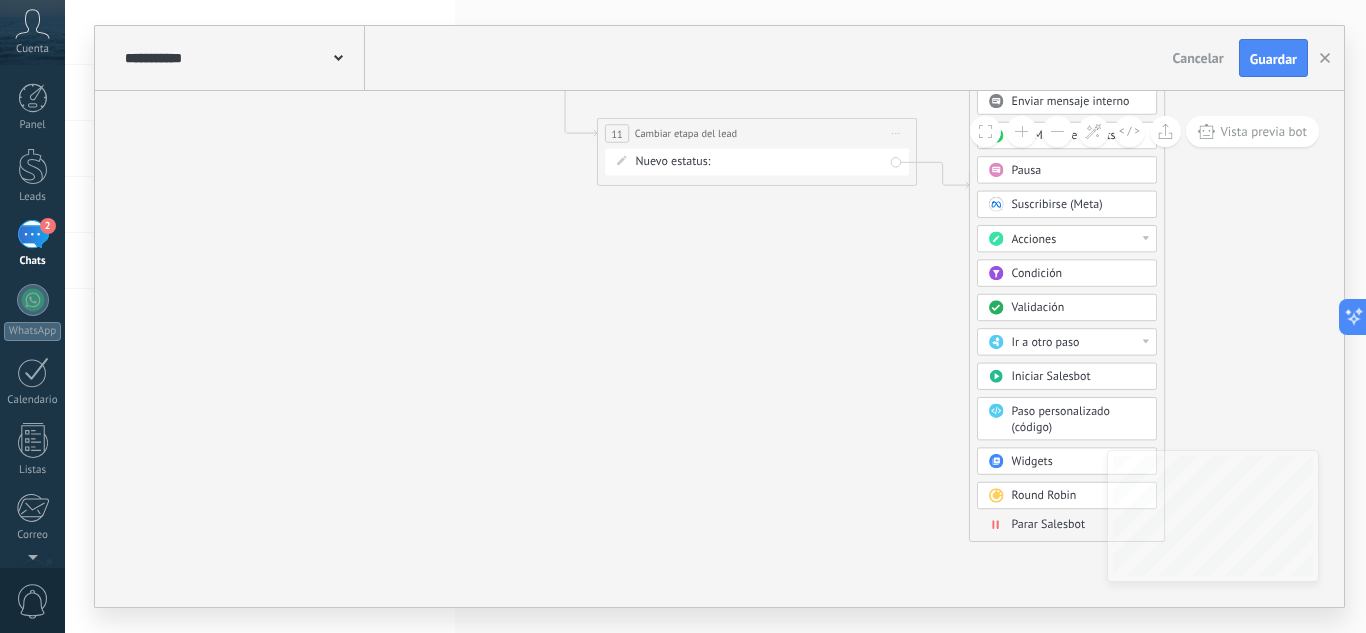 click on "Mensaje
Mensaje
Mensaje
Reacción
Comentario
Enviar mensaje interno" at bounding box center [1067, 262] 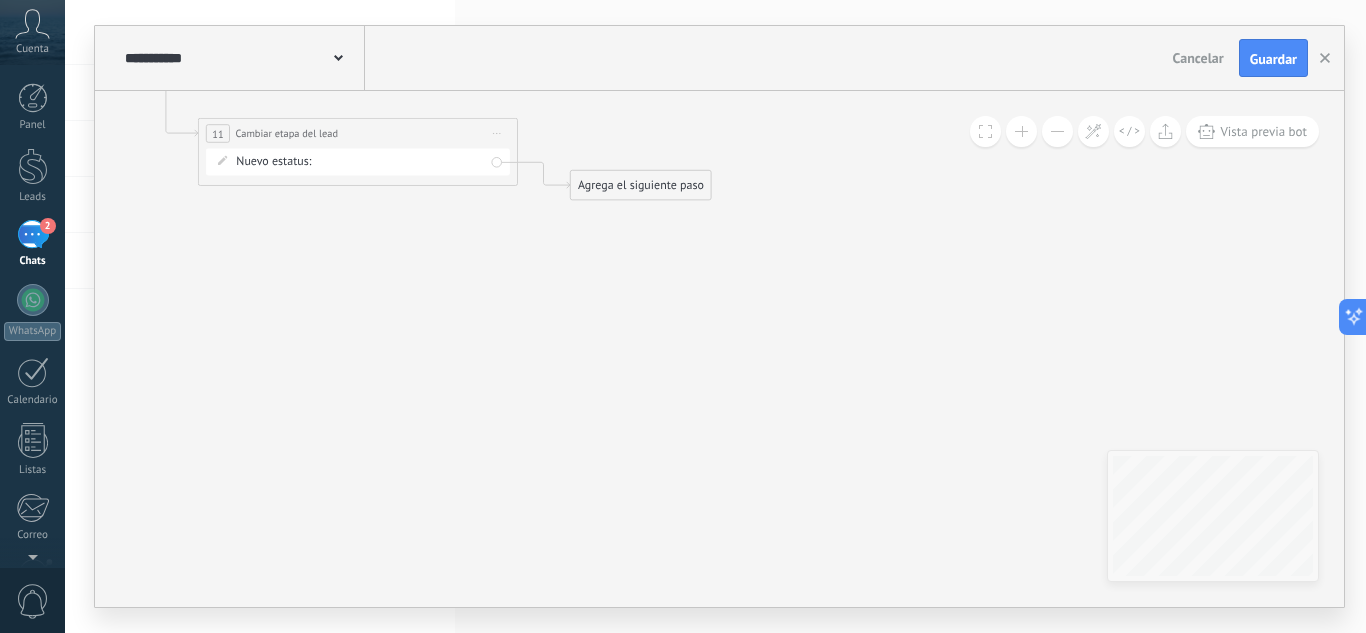 click on "Agrega el siguiente paso" at bounding box center [641, 185] 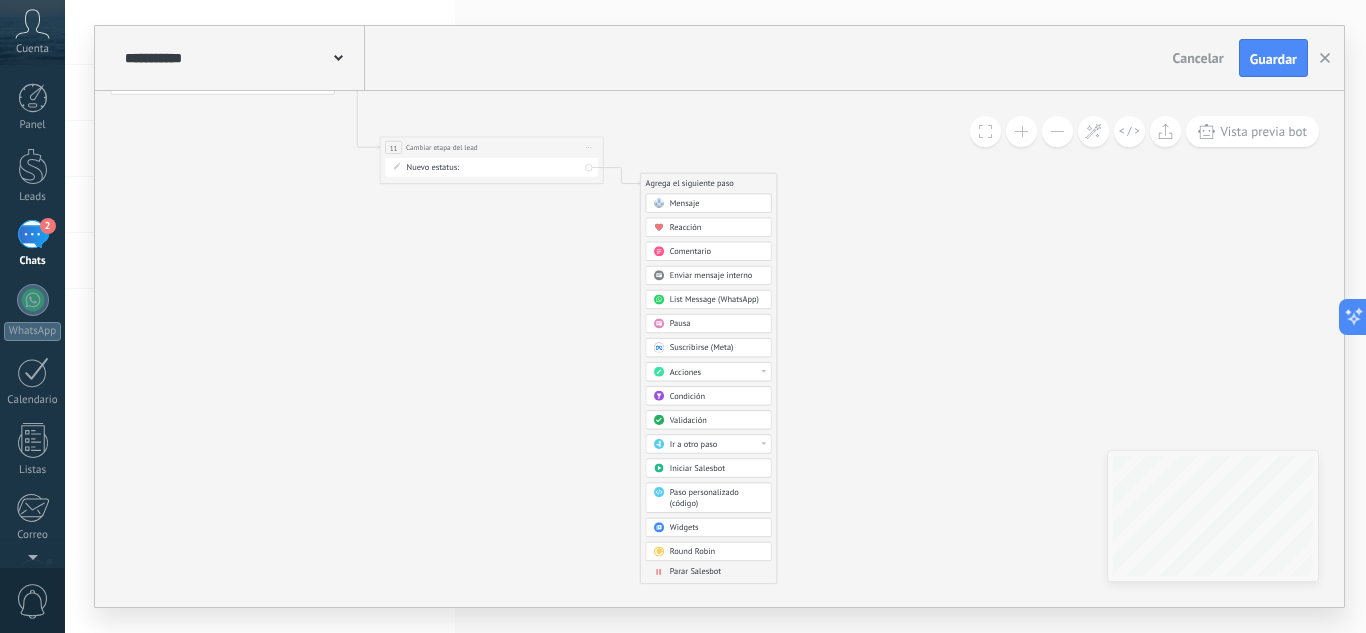 click on "Parar Salesbot" at bounding box center [695, 572] 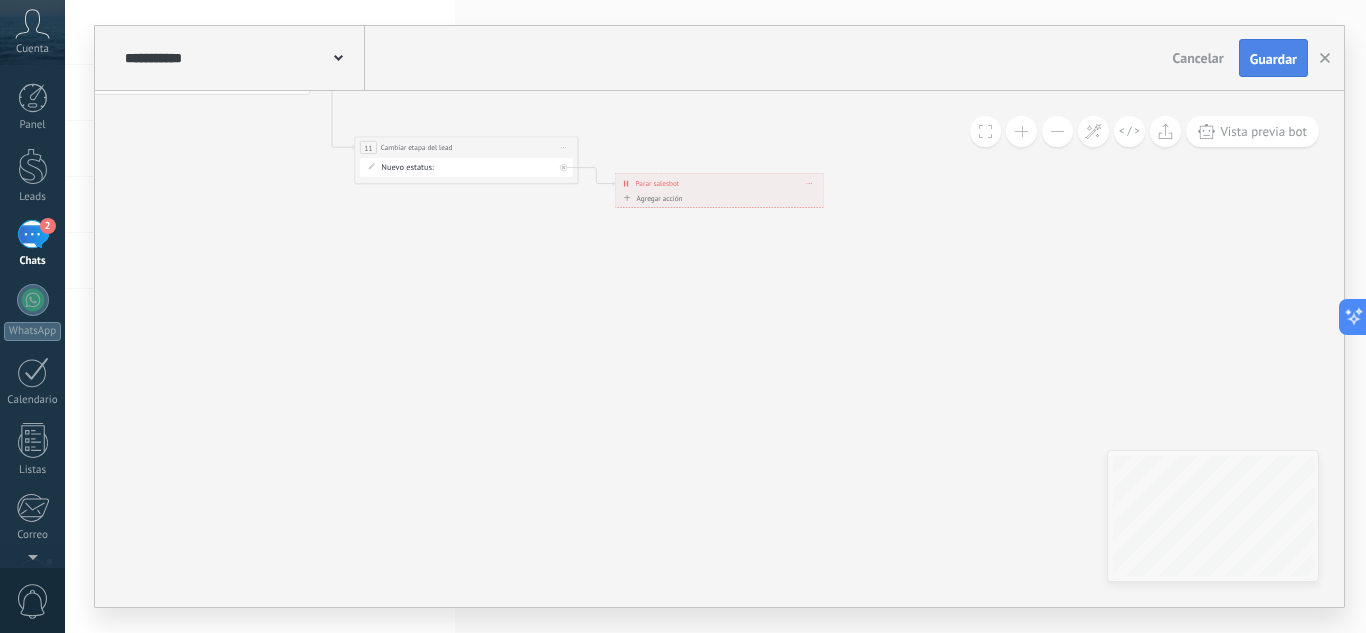 click on "Guardar" at bounding box center [1273, 59] 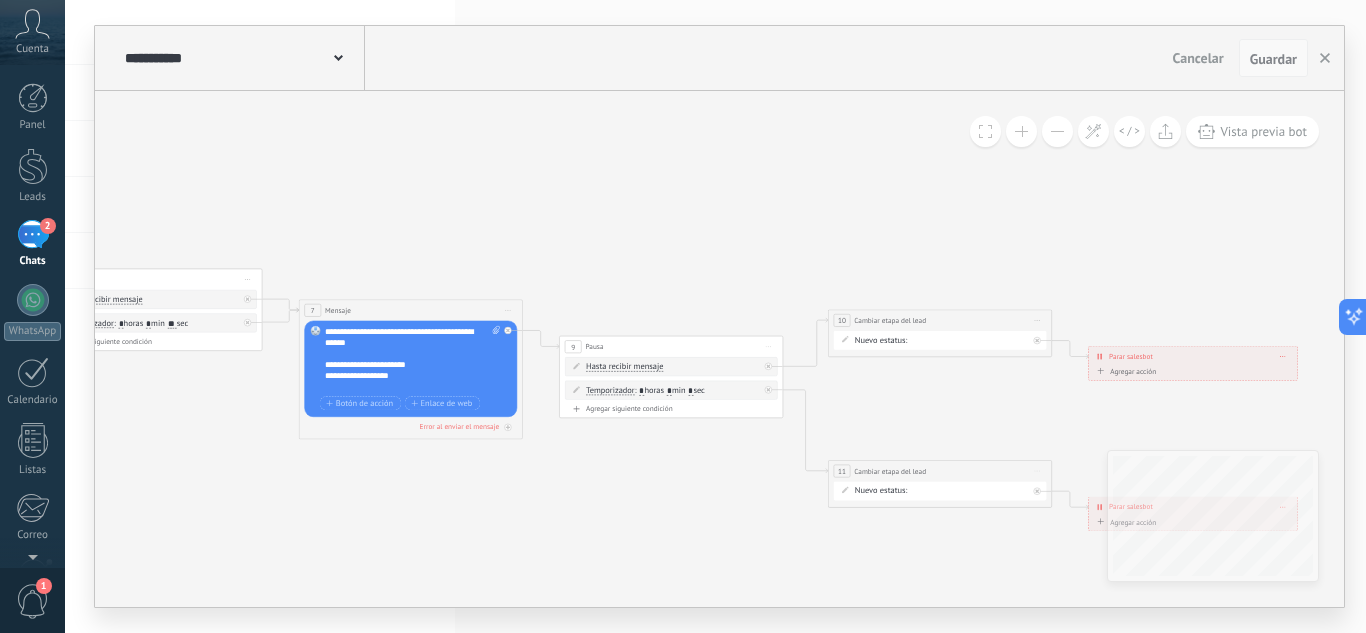 click on "Guardar" at bounding box center (1273, 59) 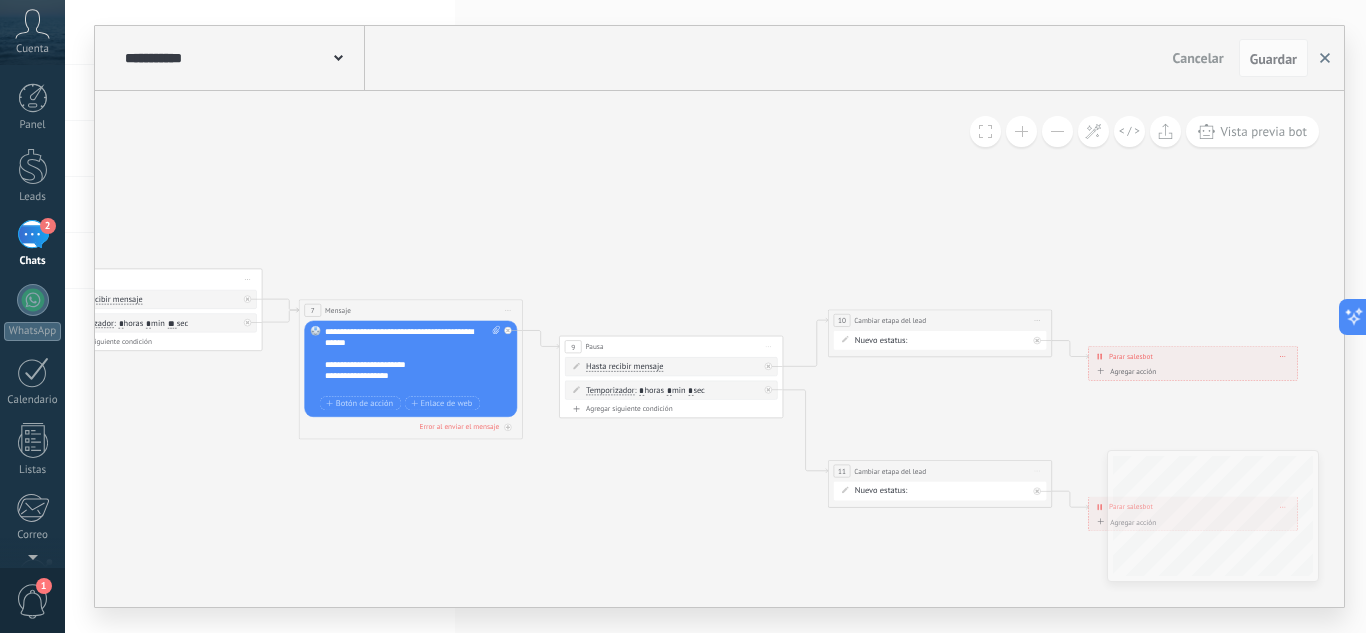 click 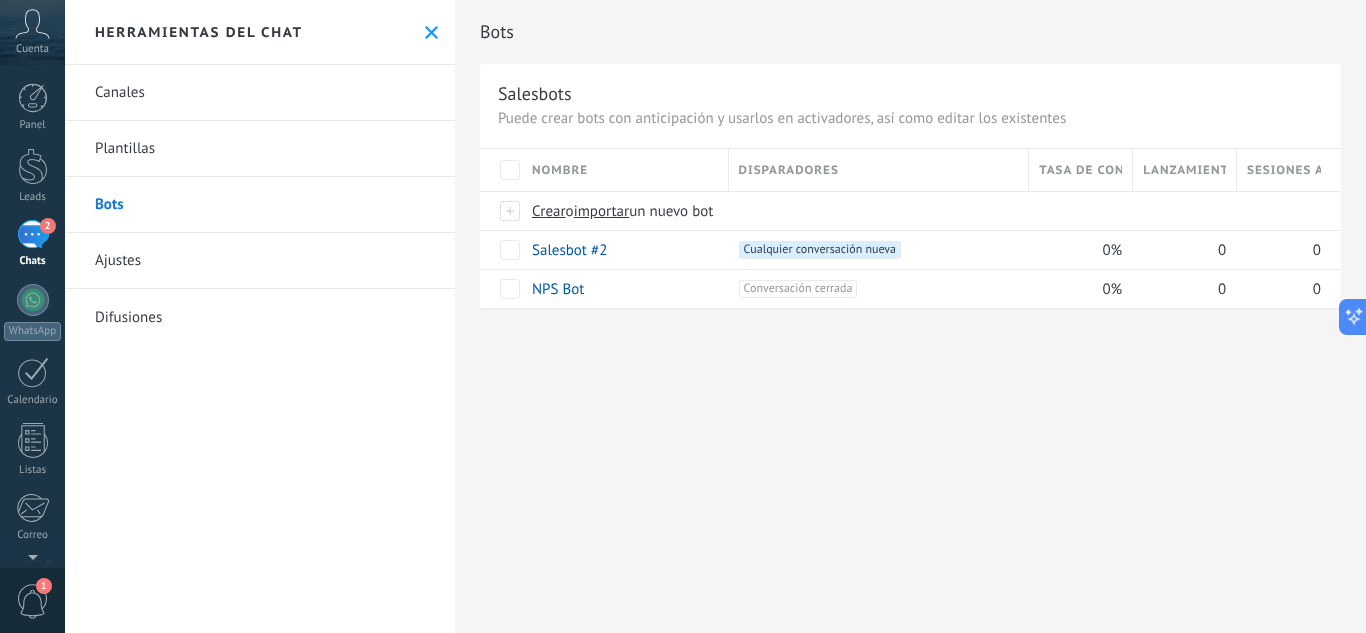 click on "2" at bounding box center (33, 234) 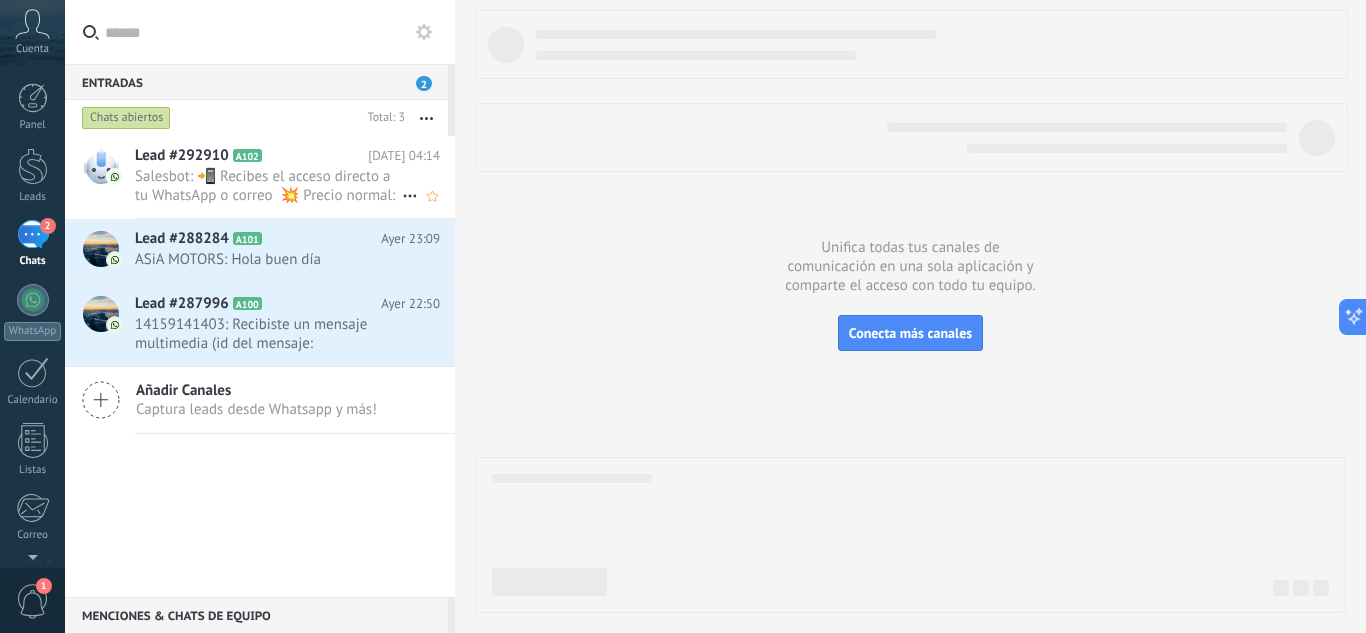click on "Salesbot: 📲 Recibes el acceso directo a tu WhatsApp o correo
💥 Precio normal: ~S/39~
*[DATE] SOLO: S/10.00*
MÉTODOS DE P..." at bounding box center (268, 186) 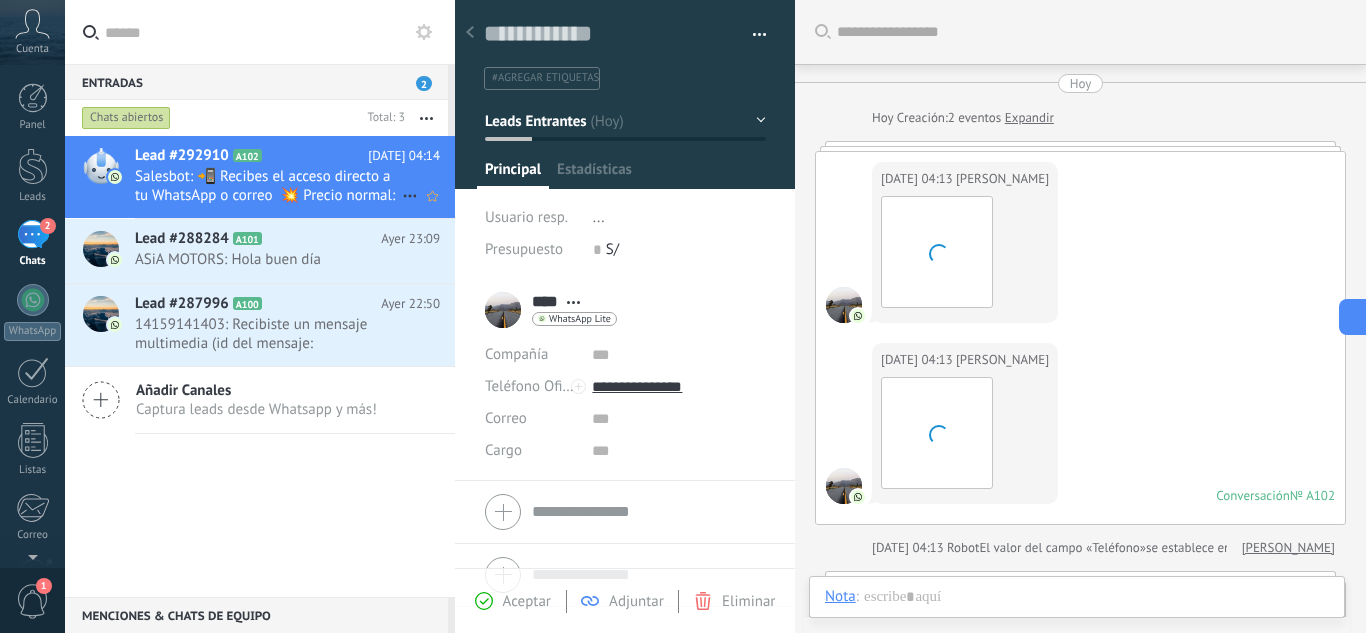 scroll, scrollTop: 30, scrollLeft: 0, axis: vertical 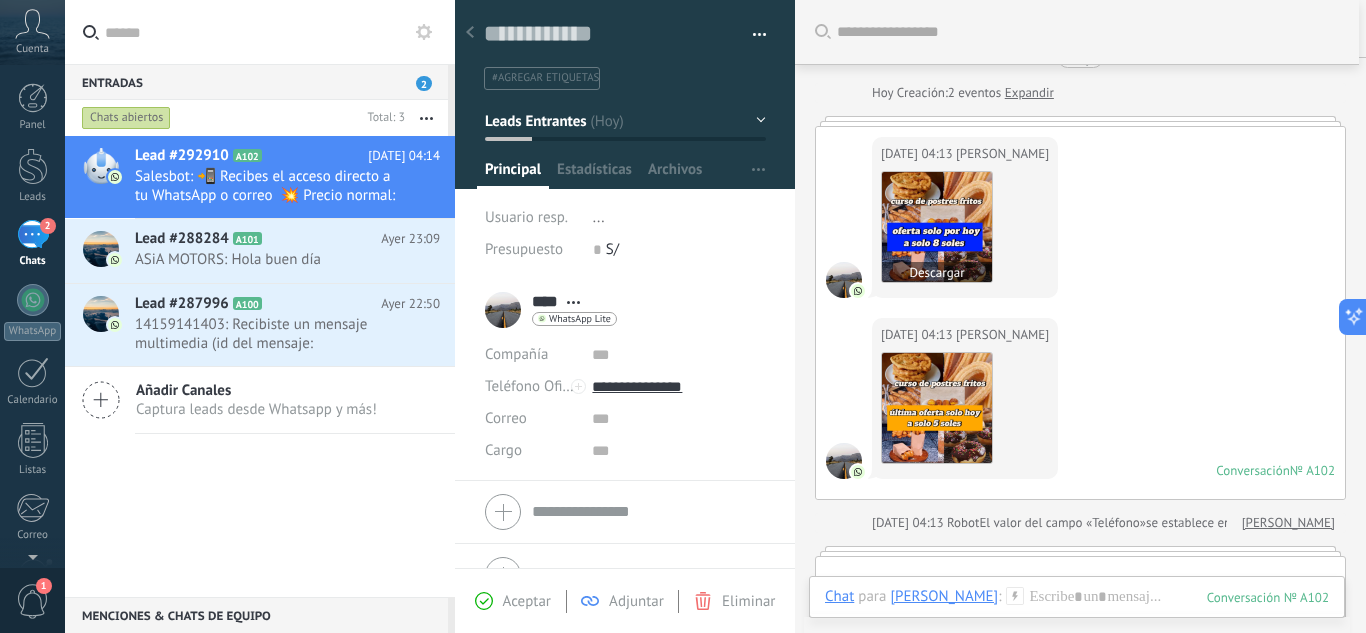 click on "Descargar" at bounding box center [937, 272] 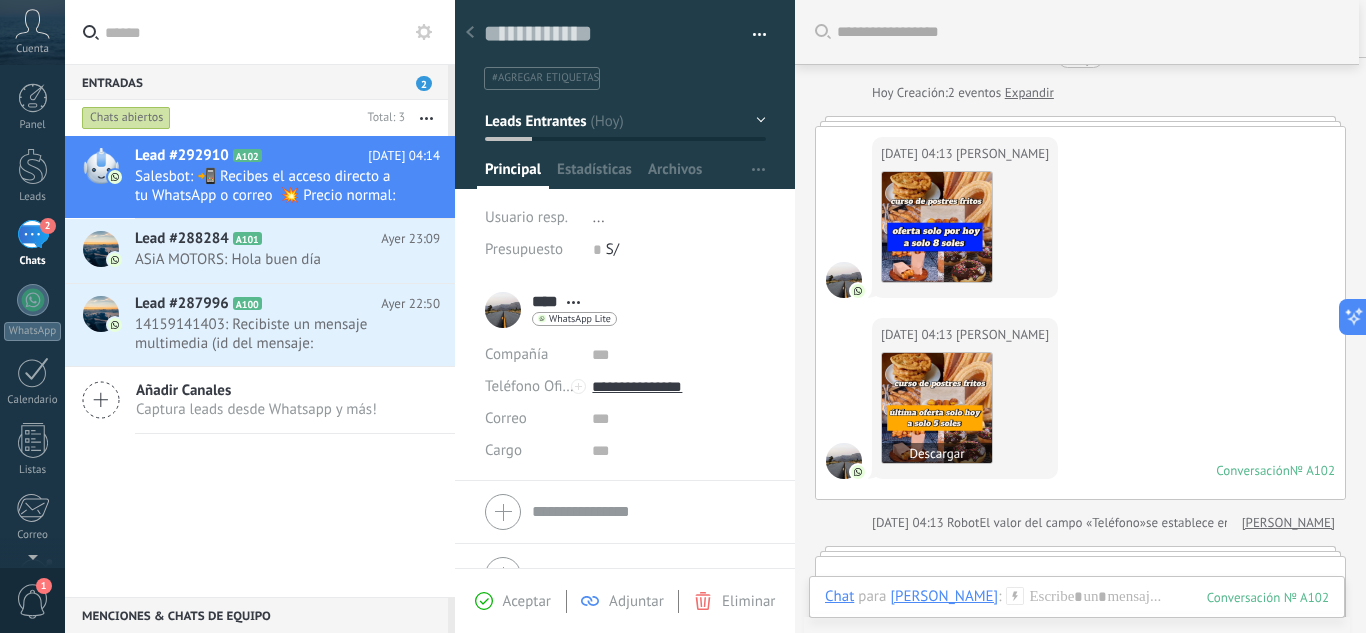 click on "Descargar" at bounding box center (937, 453) 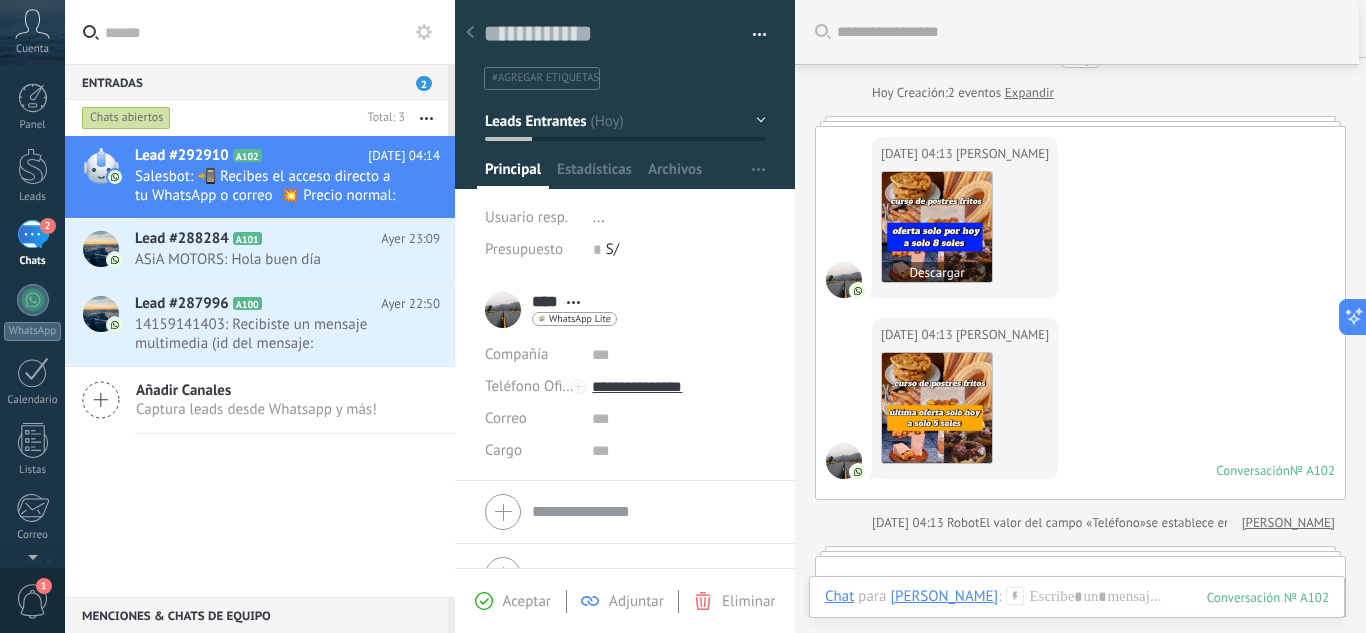click on "Descargar" at bounding box center (937, 272) 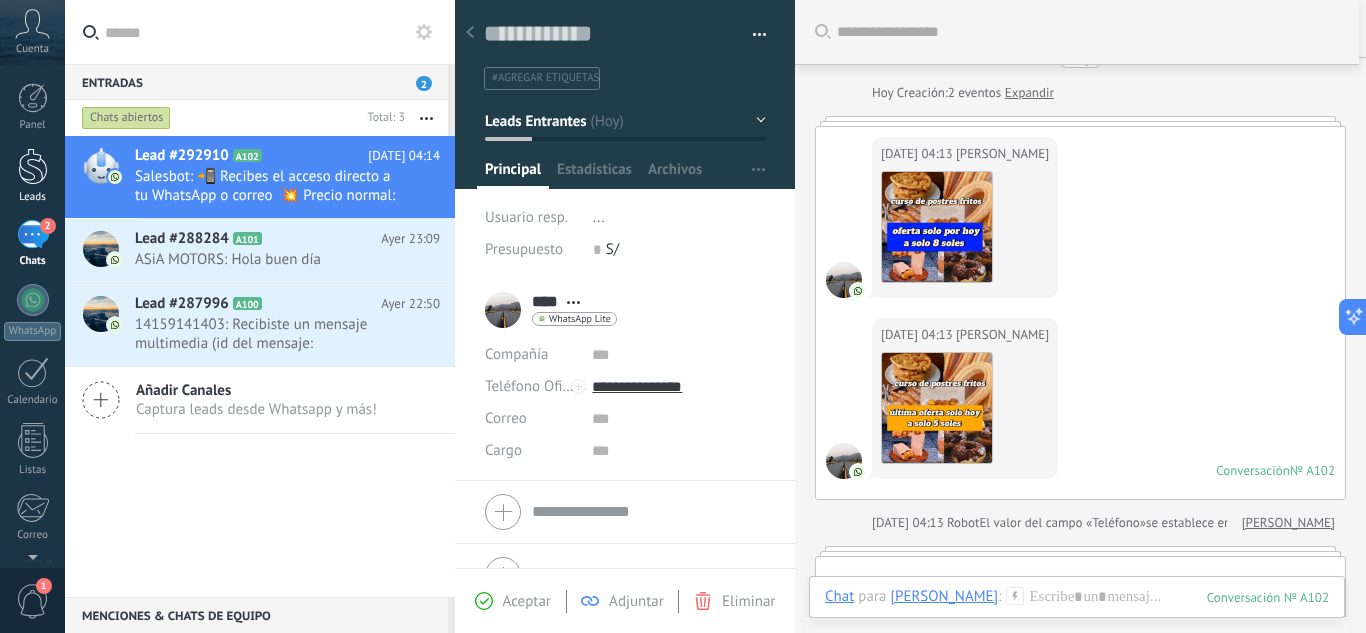 click at bounding box center [33, 166] 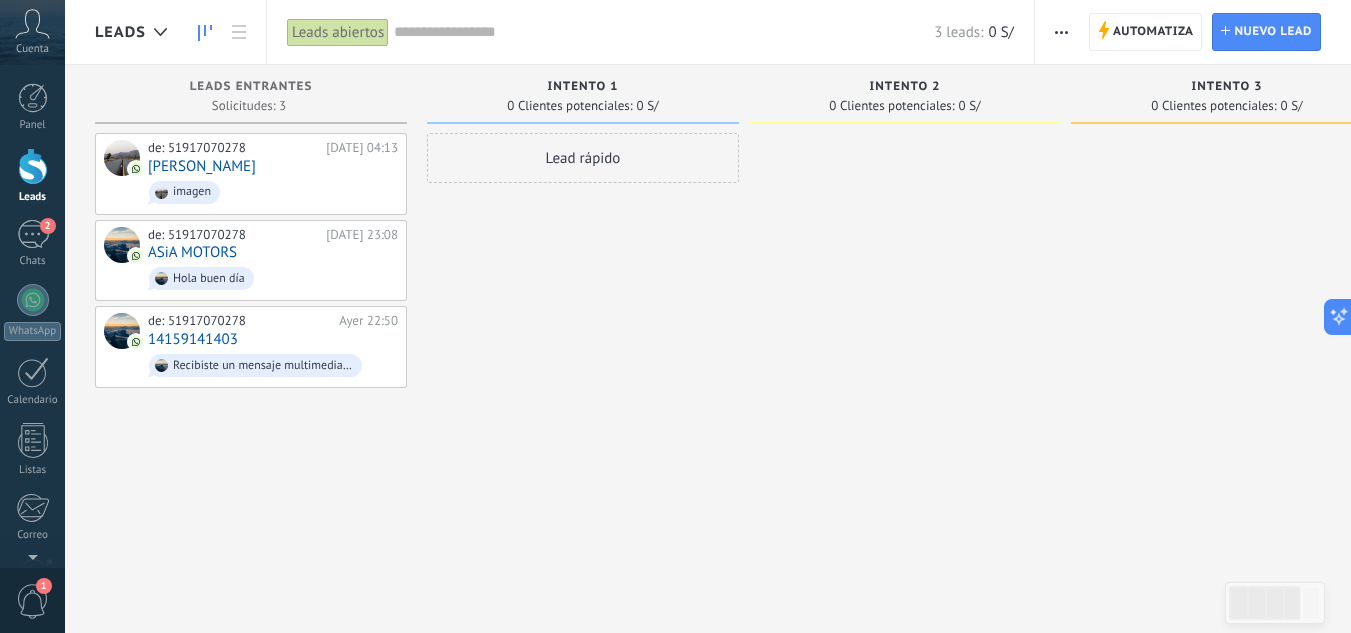 click at bounding box center (1061, 32) 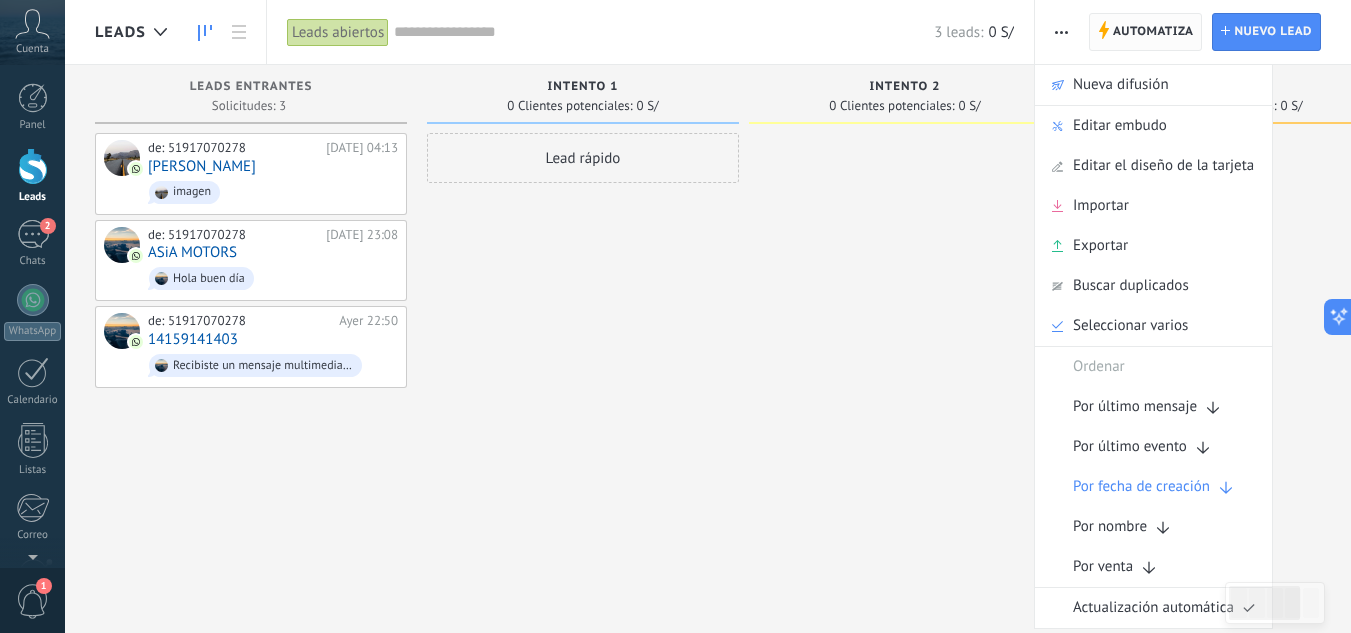 click on "Automatiza" at bounding box center [1153, 32] 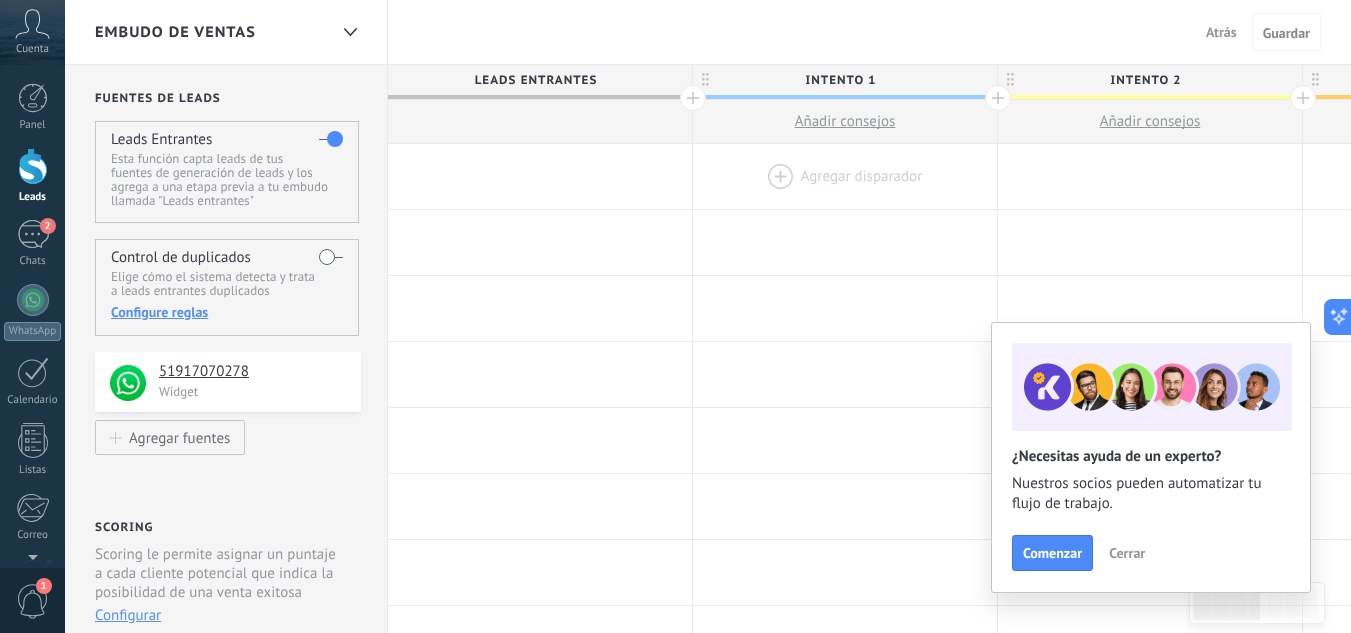 click at bounding box center [845, 176] 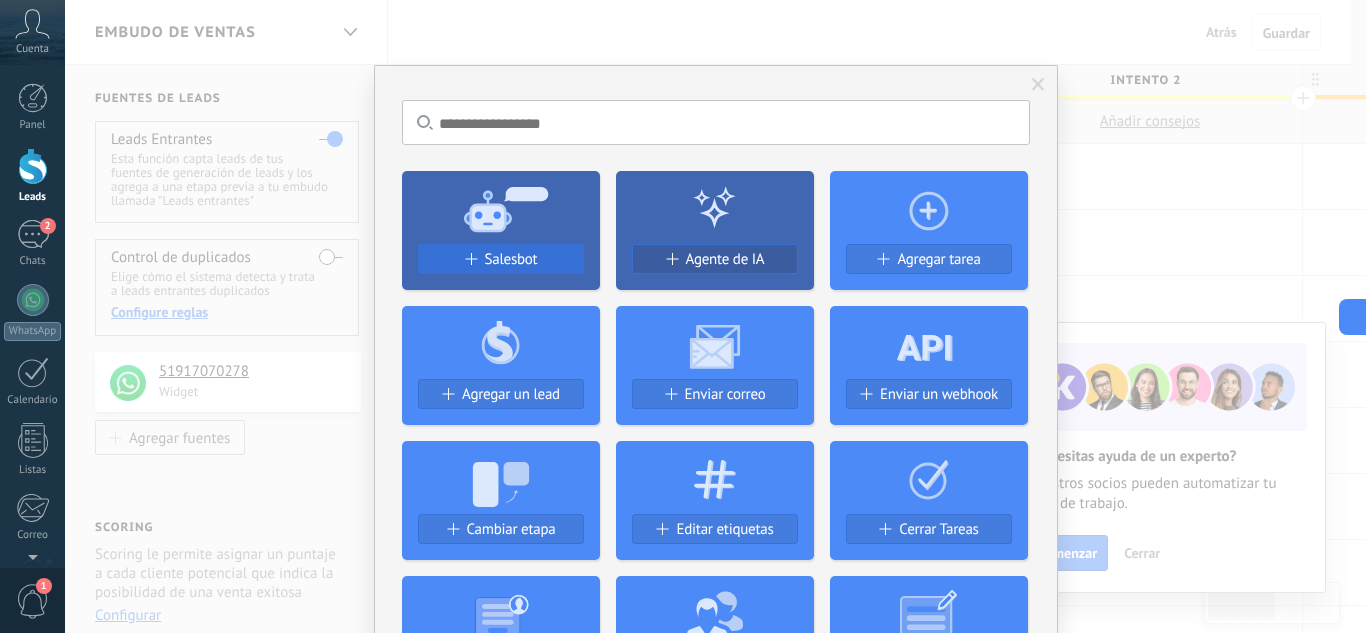 click on "Salesbot" at bounding box center [501, 259] 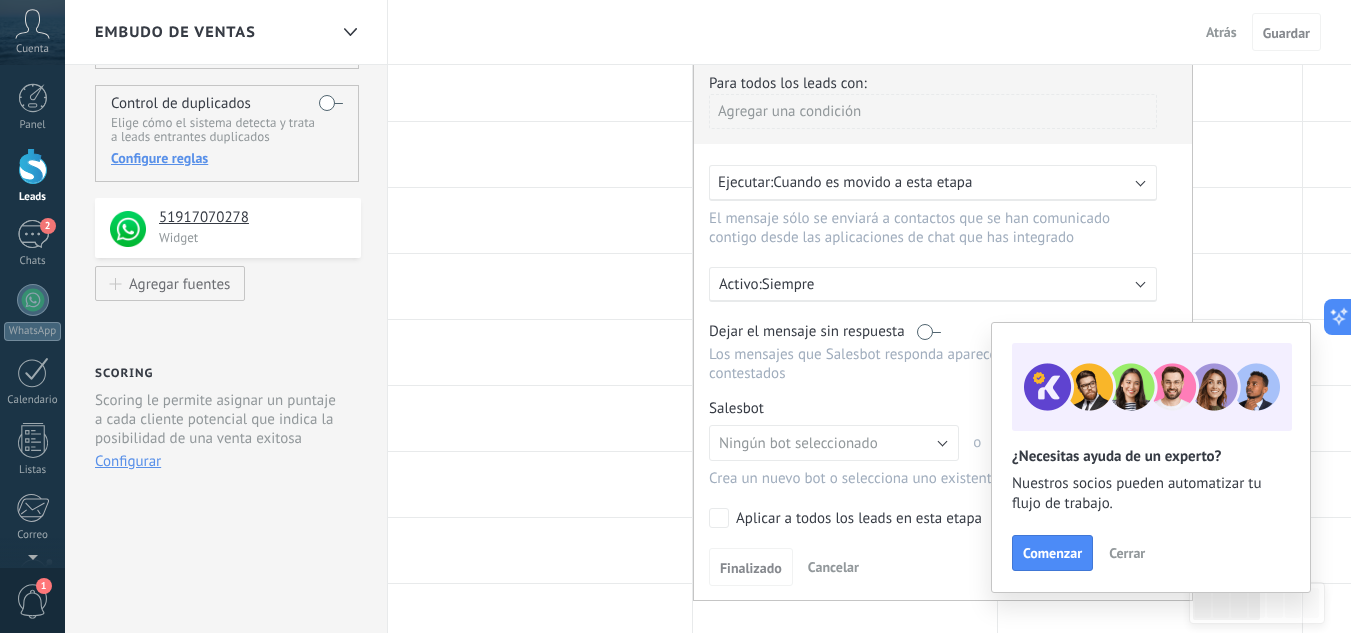 scroll, scrollTop: 185, scrollLeft: 0, axis: vertical 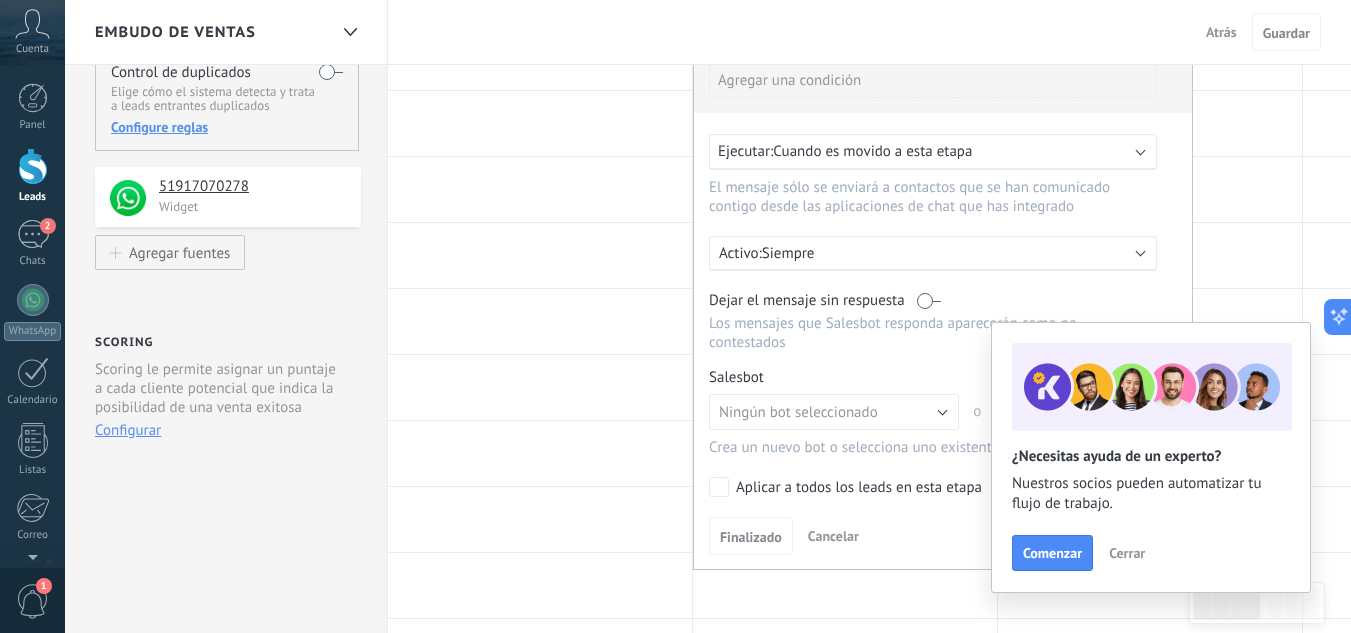 click on "Cerrar" at bounding box center (1127, 553) 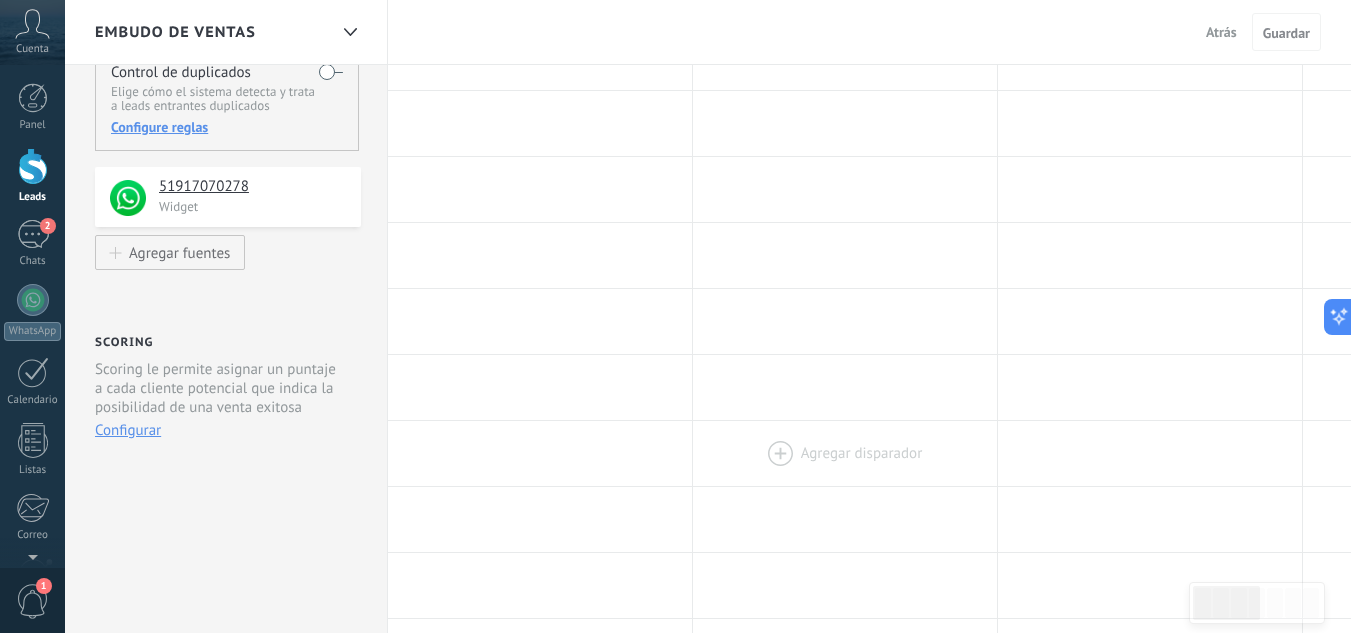 scroll, scrollTop: 0, scrollLeft: 0, axis: both 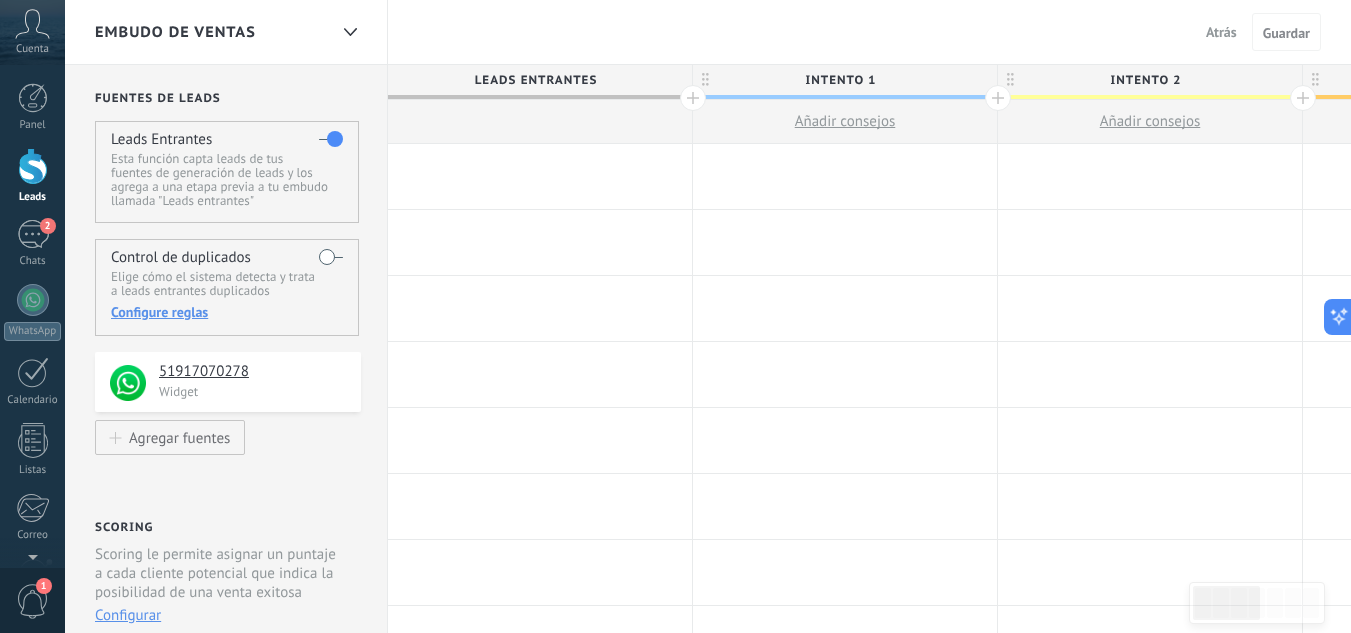 click at bounding box center [845, 176] 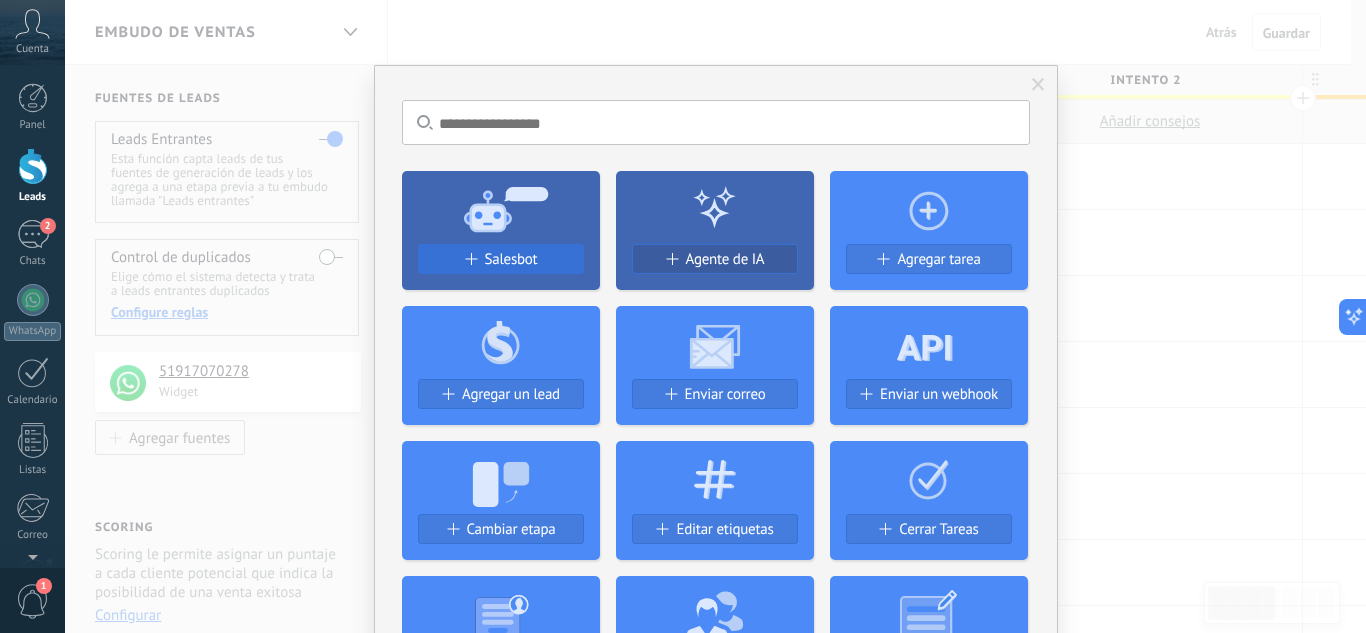 click on "Salesbot" at bounding box center (501, 259) 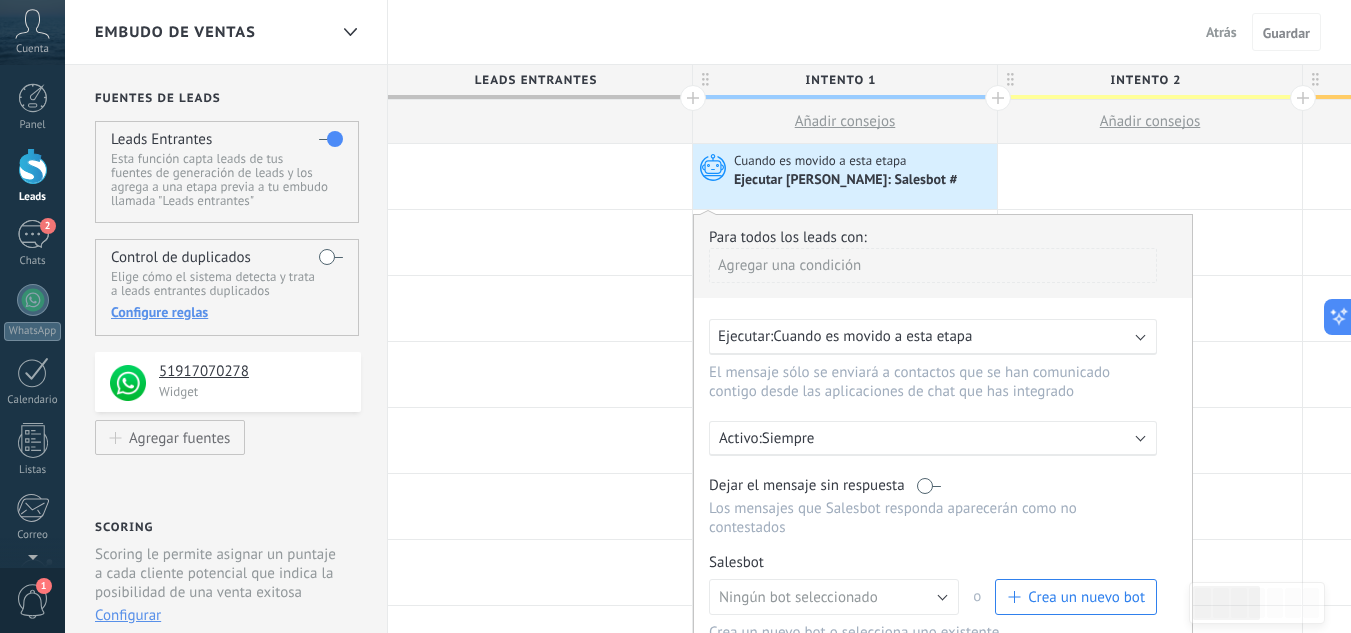 scroll, scrollTop: 190, scrollLeft: 0, axis: vertical 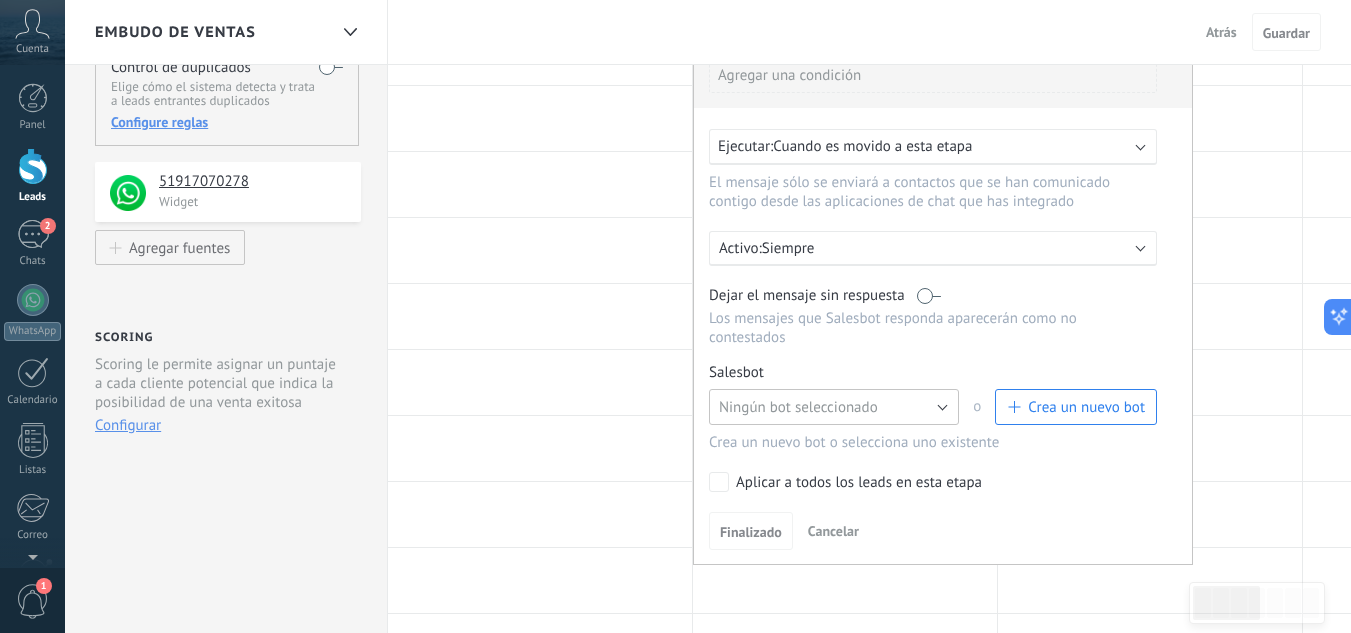 click on "Ningún bot seleccionado" at bounding box center (834, 407) 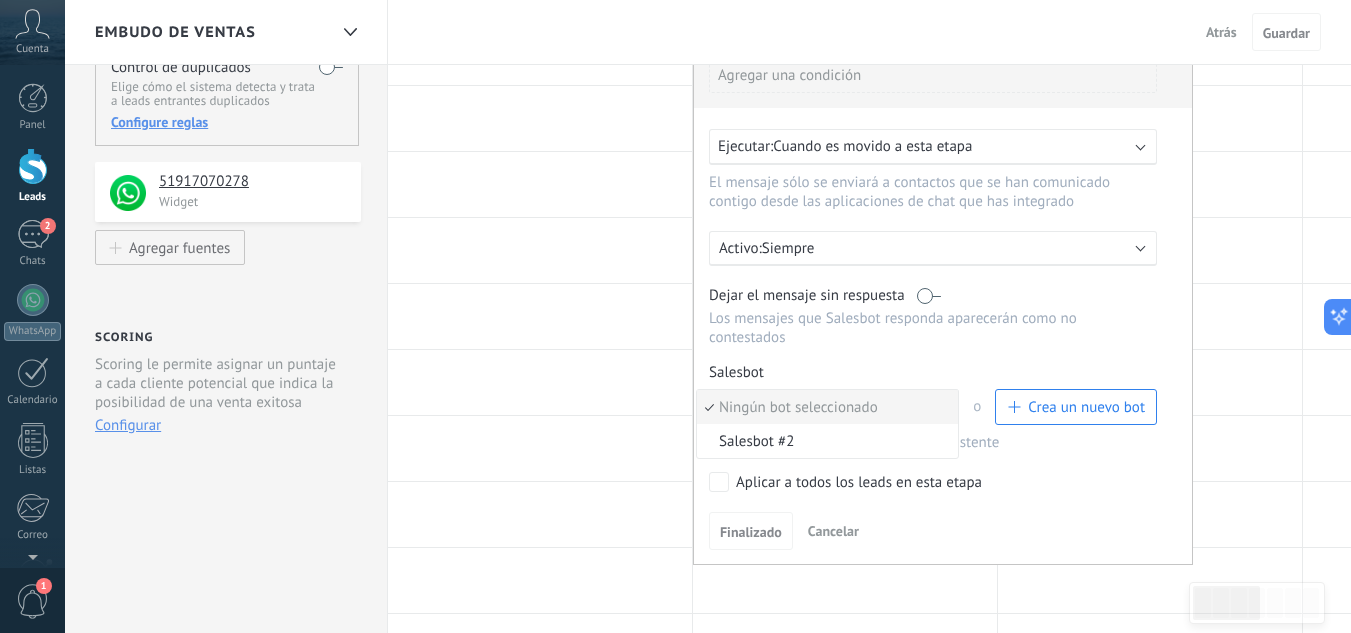 click on "Ningún bot seleccionado" at bounding box center (827, 407) 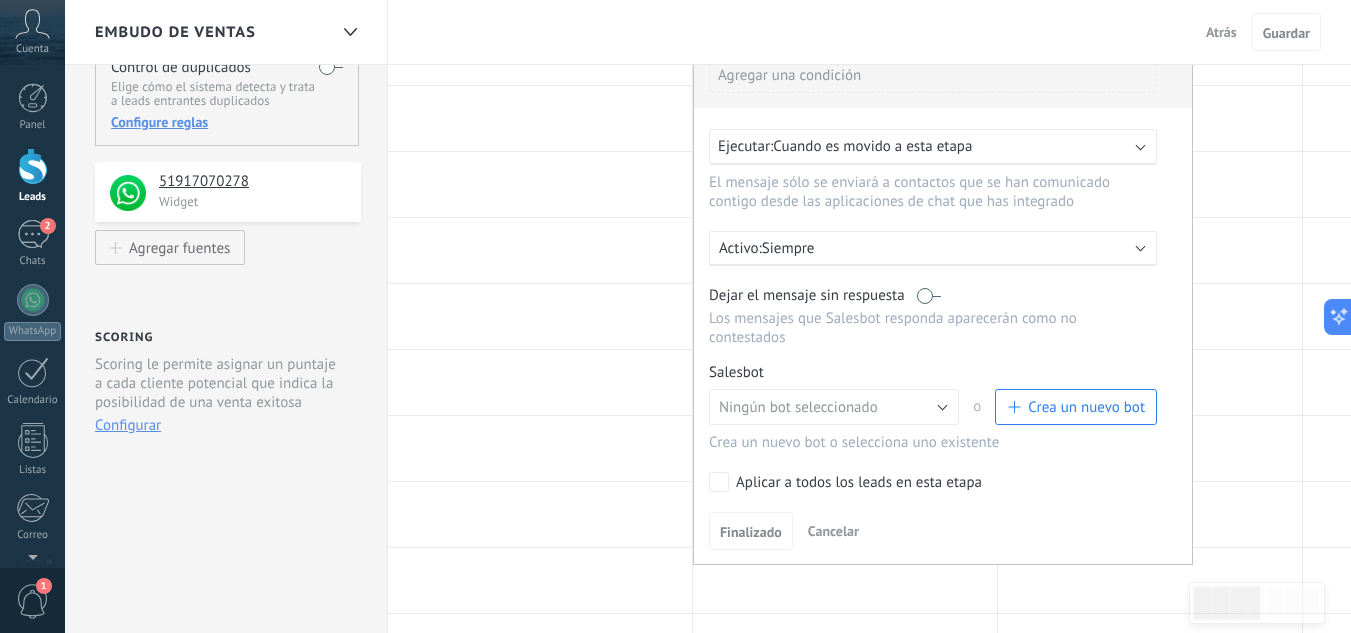 click on "Crea un nuevo bot" at bounding box center (1086, 407) 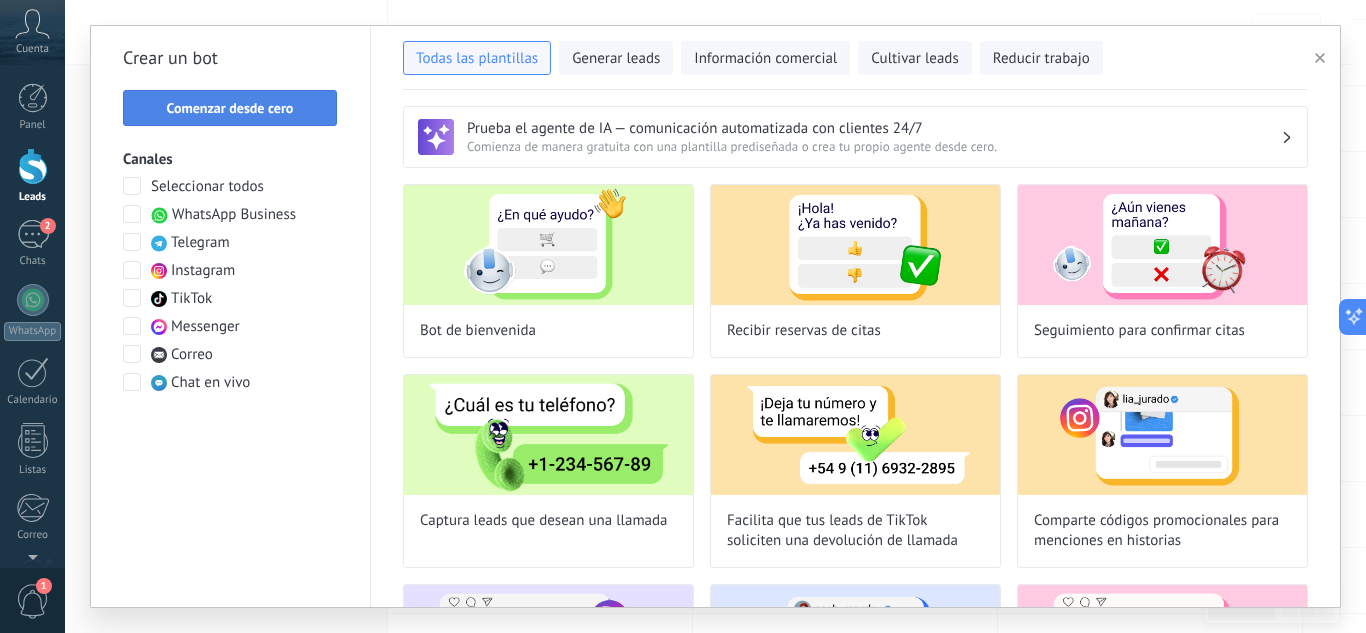 click on "Comenzar desde cero" at bounding box center [230, 108] 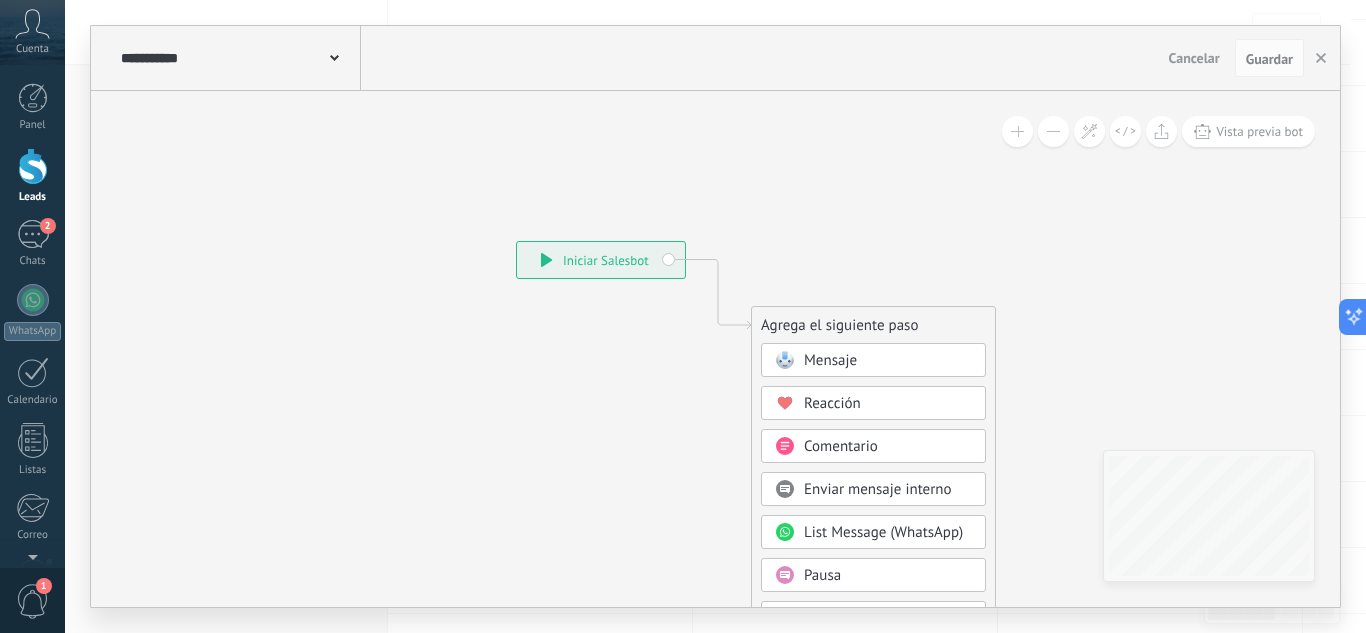 click on "Mensaje" at bounding box center (830, 360) 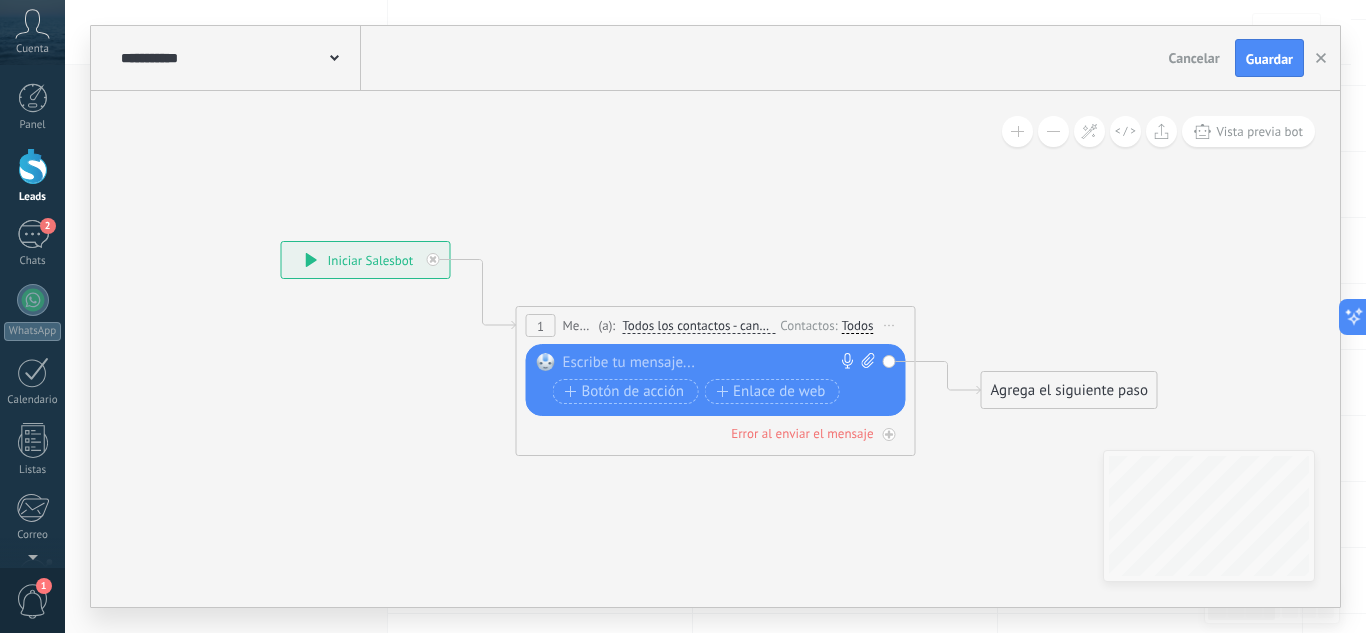 click at bounding box center [711, 363] 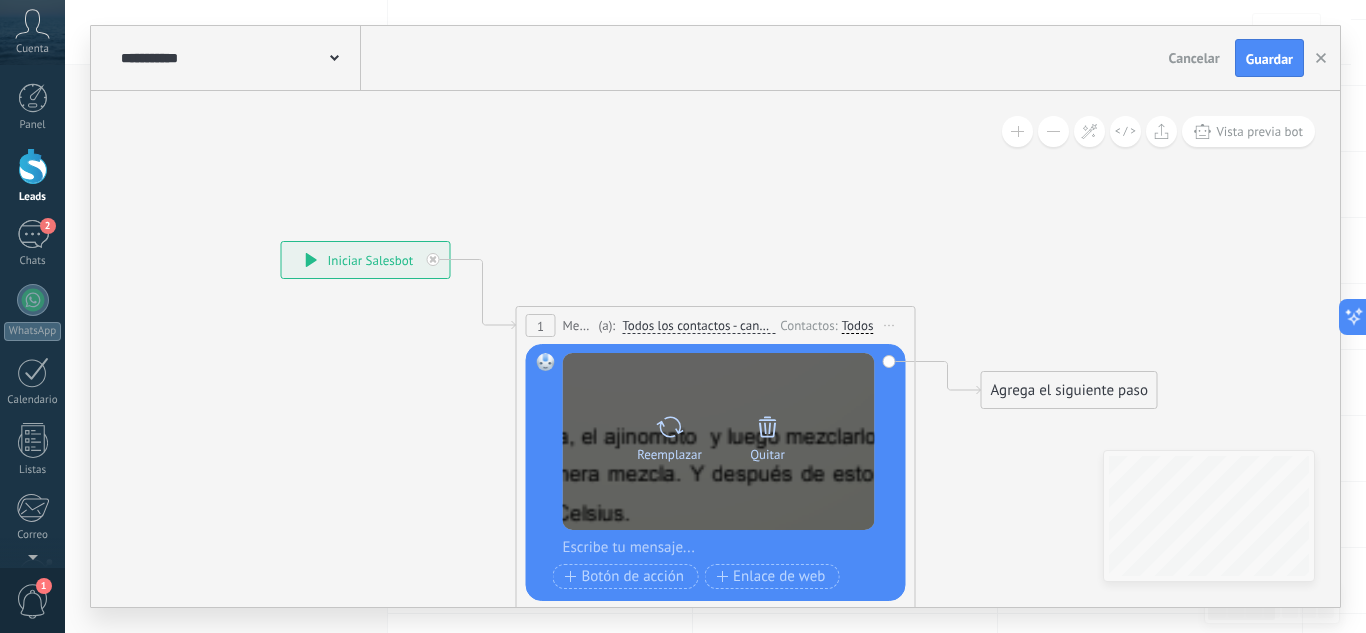 click 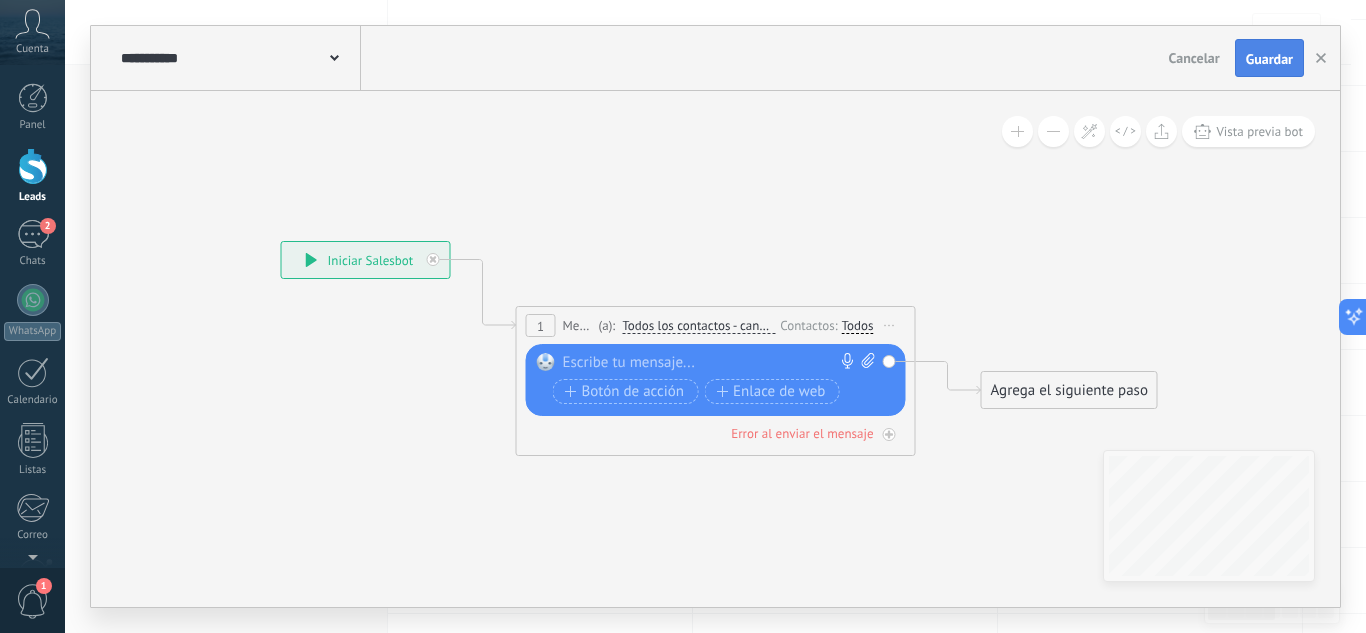 click on "Guardar" at bounding box center [1269, 59] 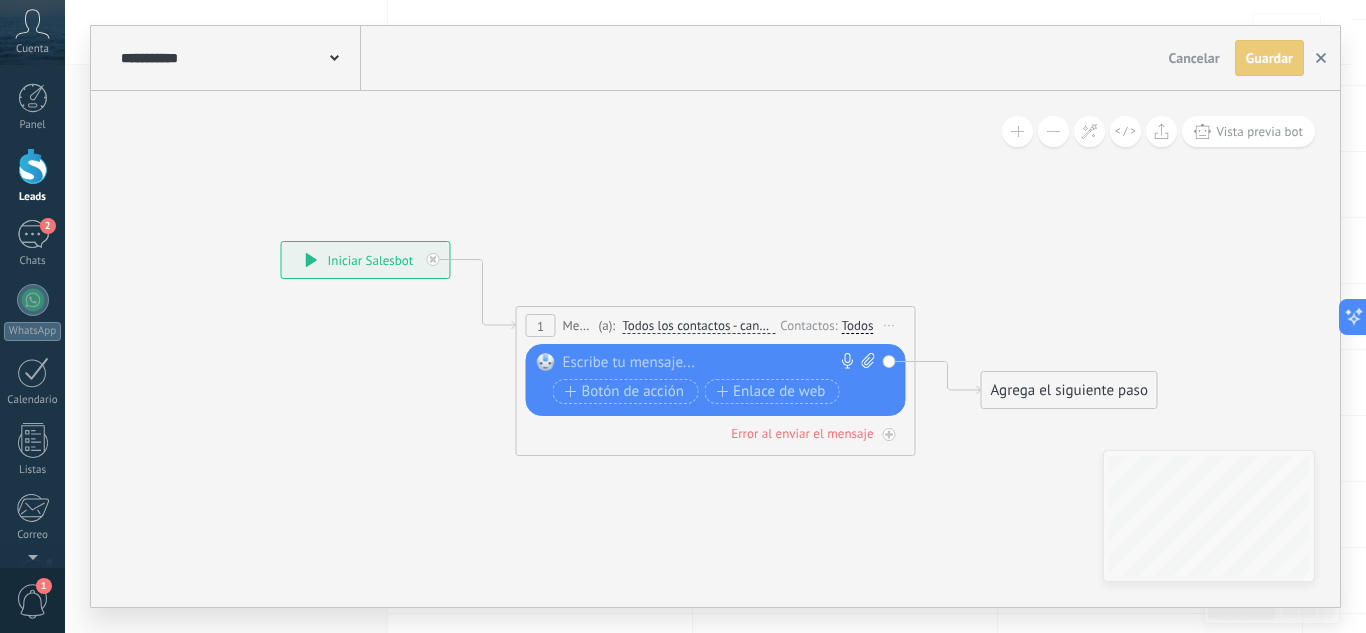 click 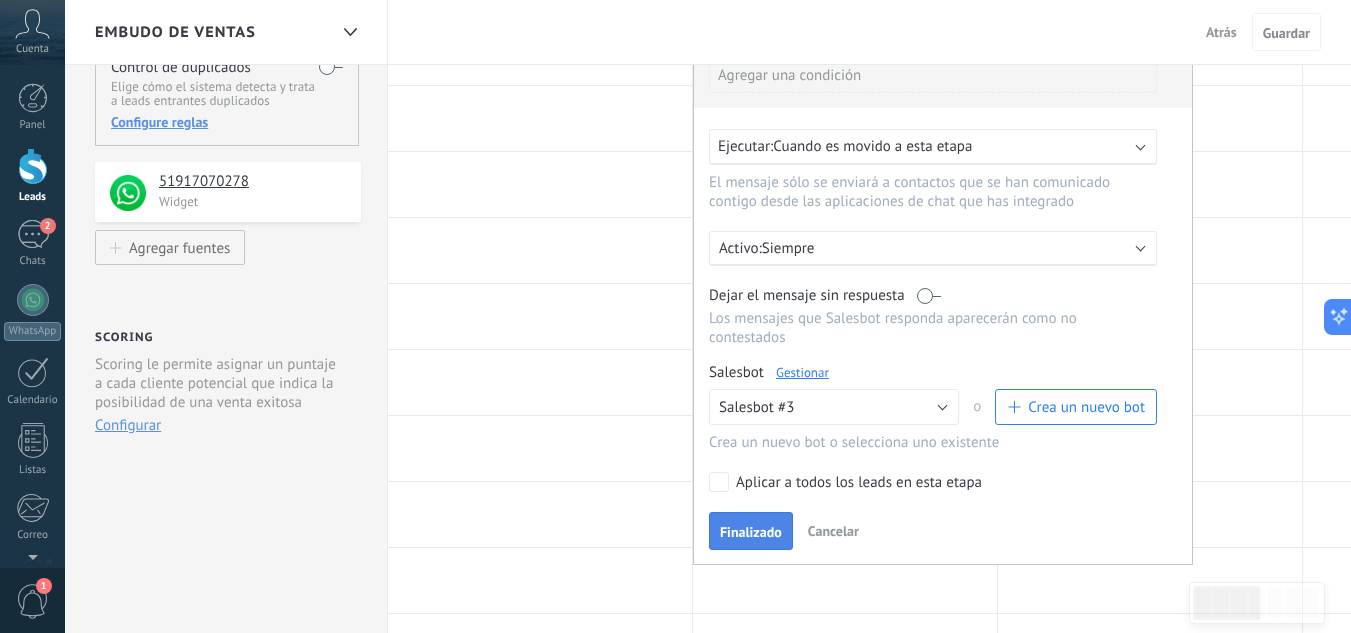 click on "Finalizado" at bounding box center (751, 532) 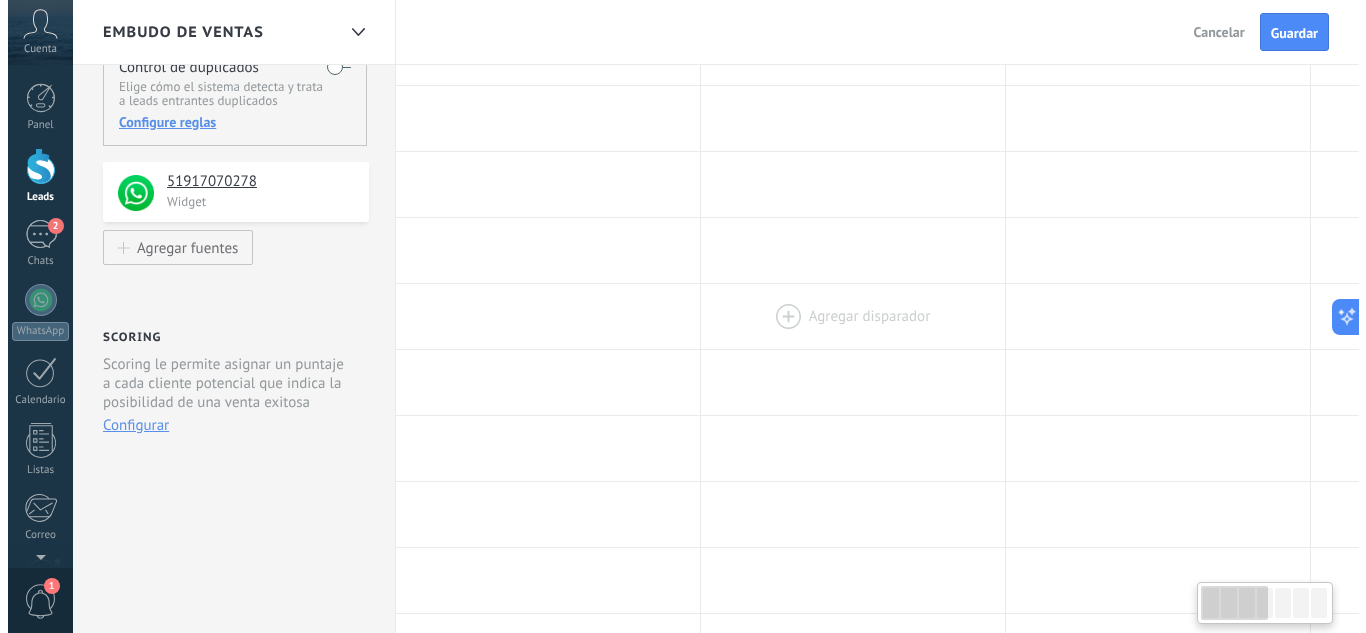 scroll, scrollTop: 0, scrollLeft: 0, axis: both 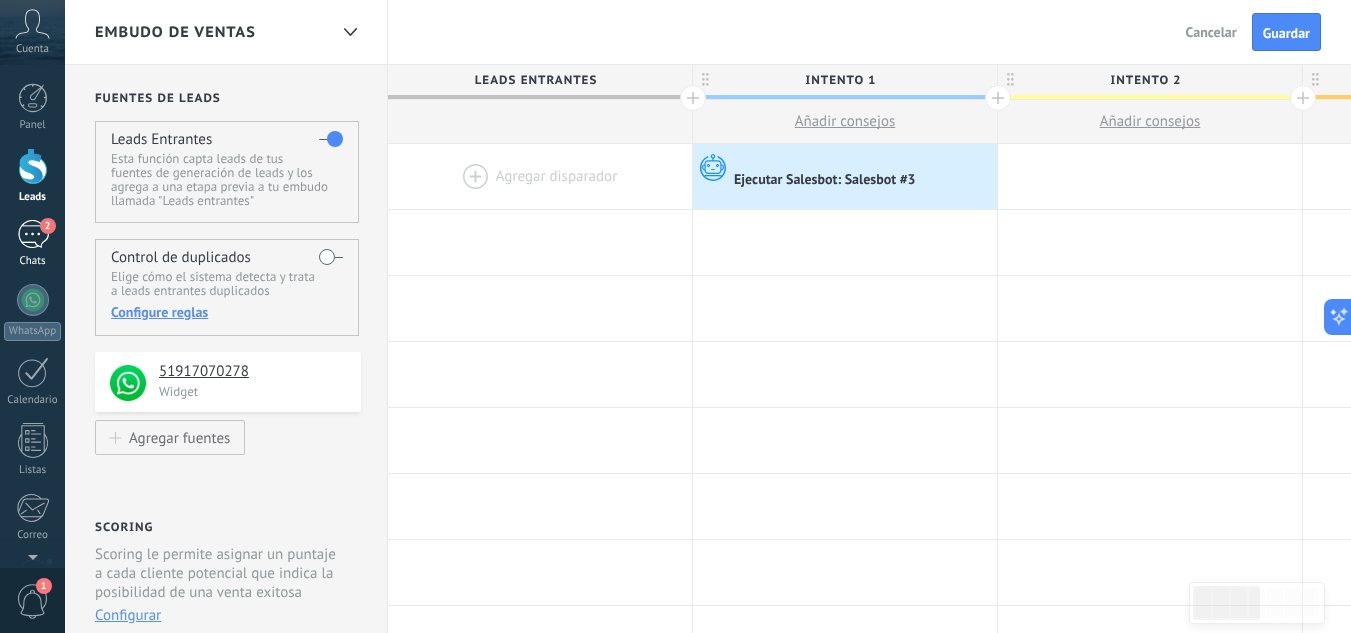 click on "2" at bounding box center [33, 234] 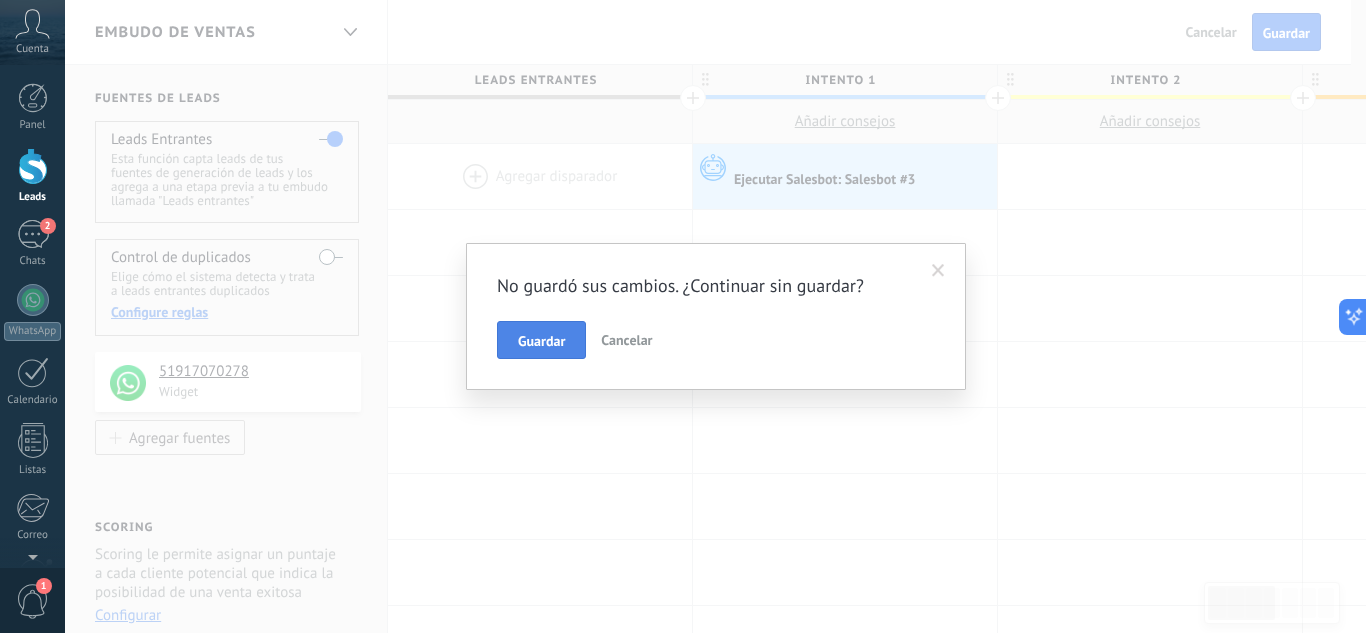 click on "Guardar" at bounding box center (541, 341) 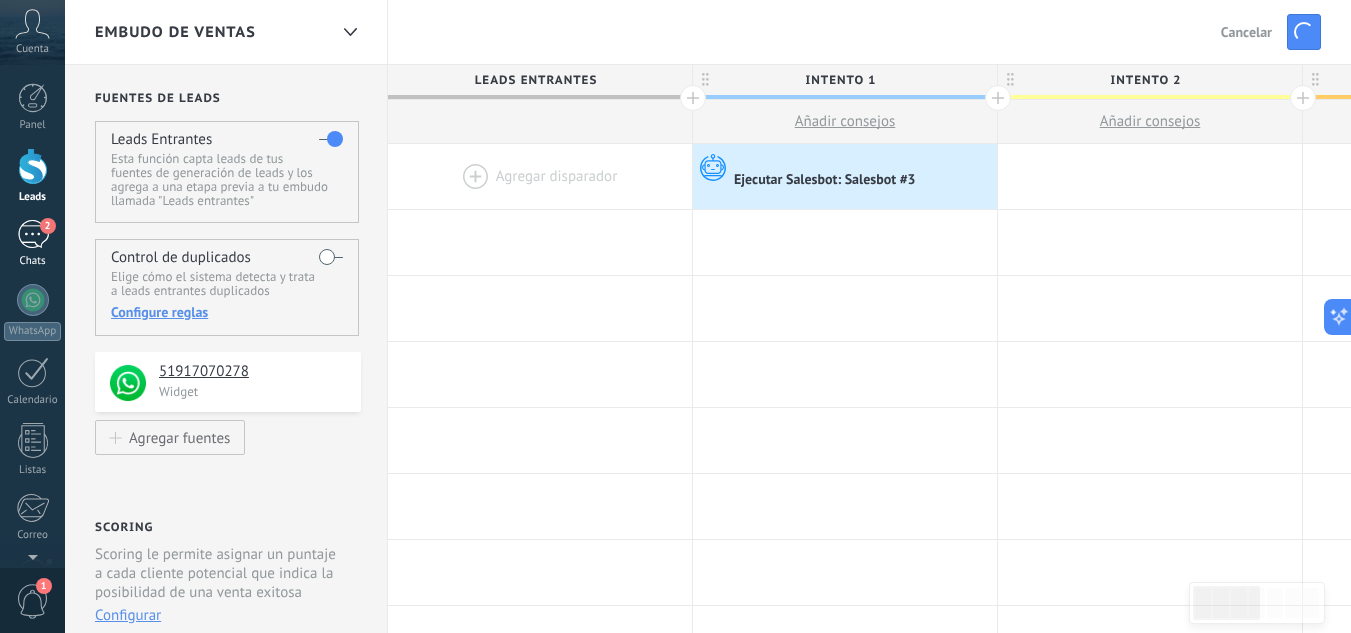 click on "2" at bounding box center (33, 234) 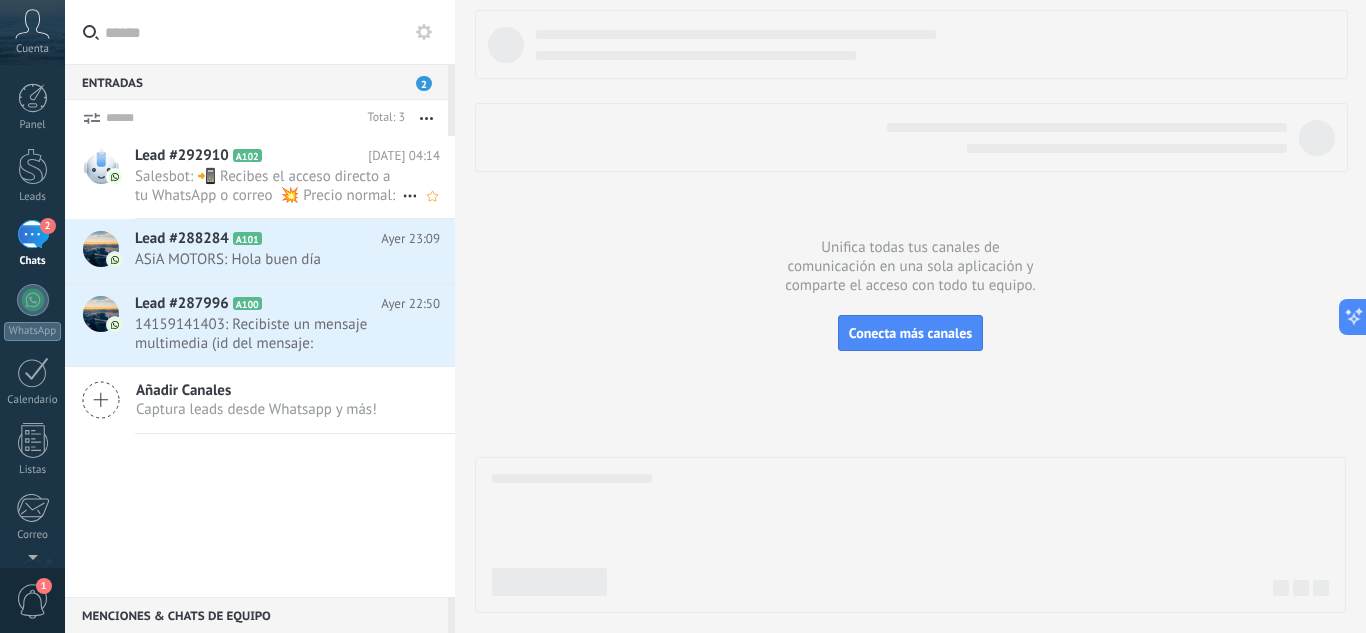 click on "Lead #292910
A102" at bounding box center (251, 156) 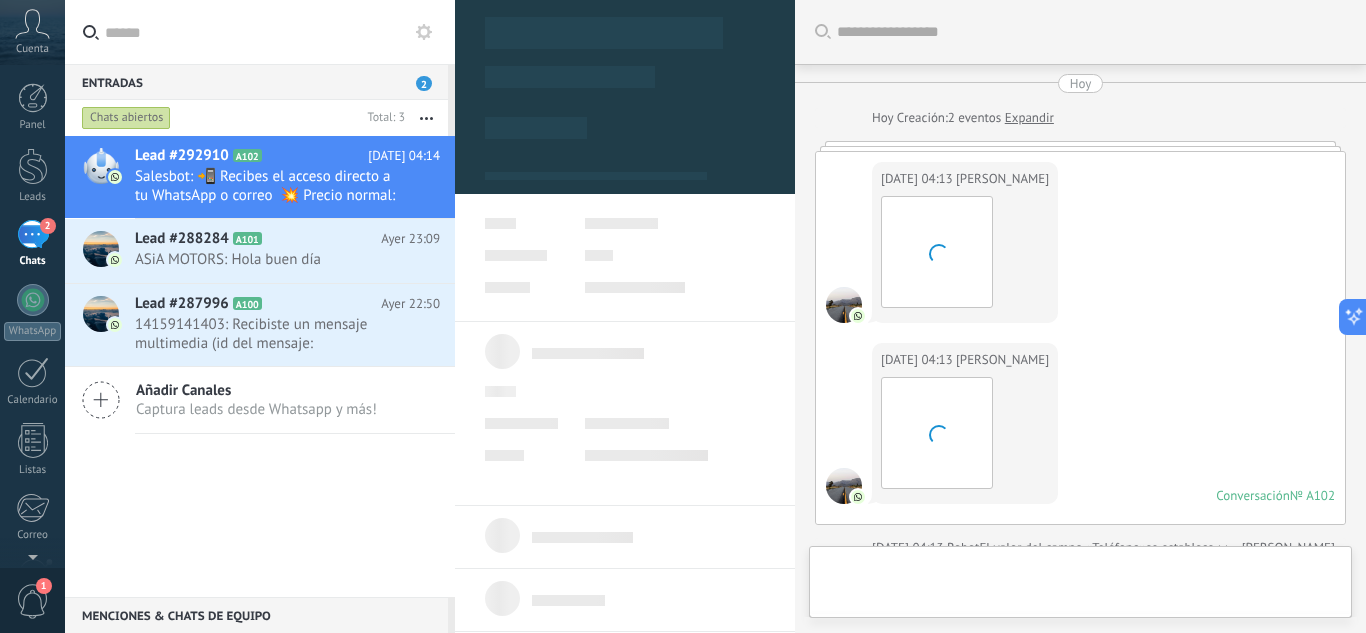 type on "**********" 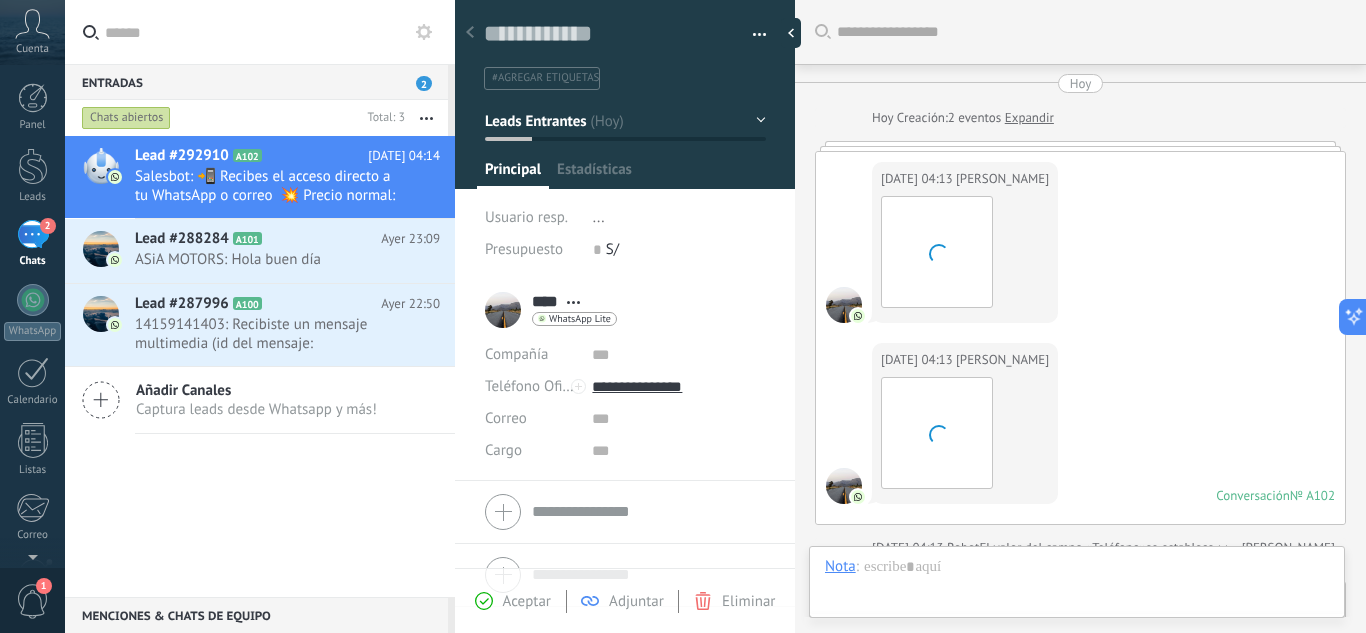 scroll, scrollTop: 30, scrollLeft: 0, axis: vertical 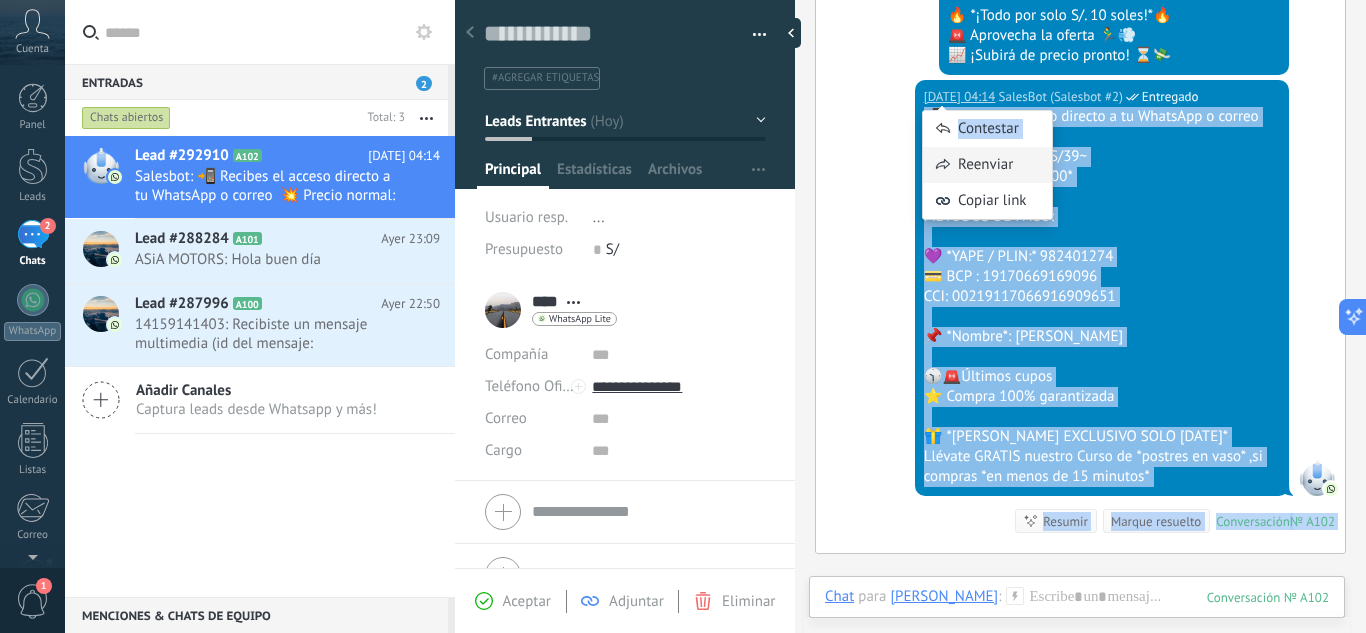 drag, startPoint x: 907, startPoint y: 111, endPoint x: 1049, endPoint y: 158, distance: 149.57607 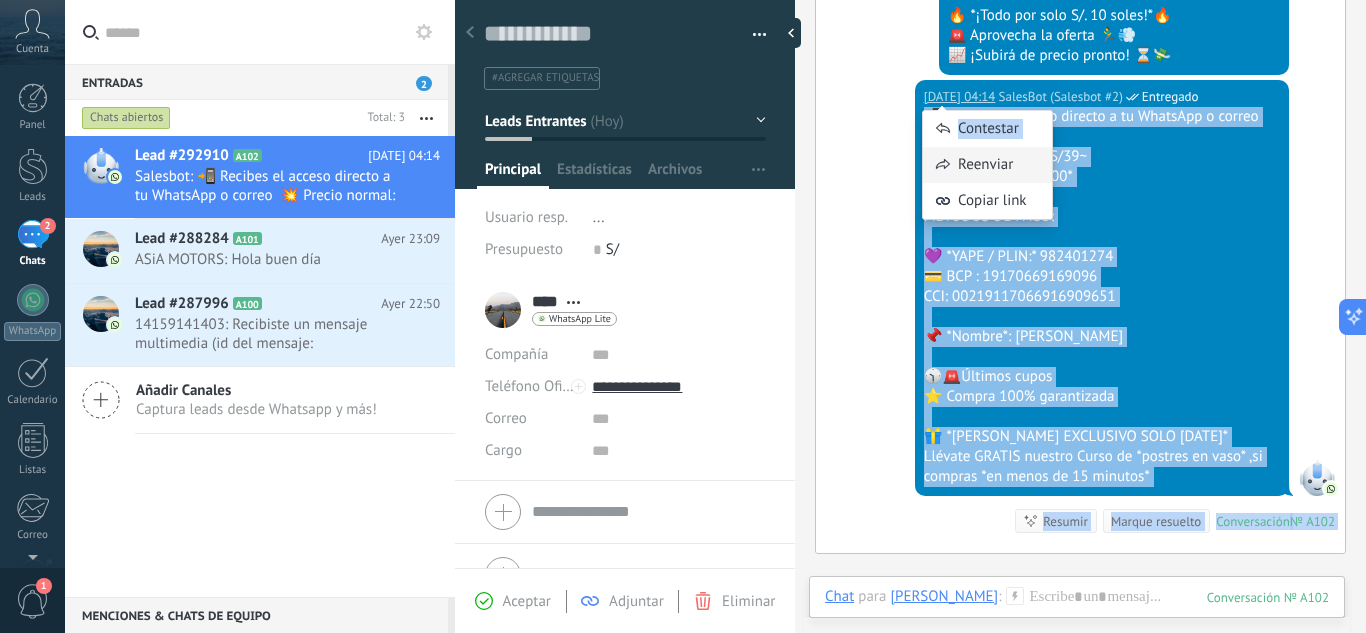 click on ".abccls-1,.abccls-2{fill-rule:evenodd}.abccls-2{fill:#fff} .abfcls-1{fill:none}.abfcls-2{fill:#fff} .abncls-1{isolation:isolate}.abncls-2{opacity:.06}.abncls-2,.abncls-3,.abncls-6{mix-blend-mode:multiply}.abncls-3{opacity:.15}.abncls-4,.abncls-8{fill:#fff}.abncls-5{fill:url(#abnlinear-gradient)}.abncls-6{opacity:.04}.abncls-7{fill:url(#abnlinear-gradient-2)}.abncls-8{fill-rule:evenodd} .abqst0{fill:#ffa200} .abwcls-1{fill:#252525} .cls-1{isolation:isolate} .acicls-1{fill:none} .aclcls-1{fill:#232323} .acnst0{display:none} .addcls-1,.addcls-2{fill:none;stroke-miterlimit:10}.addcls-1{stroke:#dfe0e5}.addcls-2{stroke:#a1a7ab} .adecls-1,.adecls-2{fill:none;stroke-miterlimit:10}.adecls-1{stroke:#dfe0e5}.adecls-2{stroke:#a1a7ab} .adqcls-1{fill:#8591a5;fill-rule:evenodd} .aeccls-1{fill:#5c9f37} .aeecls-1{fill:#f86161} .aejcls-1{fill:#8591a5;fill-rule:evenodd} .aekcls-1{fill-rule:evenodd} .aelcls-1{fill-rule:evenodd;fill:currentColor} .aemcls-1{fill-rule:evenodd;fill:currentColor} .aencls-2{fill:#f86161;opacity:.3}" at bounding box center [683, 316] 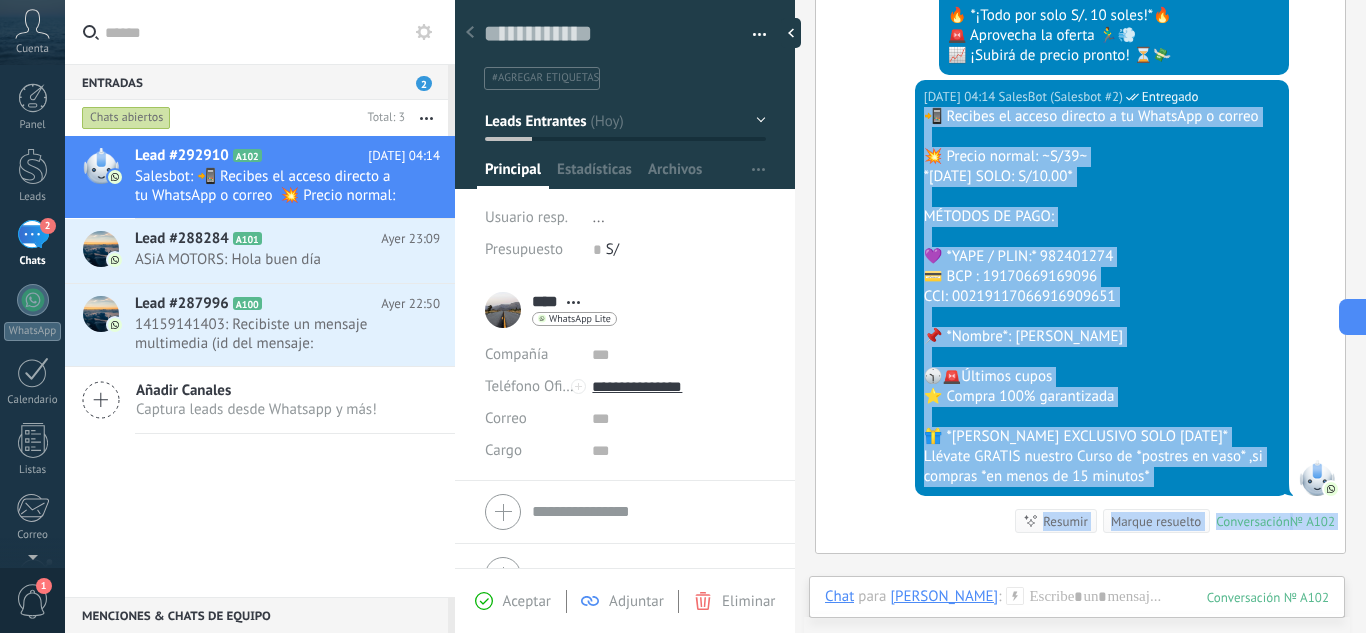 click on "[DATE] 04:14 SalesBot (Salesbot #2)  Entregado 📲 Recibes el acceso directo a tu WhatsApp o correo    💥 Precio normal: ~S/39~ *[DATE] SOLO: S/10.00*   MÉTODOS DE PAGO:    💜 *YAPE / PLIN:* 982401274 💳 BCP : 19170669169096 CCI: 00219117066916909651   📌 *Nombre*: [PERSON_NAME]   🕥🚨Últimos cupos  ⭐ Compra 100% garantizada   🎁 *BONO EXCLUSIVO SOLO [DATE]*  Llévate GRATIS nuestro Curso de *postres en vaso* ,si compras *en menos de 15 minutos* Conversación  № A102 Conversación № A102 Resumir Resumir Marque resuelto" at bounding box center [1080, 316] 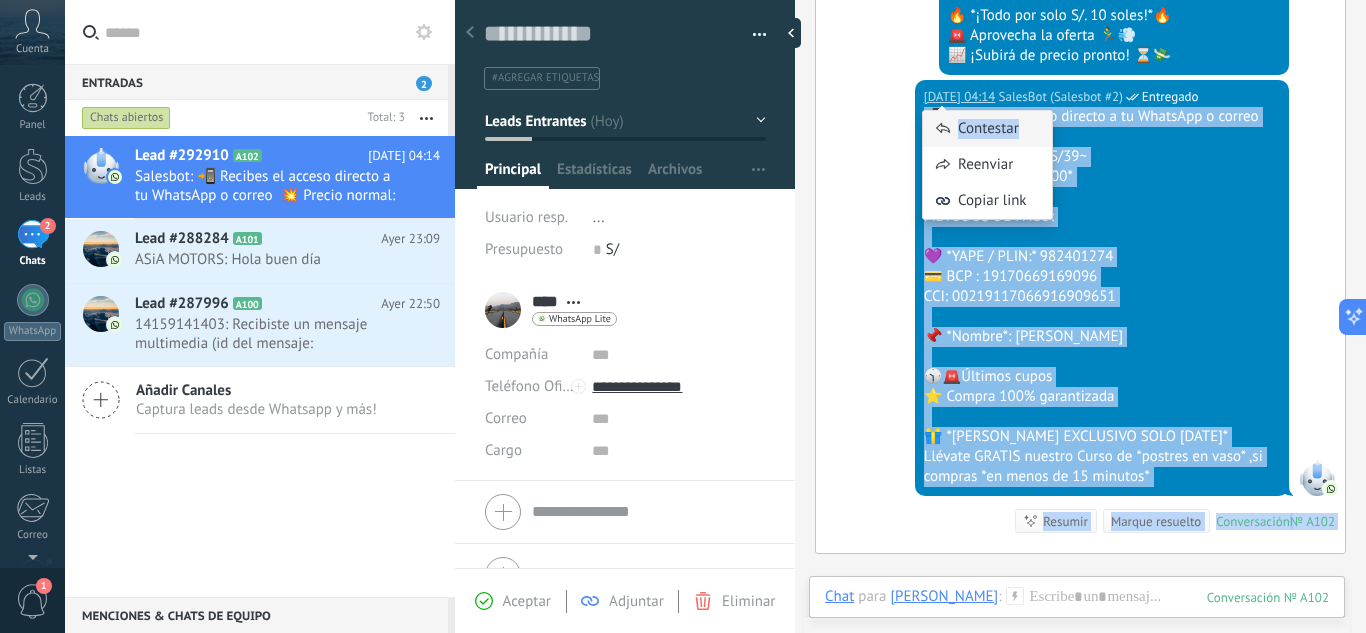 drag, startPoint x: 904, startPoint y: 121, endPoint x: 1028, endPoint y: 145, distance: 126.30122 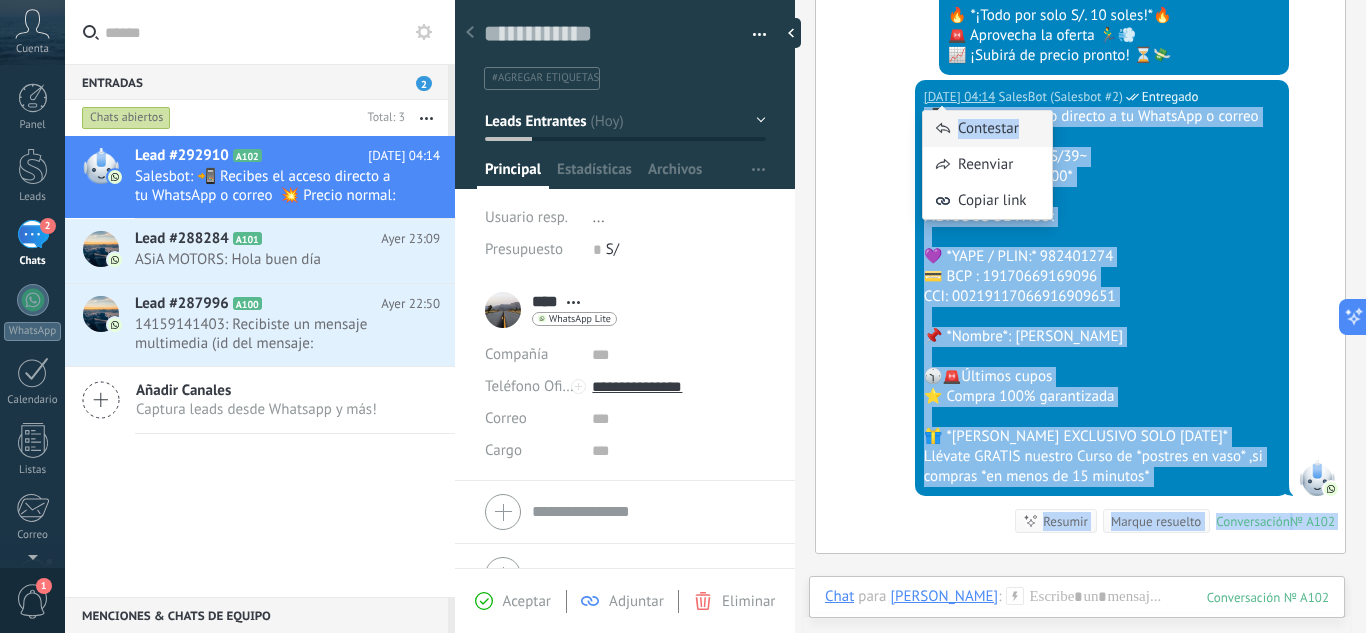click on ".abccls-1,.abccls-2{fill-rule:evenodd}.abccls-2{fill:#fff} .abfcls-1{fill:none}.abfcls-2{fill:#fff} .abncls-1{isolation:isolate}.abncls-2{opacity:.06}.abncls-2,.abncls-3,.abncls-6{mix-blend-mode:multiply}.abncls-3{opacity:.15}.abncls-4,.abncls-8{fill:#fff}.abncls-5{fill:url(#abnlinear-gradient)}.abncls-6{opacity:.04}.abncls-7{fill:url(#abnlinear-gradient-2)}.abncls-8{fill-rule:evenodd} .abqst0{fill:#ffa200} .abwcls-1{fill:#252525} .cls-1{isolation:isolate} .acicls-1{fill:none} .aclcls-1{fill:#232323} .acnst0{display:none} .addcls-1,.addcls-2{fill:none;stroke-miterlimit:10}.addcls-1{stroke:#dfe0e5}.addcls-2{stroke:#a1a7ab} .adecls-1,.adecls-2{fill:none;stroke-miterlimit:10}.adecls-1{stroke:#dfe0e5}.adecls-2{stroke:#a1a7ab} .adqcls-1{fill:#8591a5;fill-rule:evenodd} .aeccls-1{fill:#5c9f37} .aeecls-1{fill:#f86161} .aejcls-1{fill:#8591a5;fill-rule:evenodd} .aekcls-1{fill-rule:evenodd} .aelcls-1{fill-rule:evenodd;fill:currentColor} .aemcls-1{fill-rule:evenodd;fill:currentColor} .aencls-2{fill:#f86161;opacity:.3}" at bounding box center (683, 316) 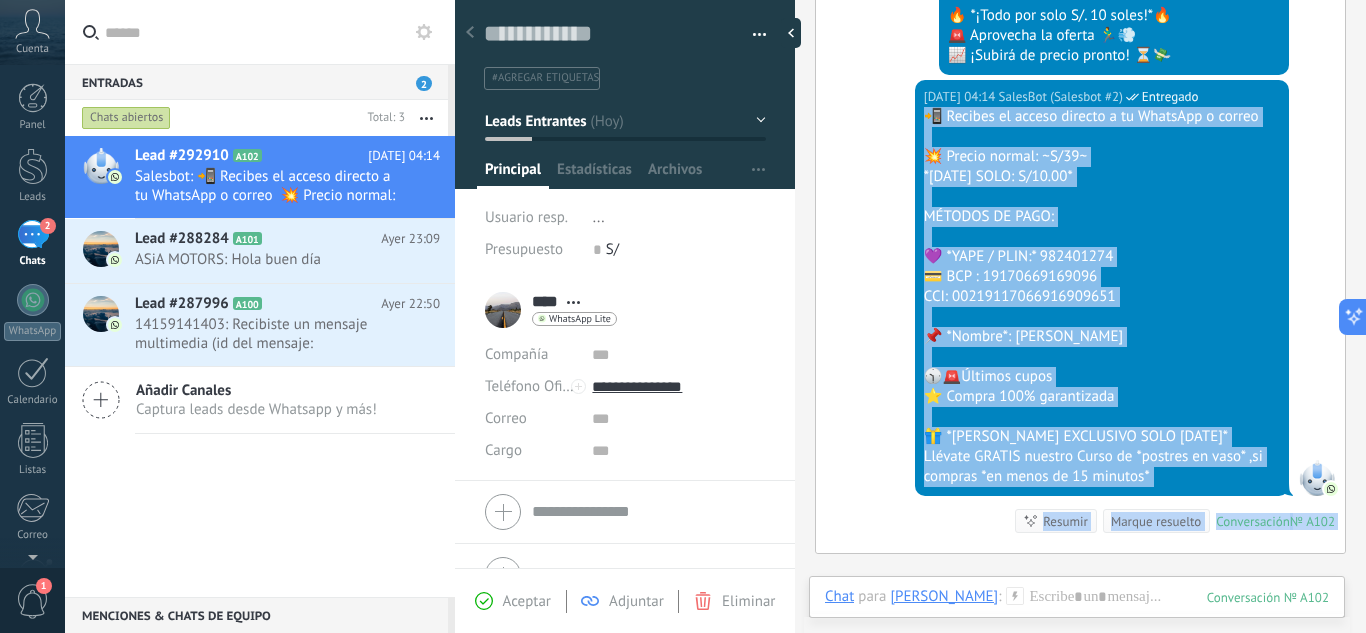 copy on "📲 Loremip do sitame consect a el SeddoEiu t incidi    💥 Utlabo etdolo: ~M/86~ *ALI ENIM: A/19.17*   MINIMVE QU NOST:    💜 *EXER / ULLA:* 007587439 💳 LAB : 97238358412918 NIS: 33766332061119772334   📌 *Aliqui*: EXEACOMMO C. DUISAUT I.   🕥🚨Inrepre volup  ⭐ Velite 878% cillumfugia   🎁 *NULL PARIATURE SINT OCC*  Cupidat NONPRO suntcul Quiof de *mollita id estl* ,pe undeomn *is natus er 29 volupta* Accusantiumd  № L948 Totamremaper № E591 Ipsaqua Abilloi Verita quasiarc Bea 57:82 VitaeDic: 📲 Explica ne enimip quiavol a au OditfUgi c magnid
💥 Eosrat sequin: ~N/03~
*POR QUIS: D/29.73*
ADIPISC NU E... Moditemporai № M854 Qu eti minuss.  Nobis eli Optiocumqueni:  4 Impedit quoplac Face:  1 Possim assu Repellen #4 Temp Autemq Offi Debit Reru   nece   Saep : 920 Evenie Voluptat Repudian recus it earum ? Hictene sapie delect r voluptat maior: aliasp do asperior, rep MINi nos exerci ullam corporissusc lab aliqu co consequ. Qui max mollitiamo, ha quidem re facilisexp di na libe tem cums. Nobis eligendiop cum nihilim mi..." 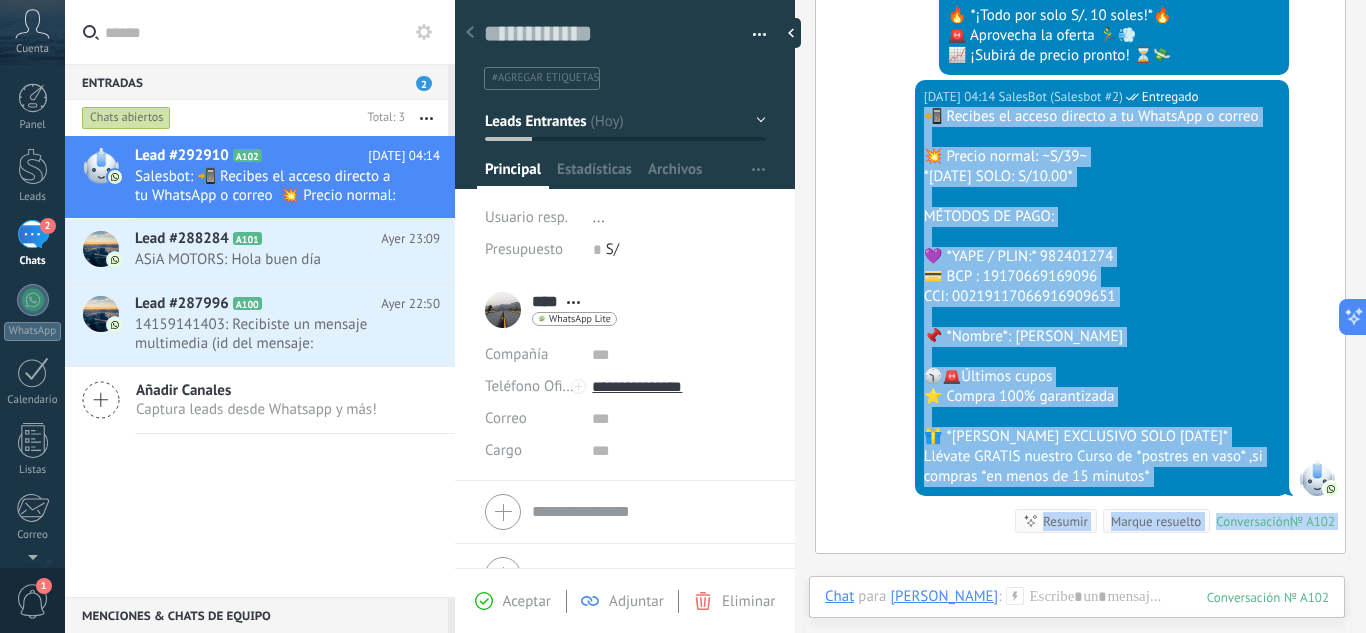 click on "[DATE] 04:14 SalesBot (Salesbot #2)  Entregado 📲 Recibes el acceso directo a tu WhatsApp o correo    💥 Precio normal: ~S/39~ *[DATE] SOLO: S/10.00*   MÉTODOS DE PAGO:    💜 *YAPE / PLIN:* 982401274 💳 BCP : 19170669169096 CCI: 00219117066916909651   📌 *Nombre*: [PERSON_NAME]   🕥🚨Últimos cupos  ⭐ Compra 100% garantizada   🎁 *BONO EXCLUSIVO SOLO [DATE]*  Llévate GRATIS nuestro Curso de *postres en vaso* ,si compras *en menos de 15 minutos* Conversación  № A102 Conversación № A102 Resumir Resumir Marque resuelto" at bounding box center (1080, 316) 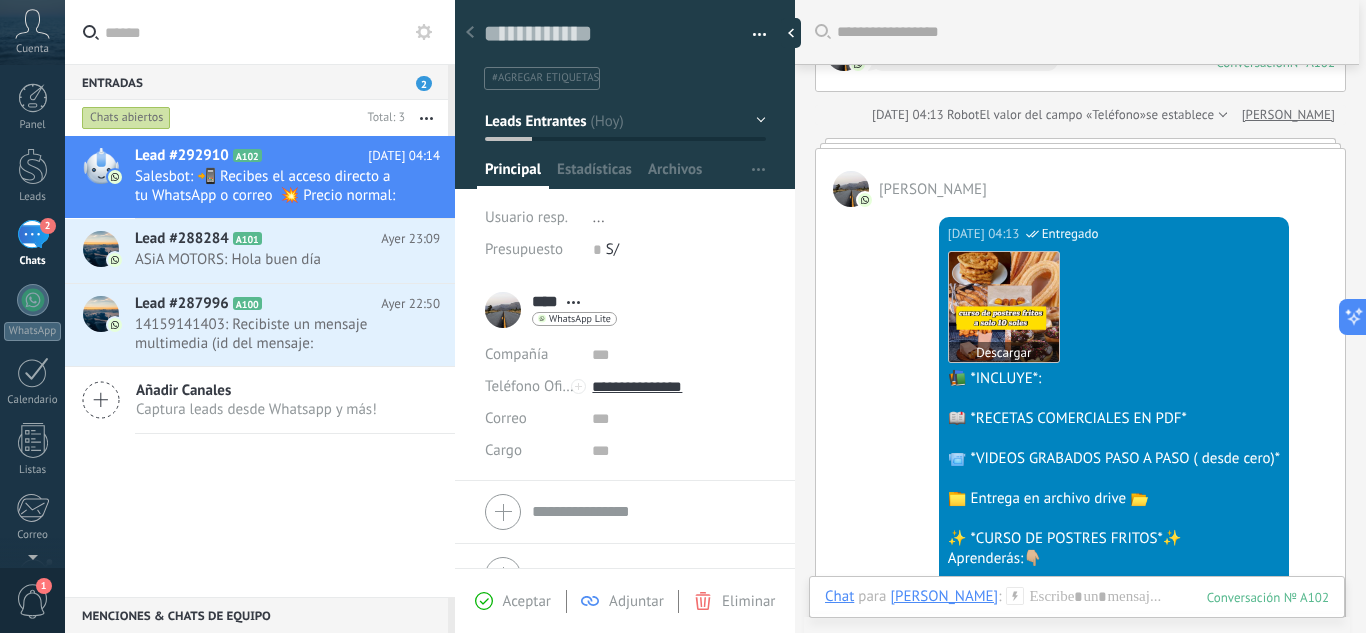 scroll, scrollTop: 432, scrollLeft: 0, axis: vertical 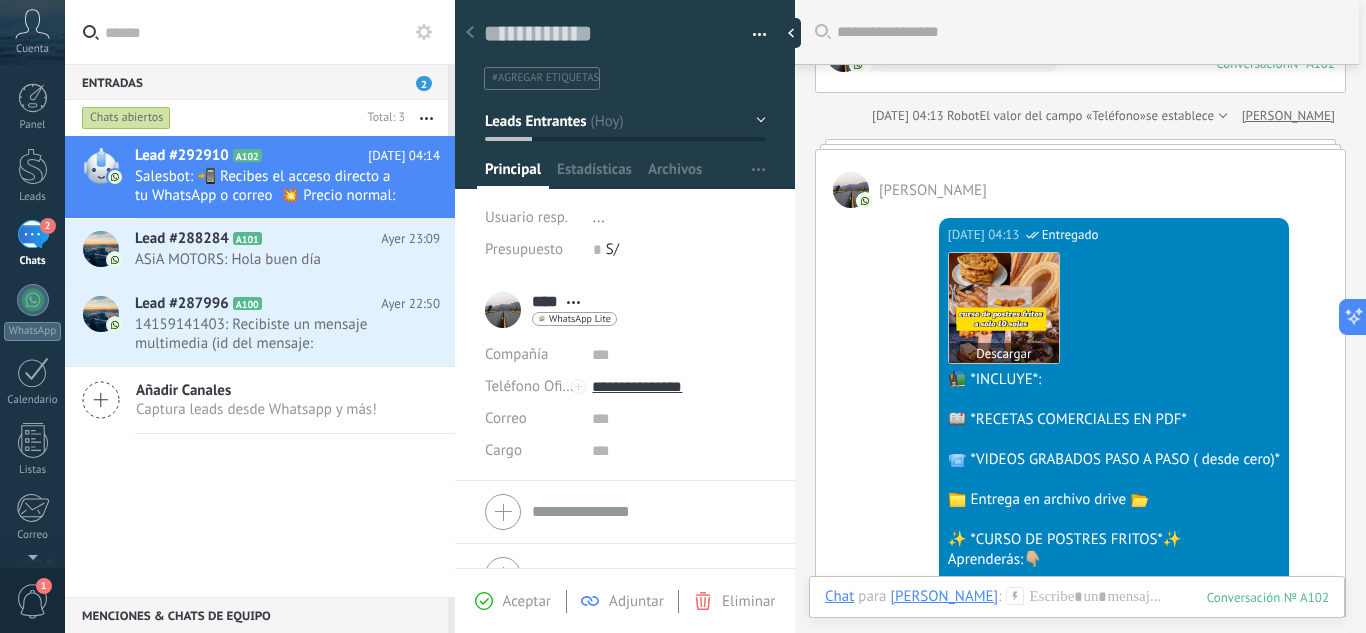 click at bounding box center (1004, 308) 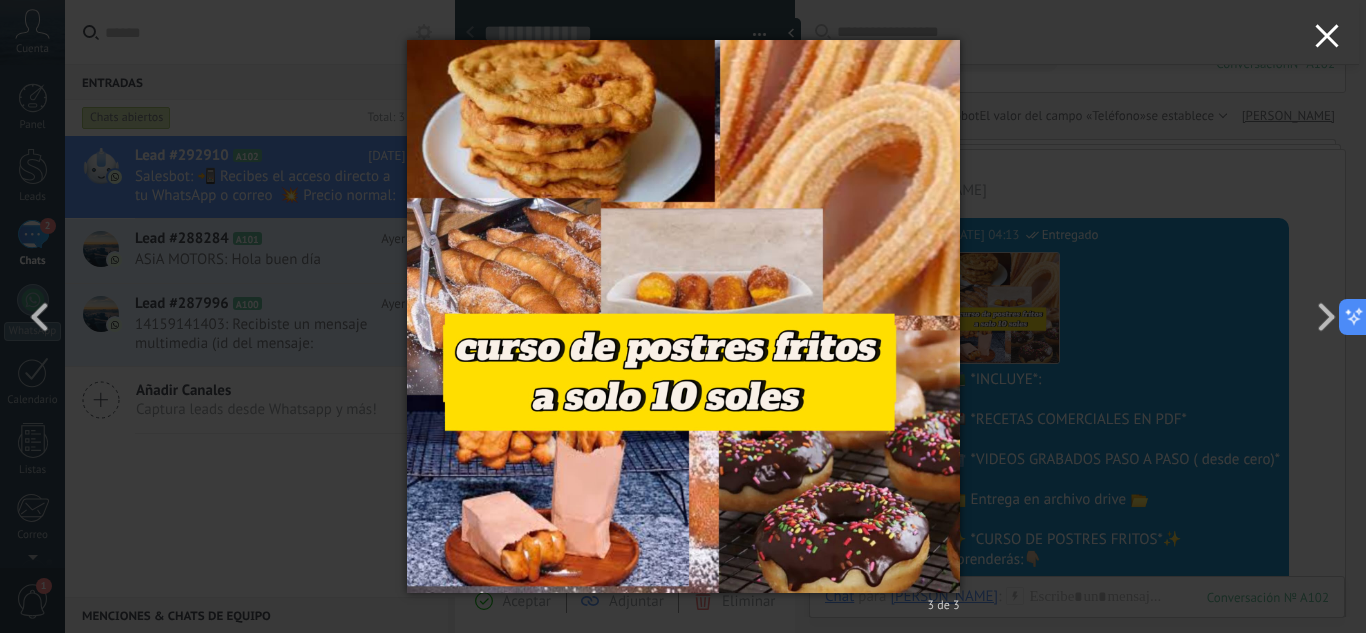 click 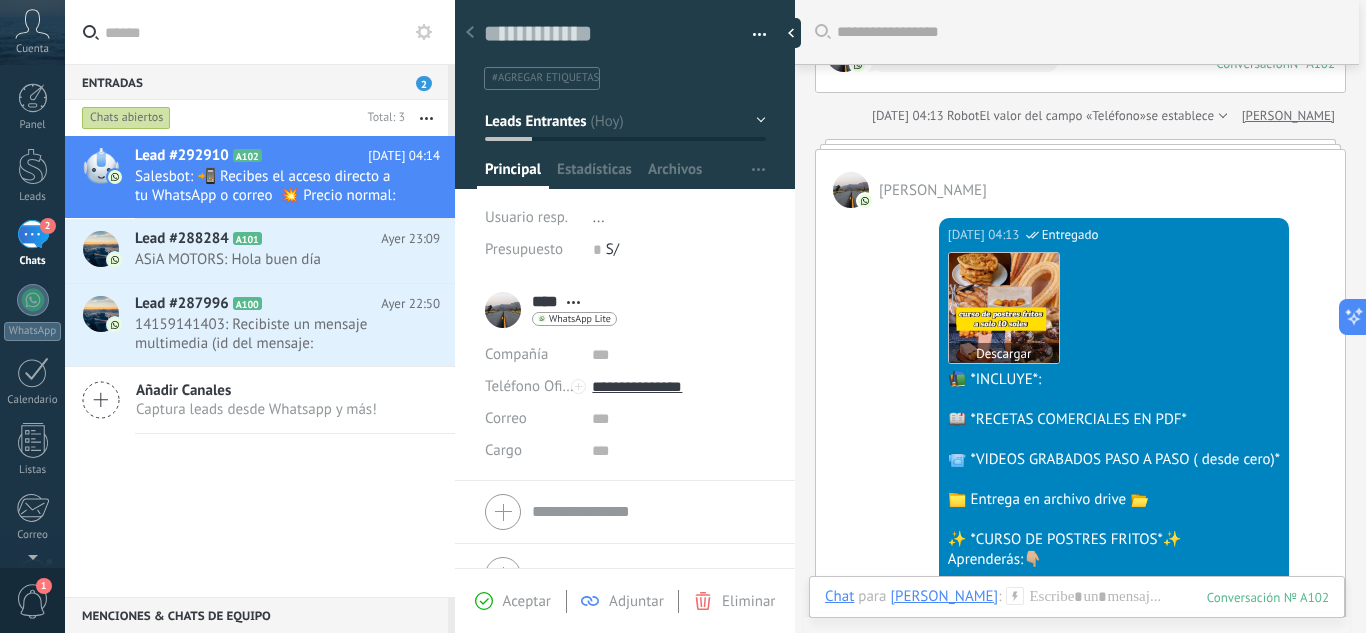 click on "Descargar" at bounding box center (1004, 353) 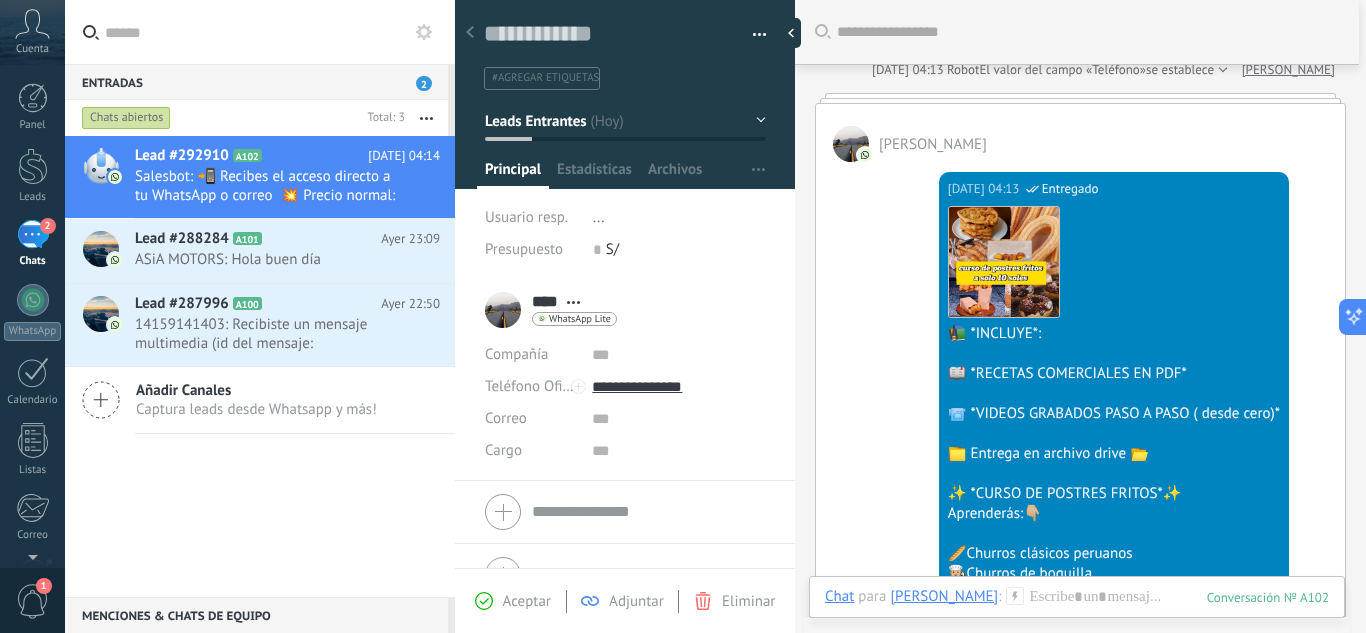 scroll, scrollTop: 522, scrollLeft: 0, axis: vertical 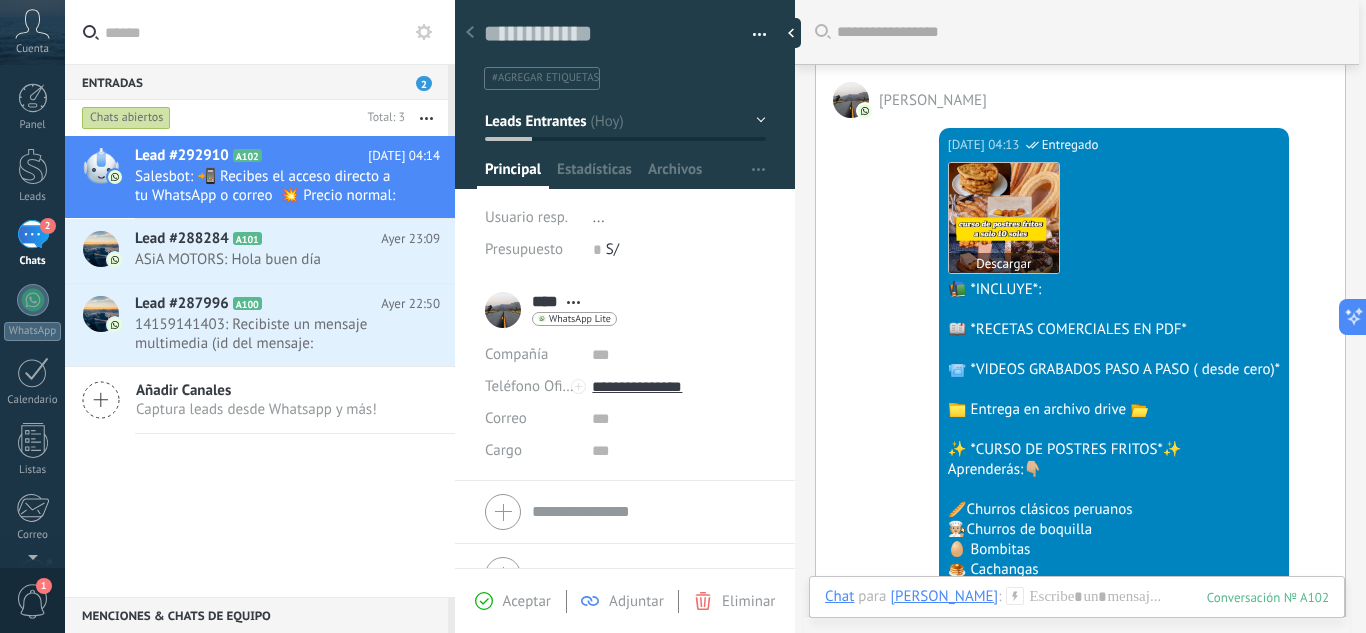 click on "Descargar" at bounding box center [1004, 263] 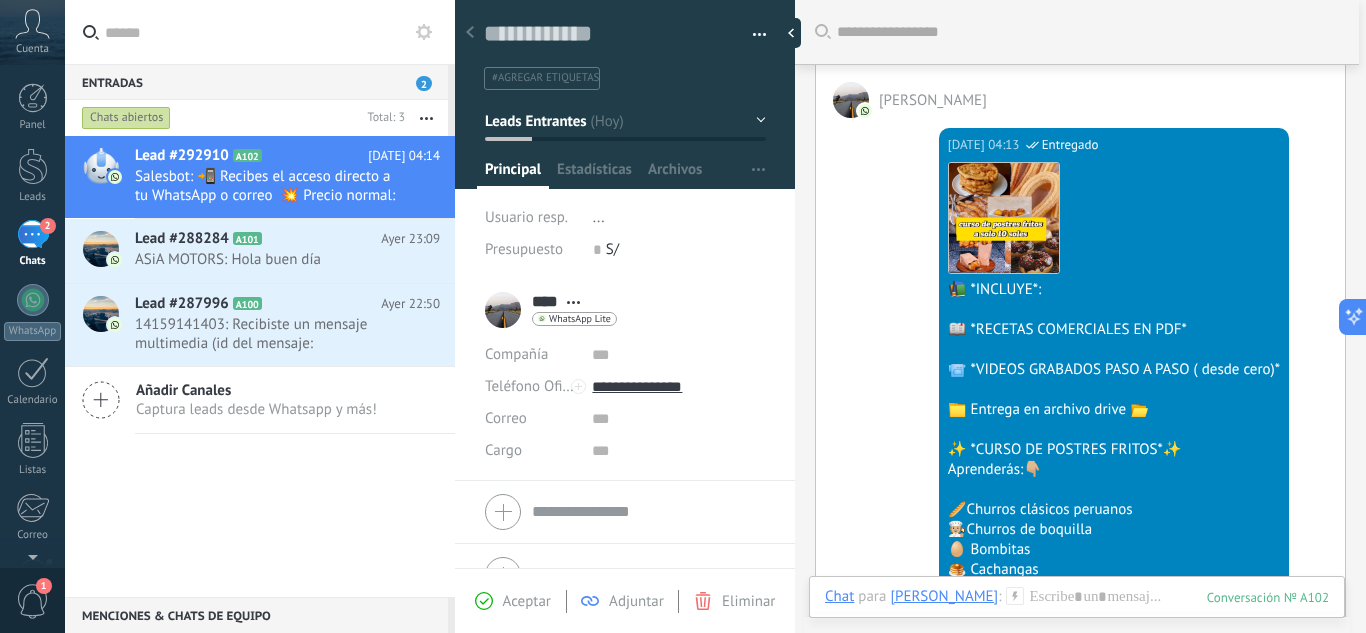 click at bounding box center [1004, 218] 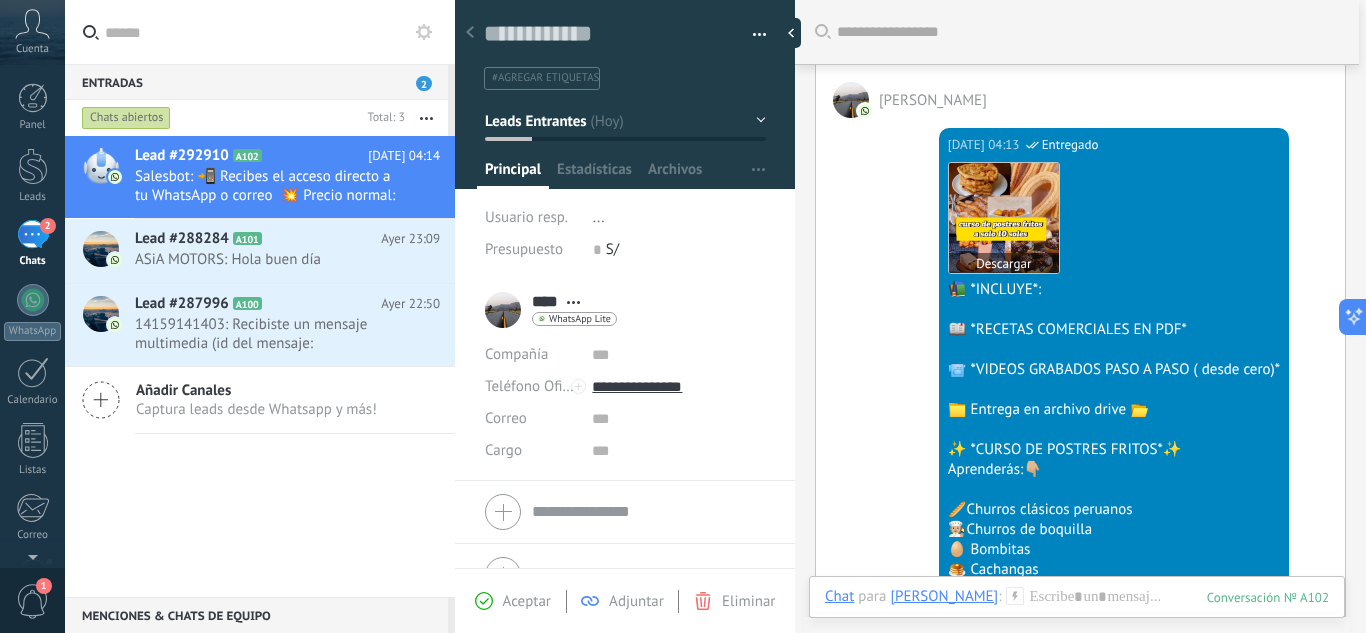 click on "Descargar" at bounding box center [1004, 263] 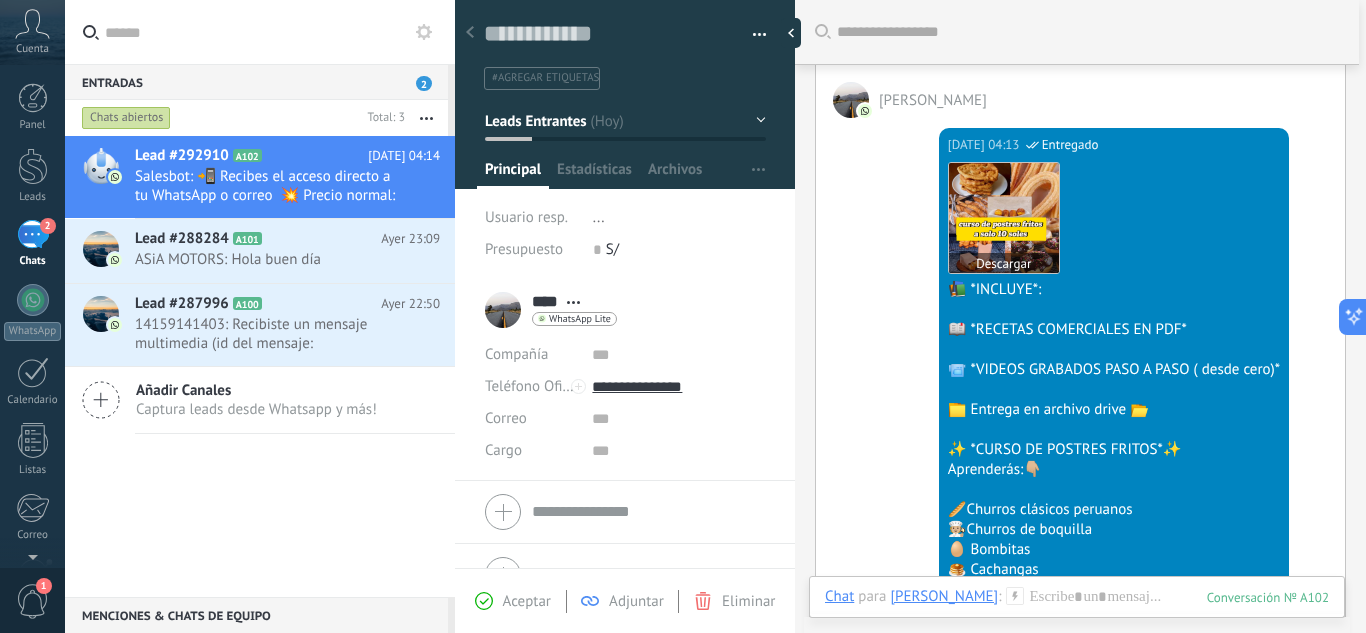 click on "Descargar" at bounding box center (1004, 263) 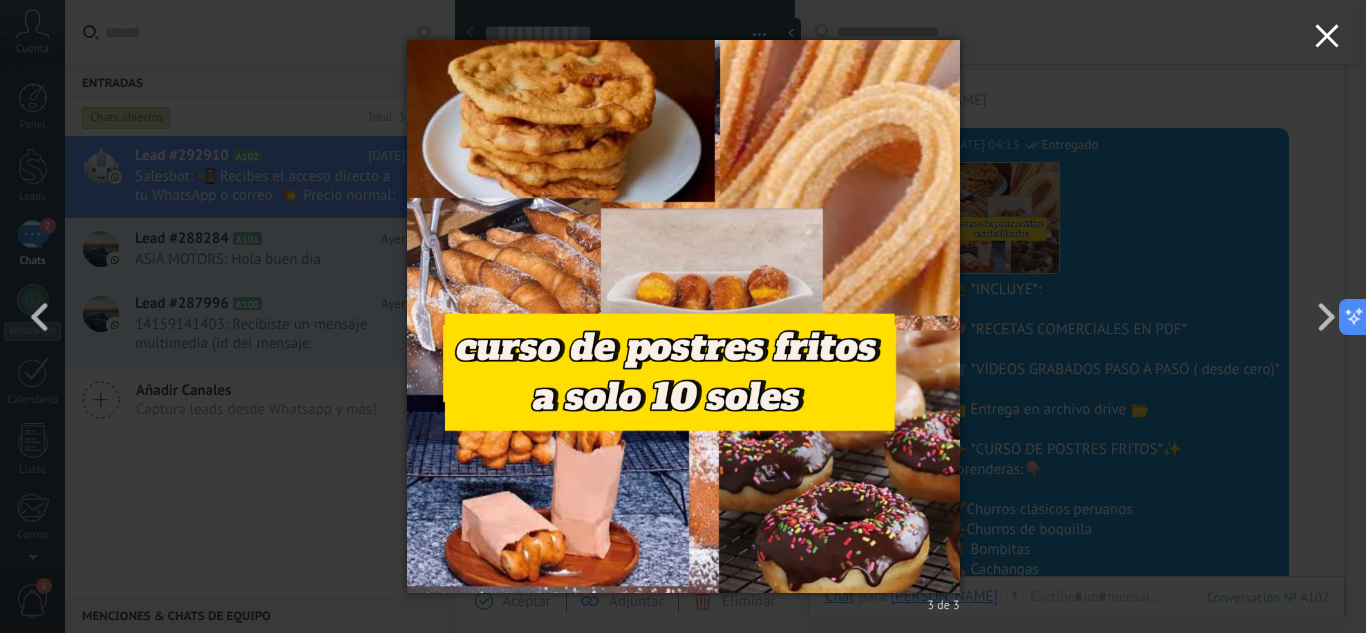 click 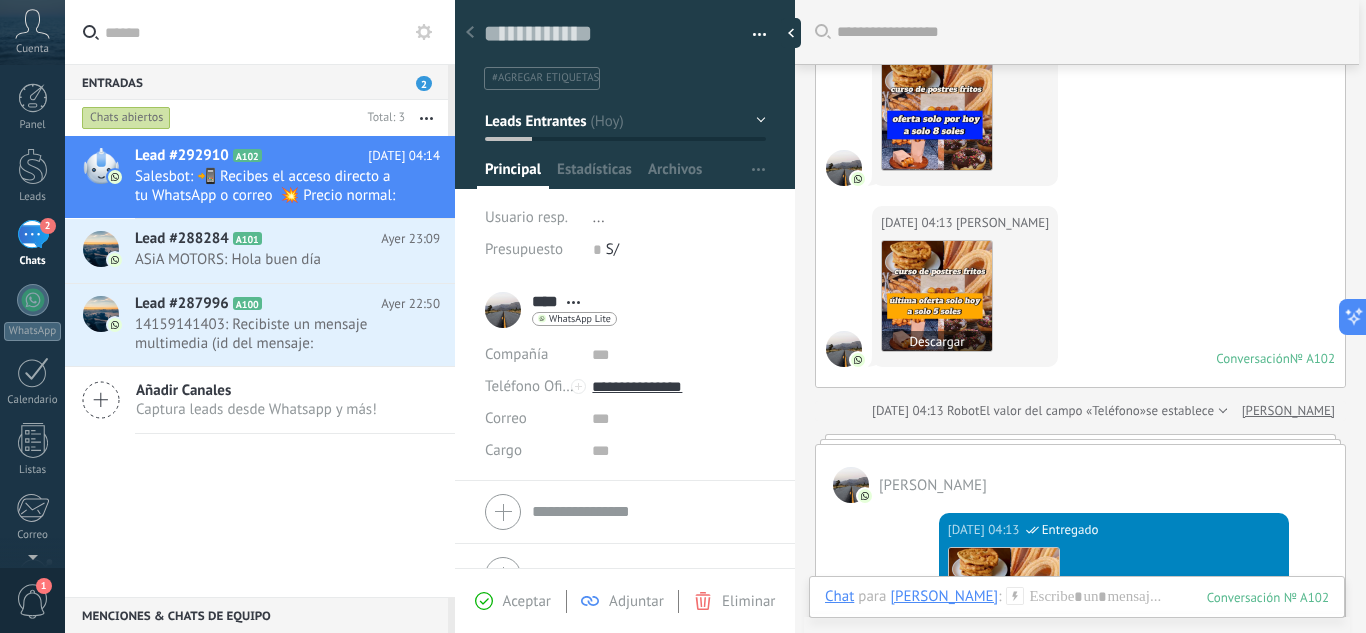 scroll, scrollTop: 136, scrollLeft: 0, axis: vertical 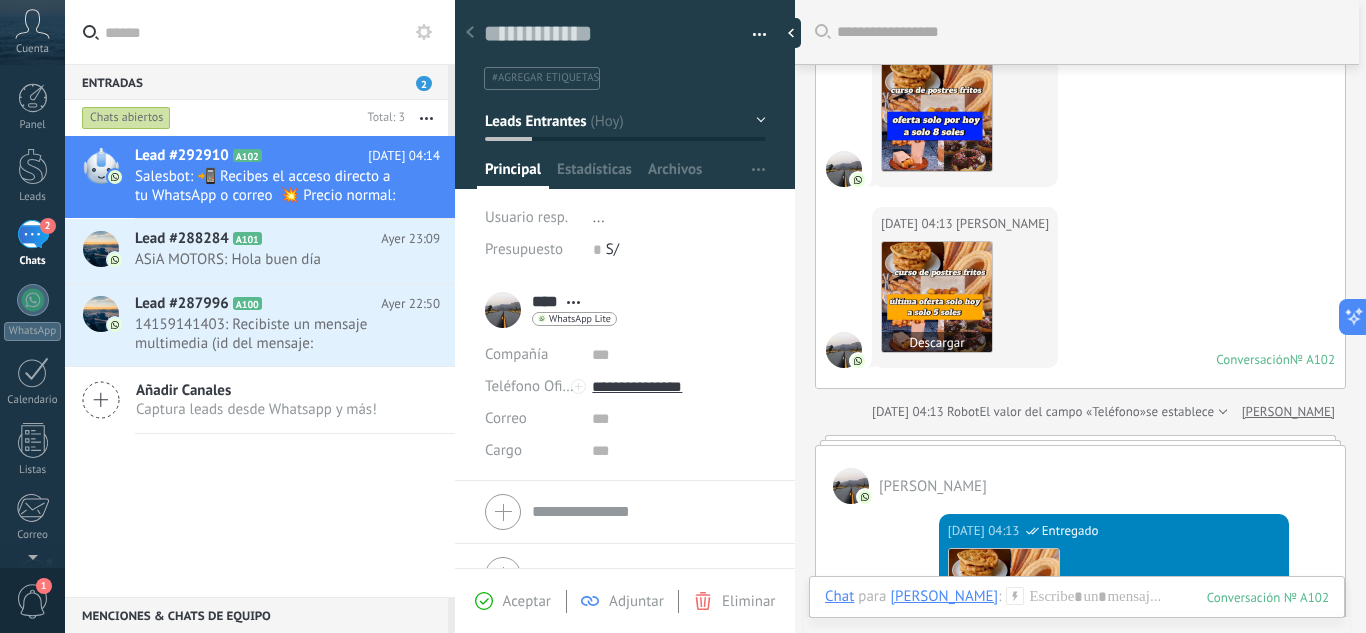 click at bounding box center (937, 297) 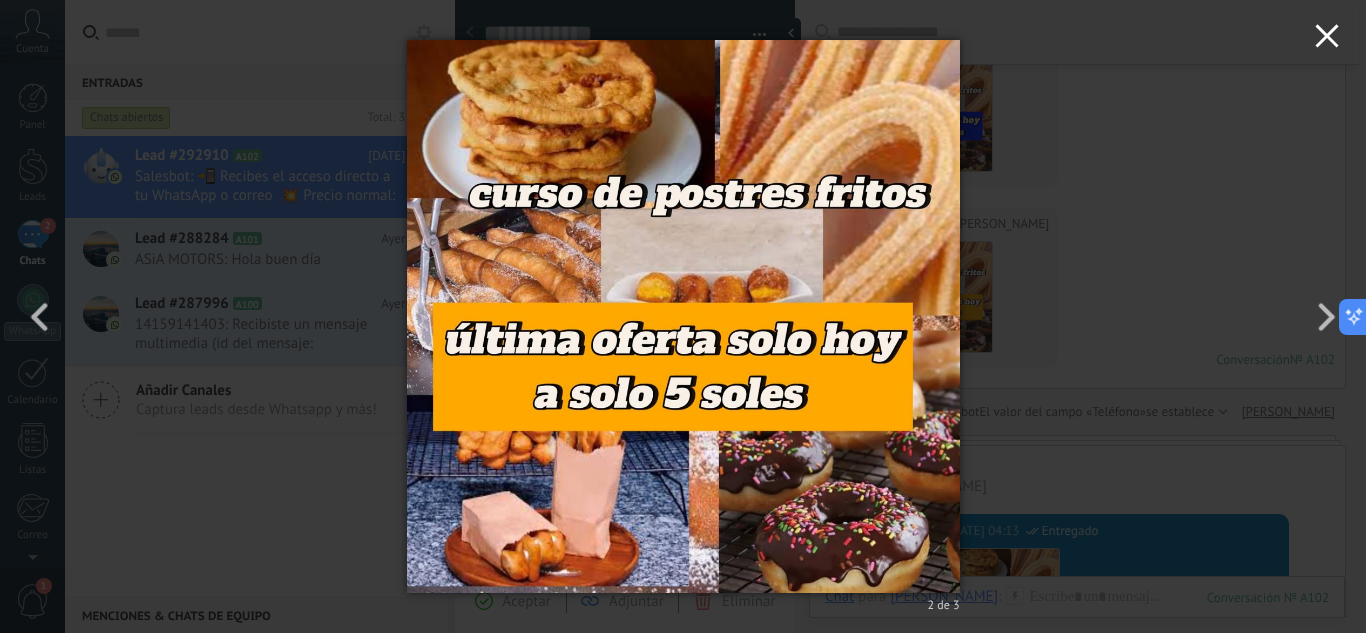 click 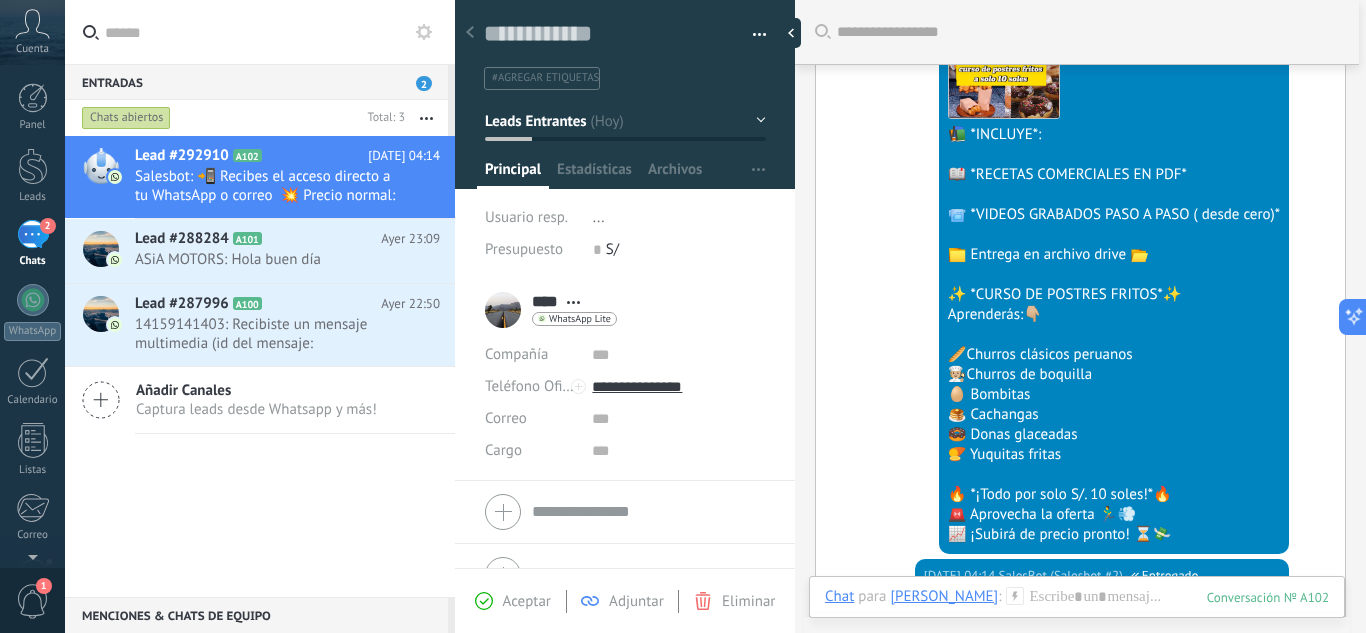 scroll, scrollTop: 1165, scrollLeft: 0, axis: vertical 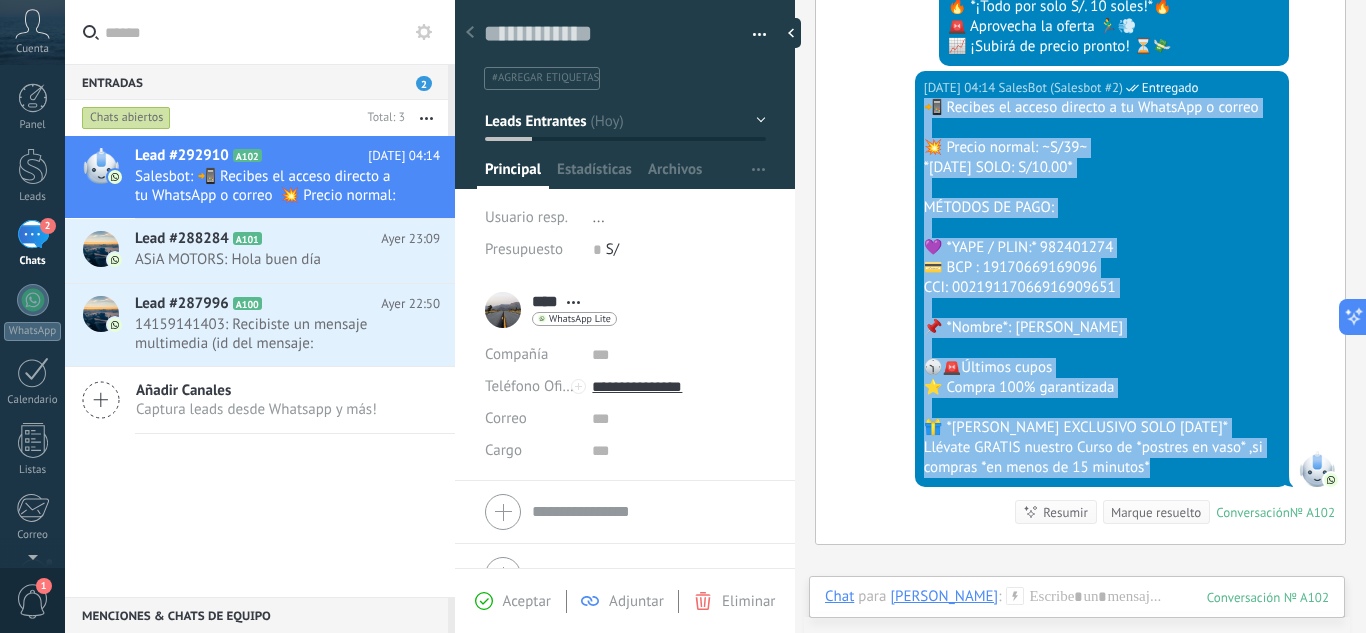 drag, startPoint x: 904, startPoint y: 103, endPoint x: 1193, endPoint y: 466, distance: 463.99353 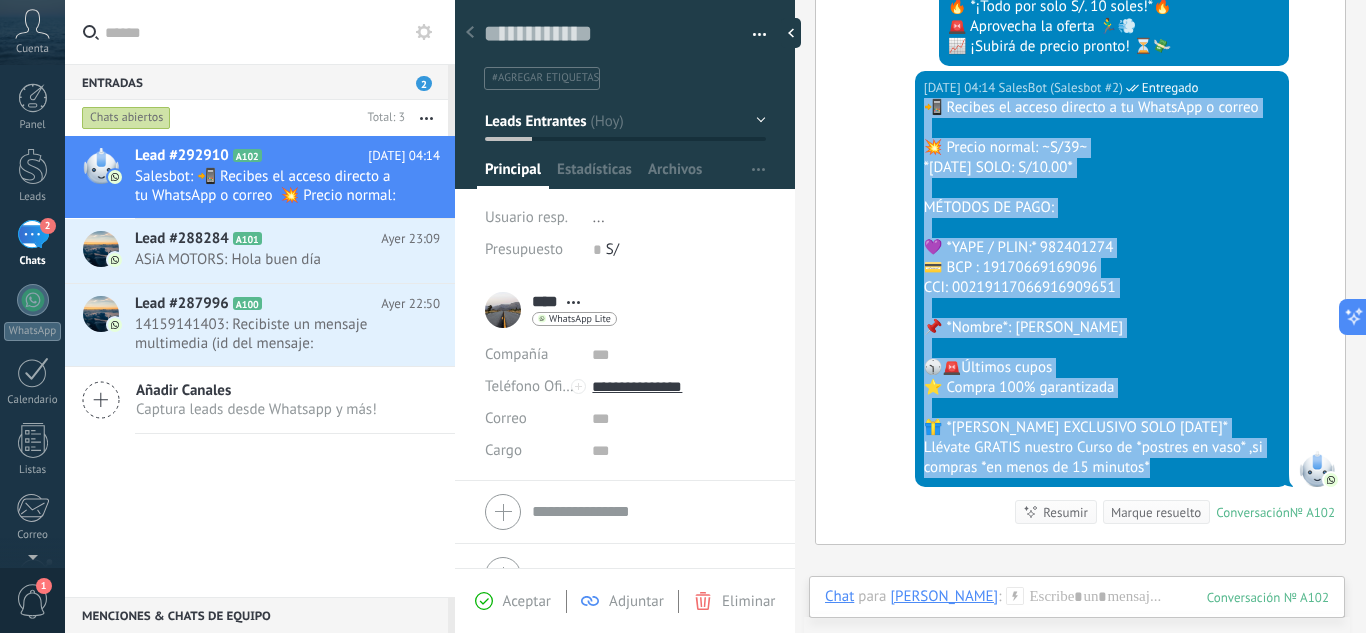 click on "[DATE] 04:14 SalesBot (Salesbot #2)  Entregado 📲 Recibes el acceso directo a tu WhatsApp o correo    💥 Precio normal: ~S/39~ *[DATE] SOLO: S/10.00*   MÉTODOS DE PAGO:    💜 *YAPE / PLIN:* 982401274 💳 BCP : 19170669169096 CCI: 00219117066916909651   📌 *Nombre*: [PERSON_NAME]   🕥🚨Últimos cupos  ⭐ Compra 100% garantizada   🎁 *BONO EXCLUSIVO SOLO [DATE]*  Llévate GRATIS nuestro Curso de *postres en vaso* ,si compras *en menos de 15 minutos* Conversación  № A102 Conversación № A102 Resumir Resumir Marque resuelto" at bounding box center (1080, 307) 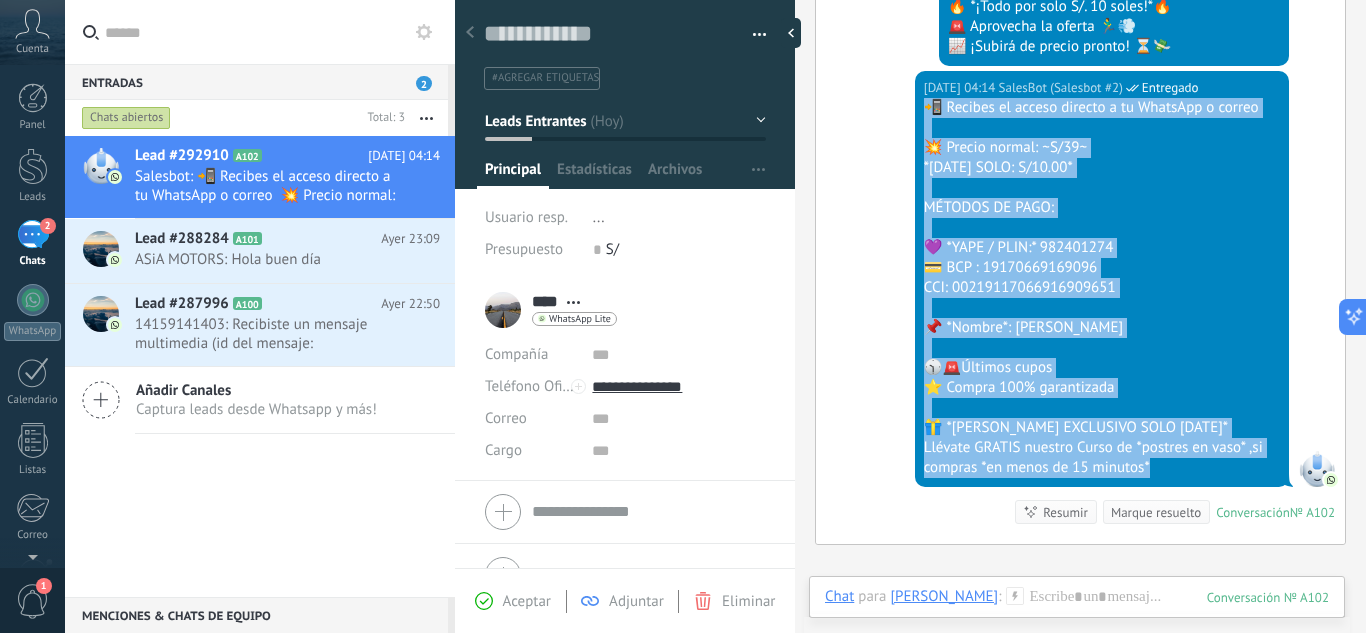 copy on "📲 Recibes el acceso directo a tu WhatsApp o correo    💥 Precio normal: ~S/39~ *[DATE] SOLO: S/10.00*   MÉTODOS DE PAGO:    💜 *YAPE / PLIN:* 982401274 💳 BCP : 19170669169096 CCI: 00219117066916909651   📌 *Nombre*: [PERSON_NAME]   🕥🚨Últimos cupos  ⭐ Compra 100% garantizada   🎁 *BONO EXCLUSIVO SOLO [DATE]*  Llévate GRATIS nuestro Curso de *postres en vaso* ,si compras *en menos de 15 minutos*" 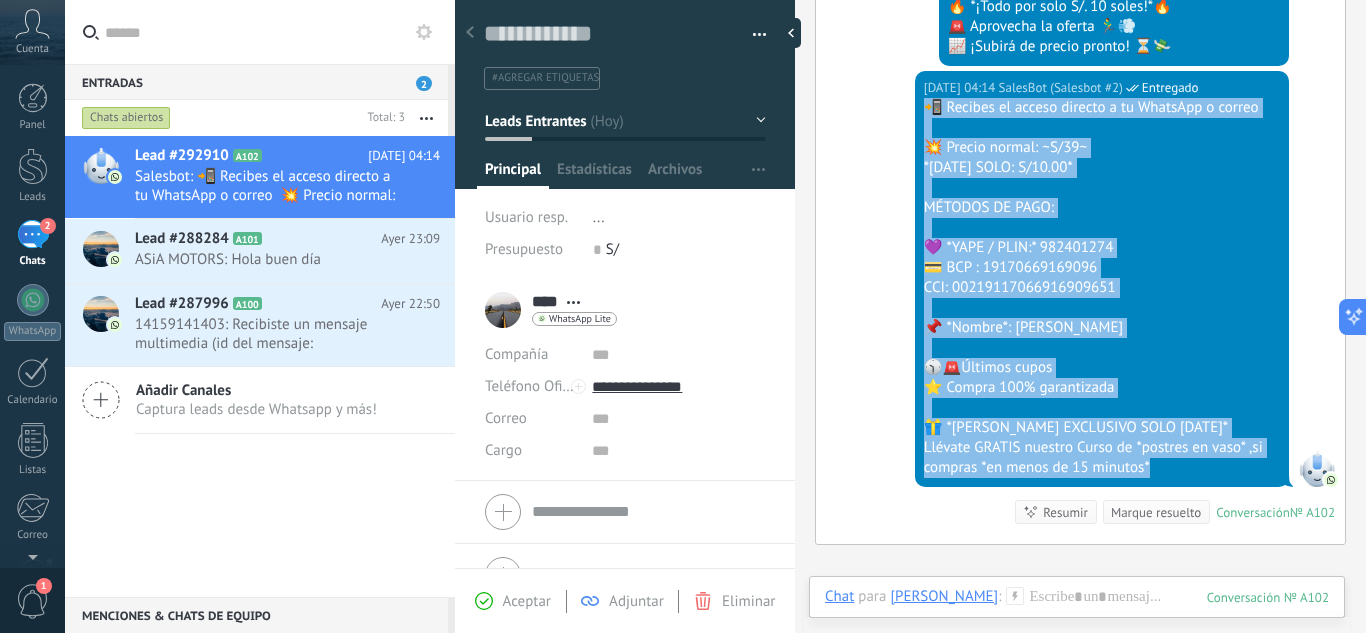 click 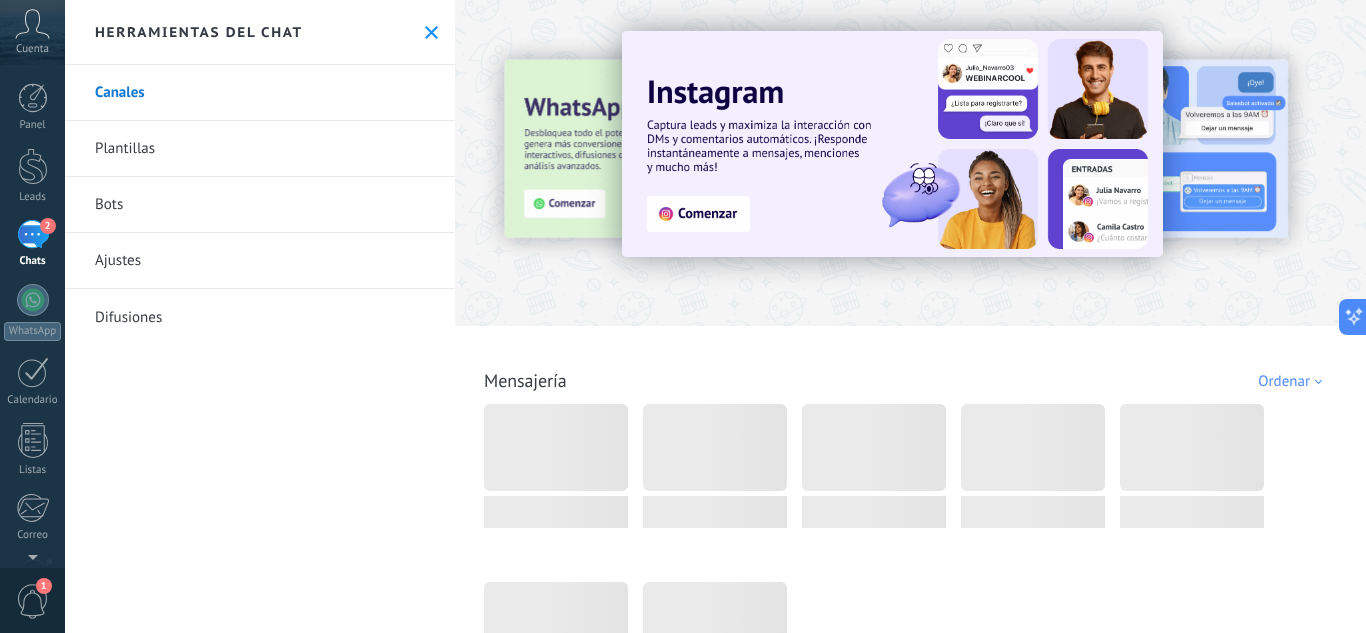 click on "Bots" at bounding box center [260, 205] 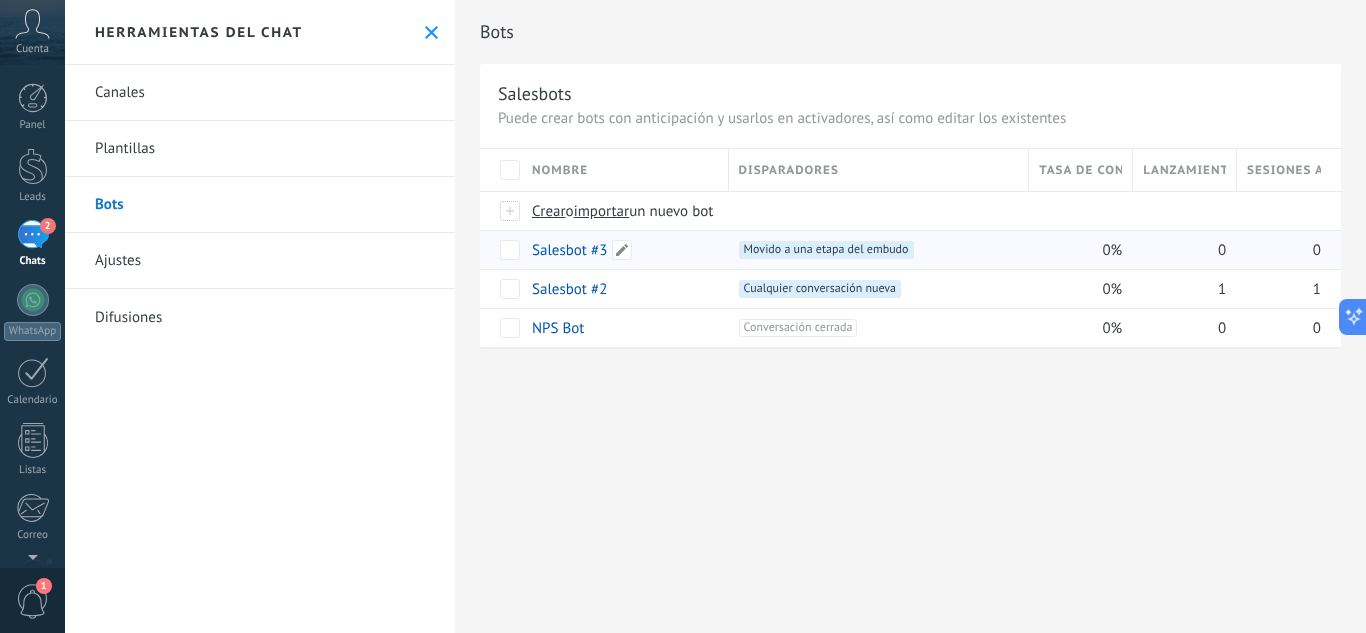 click on "Salesbot #3" at bounding box center (569, 250) 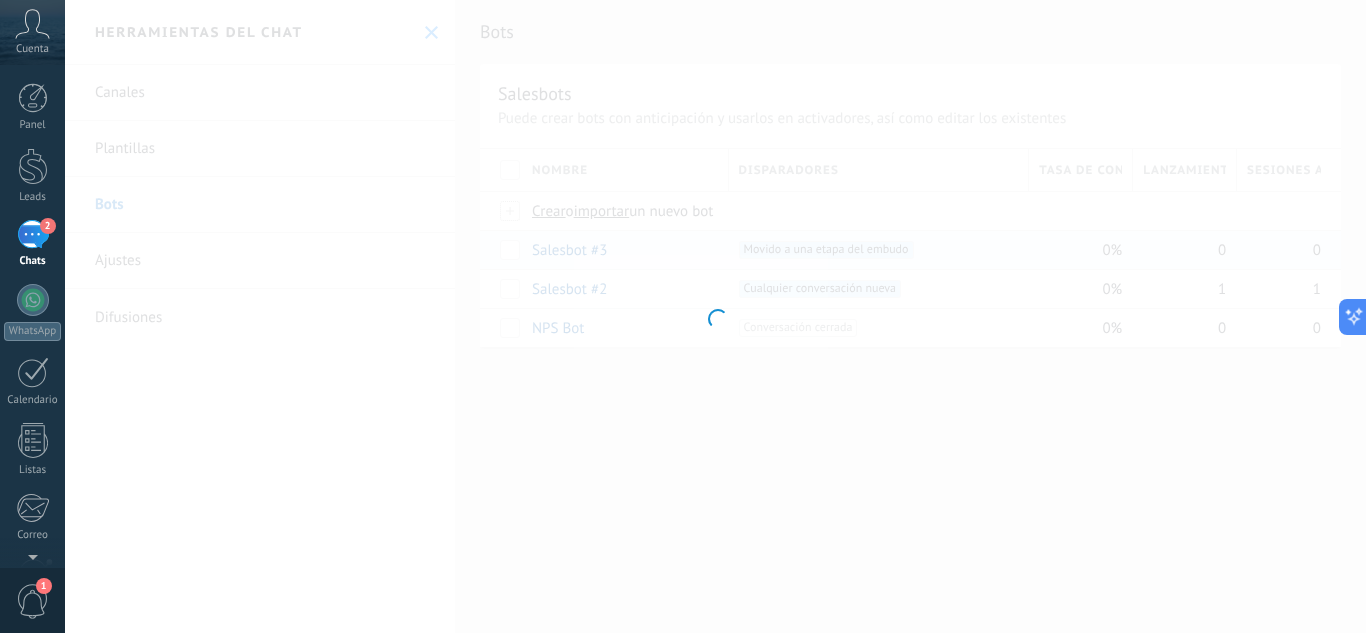 type on "**********" 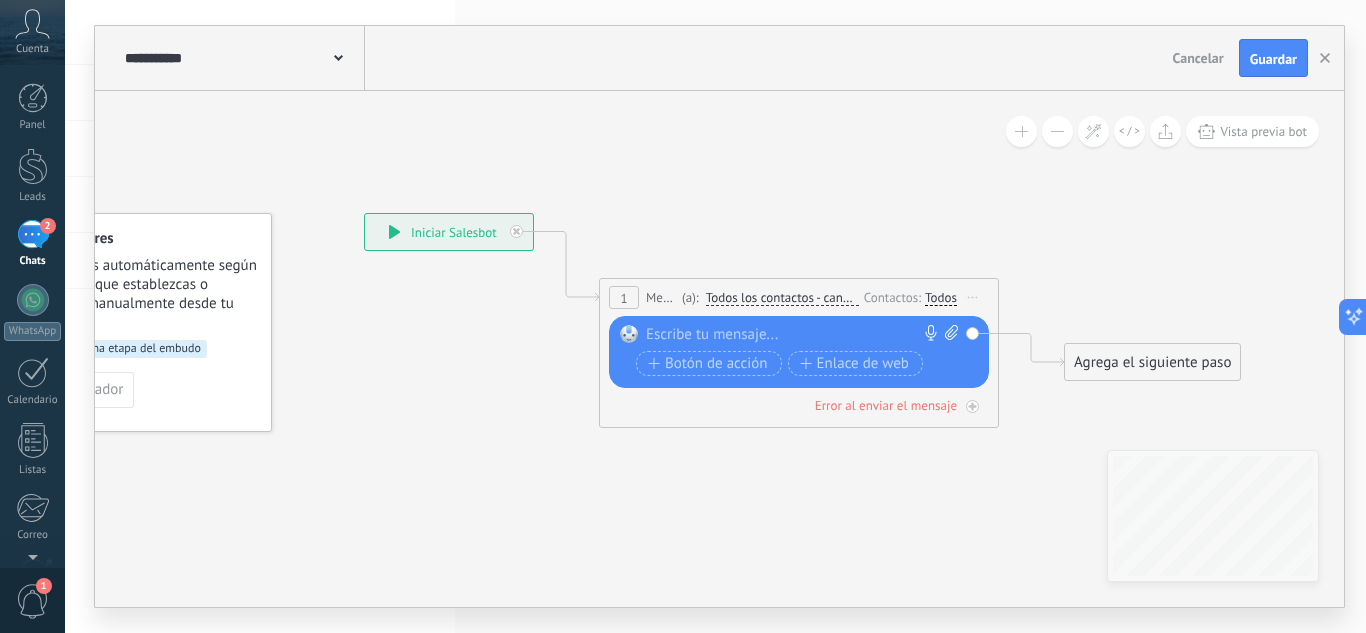 click at bounding box center (794, 335) 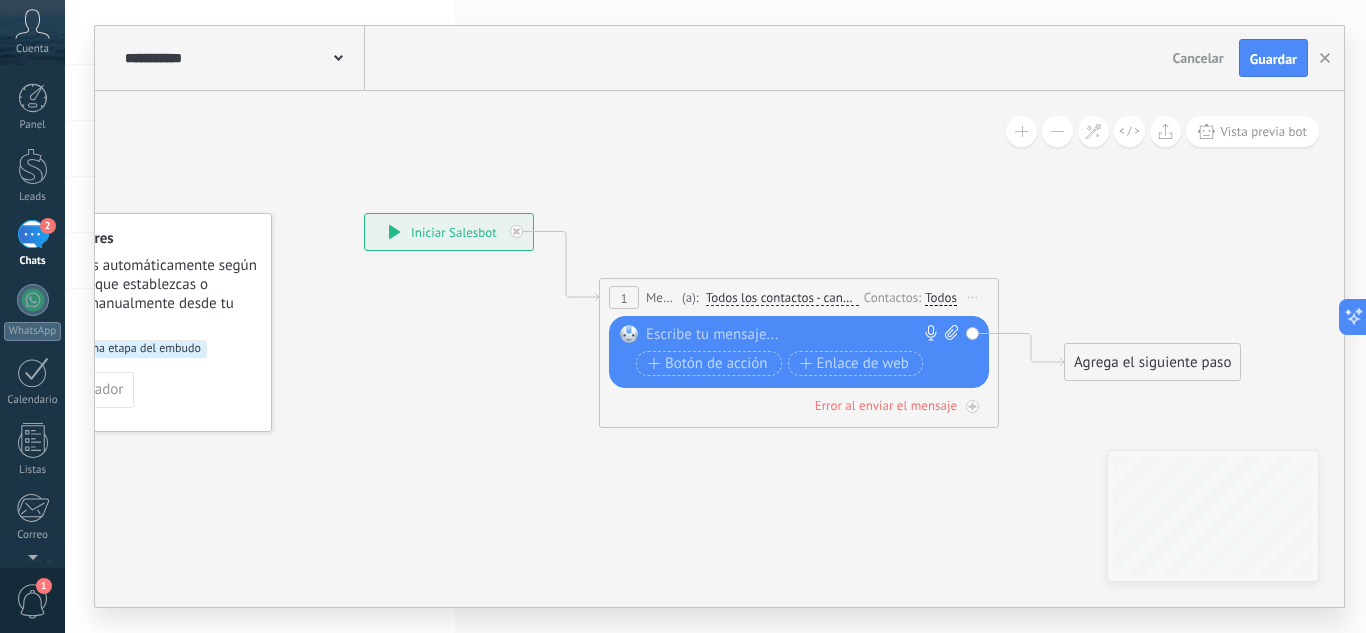 paste 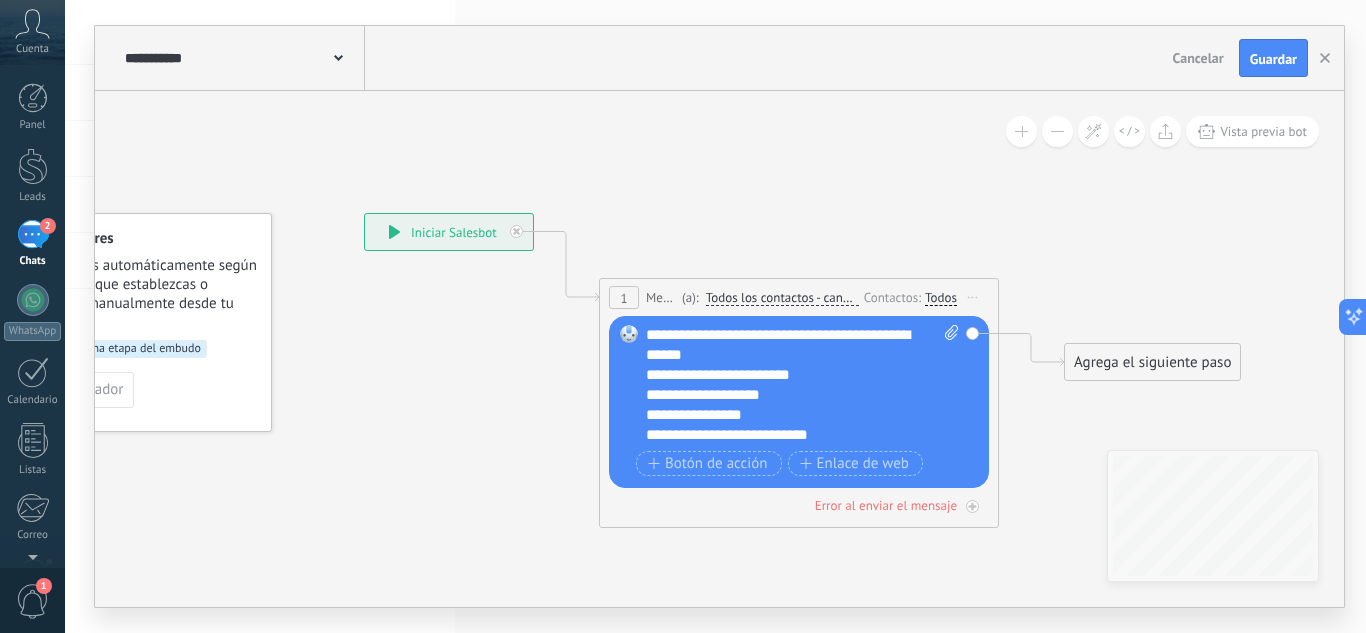 click 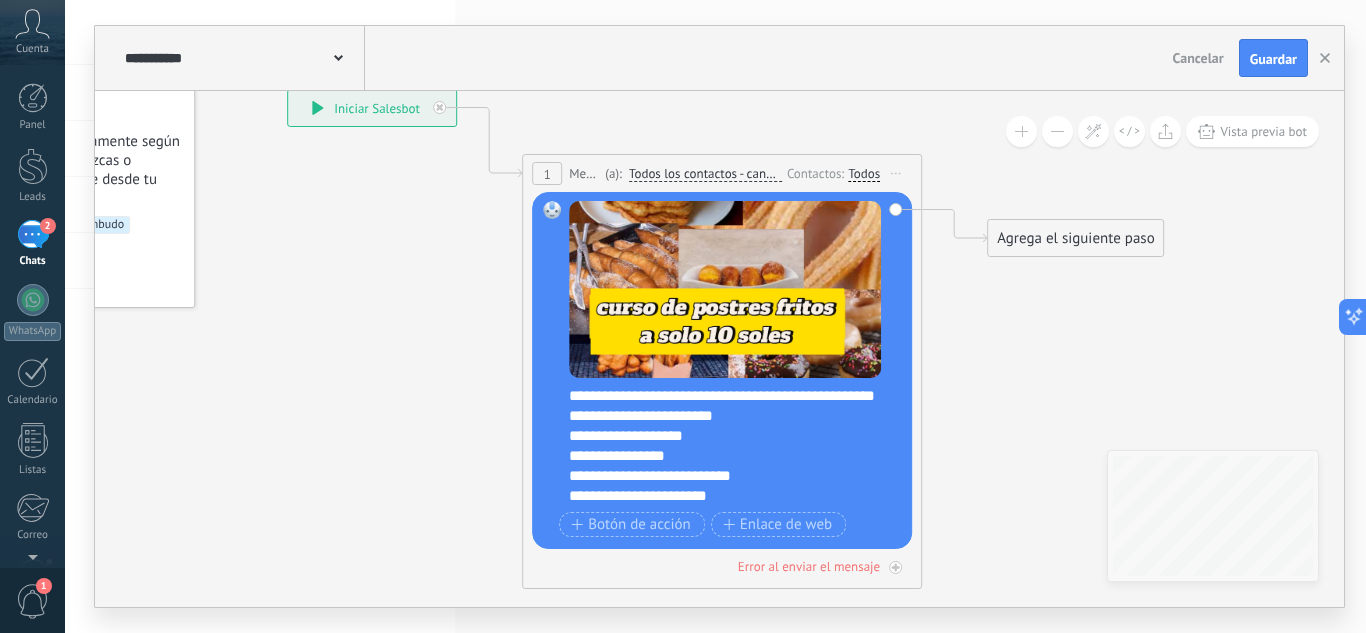 click on "Agrega el siguiente paso" at bounding box center [1075, 238] 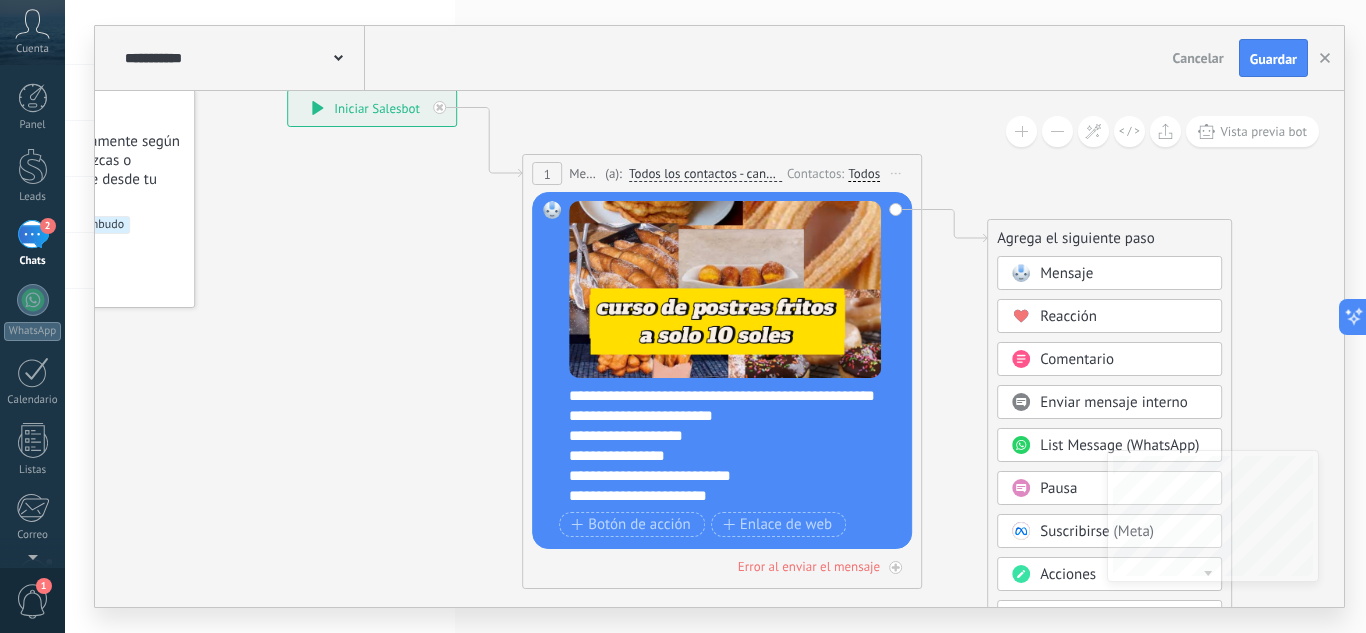 click on "Pausa" at bounding box center [1109, 488] 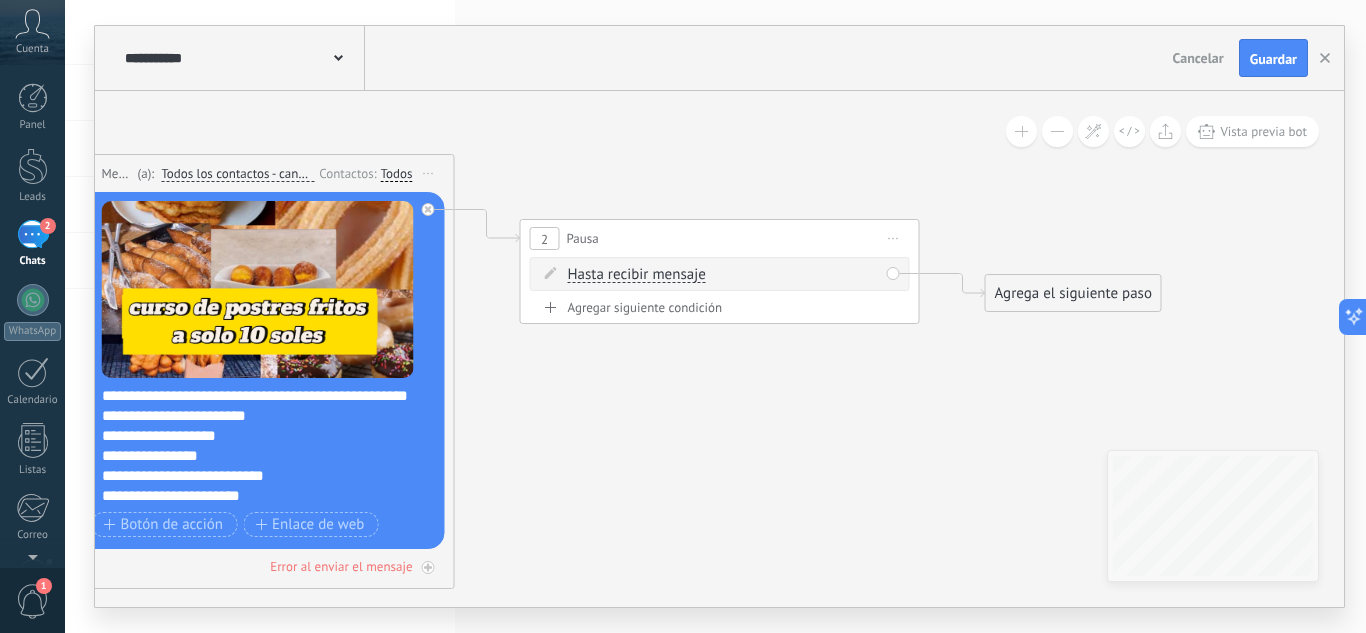 click on "Agregar siguiente condición" at bounding box center [720, 307] 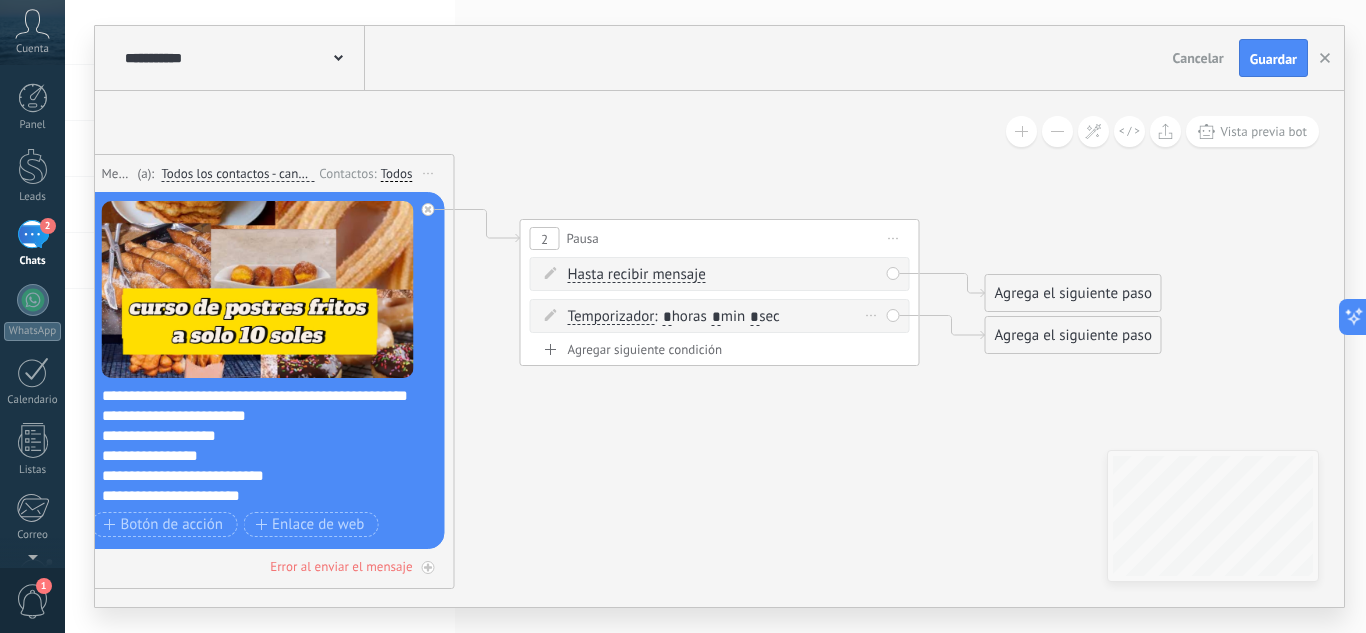 click on ":
*  horas
*  min  *  sec" at bounding box center (716, 316) 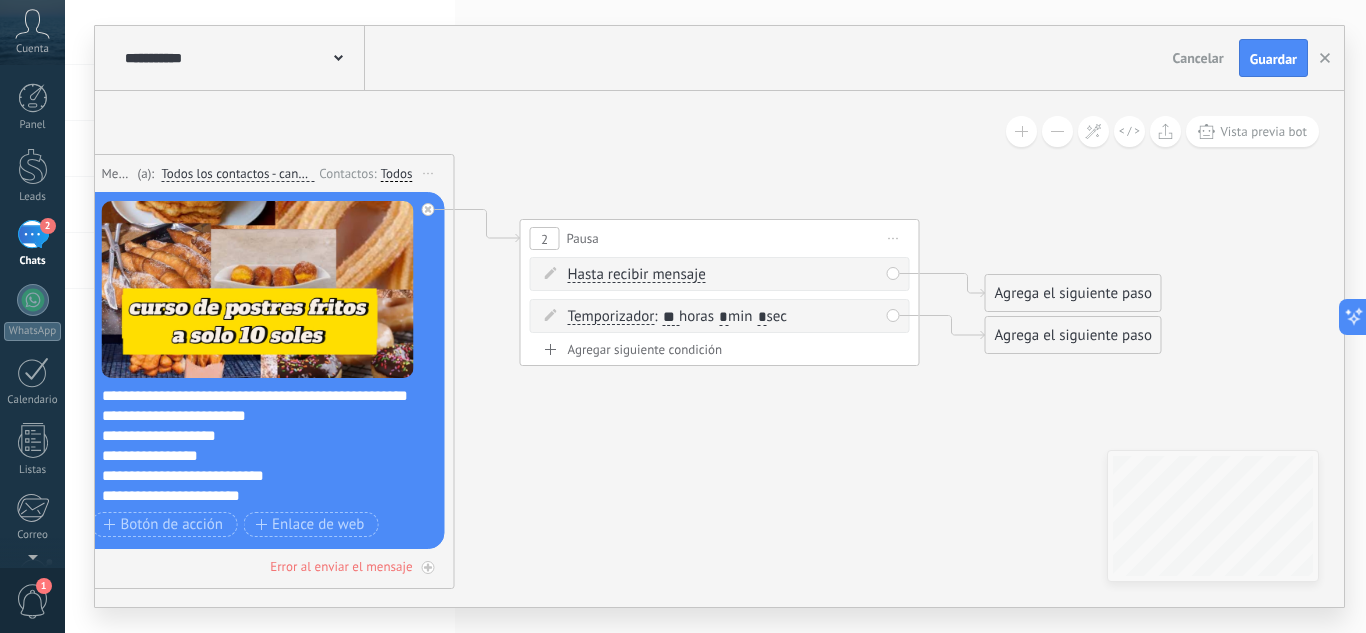 type on "**" 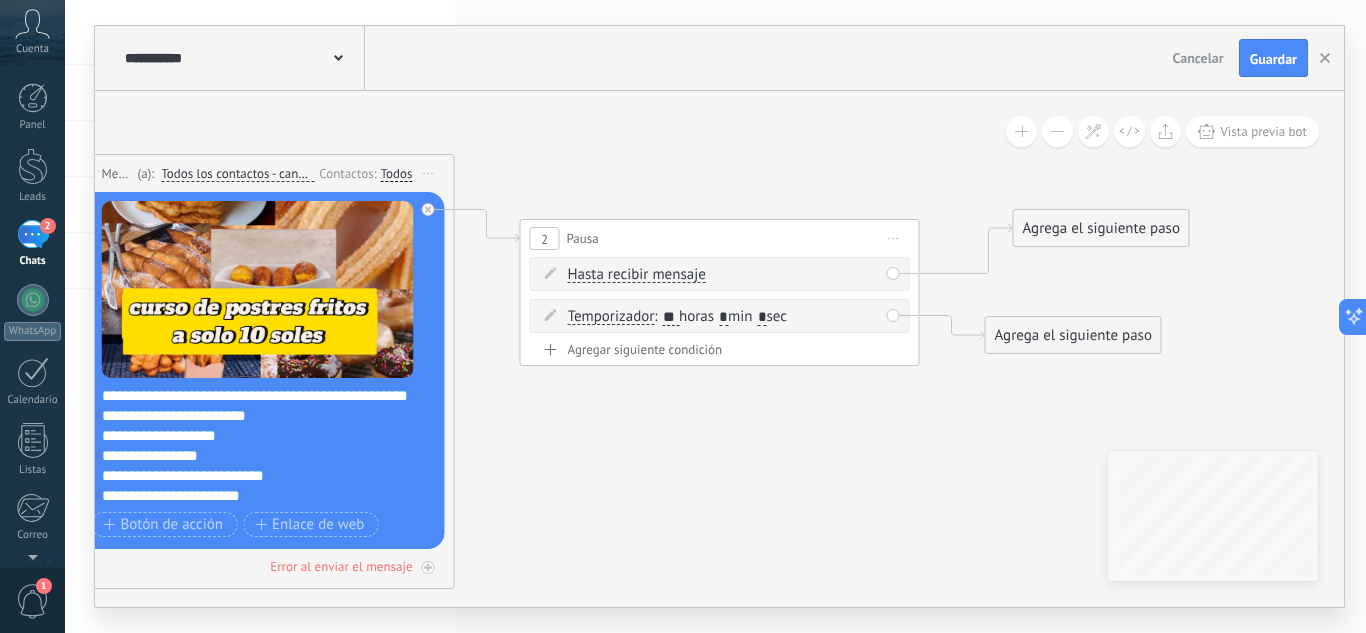 drag, startPoint x: 1108, startPoint y: 297, endPoint x: 1136, endPoint y: 232, distance: 70.77429 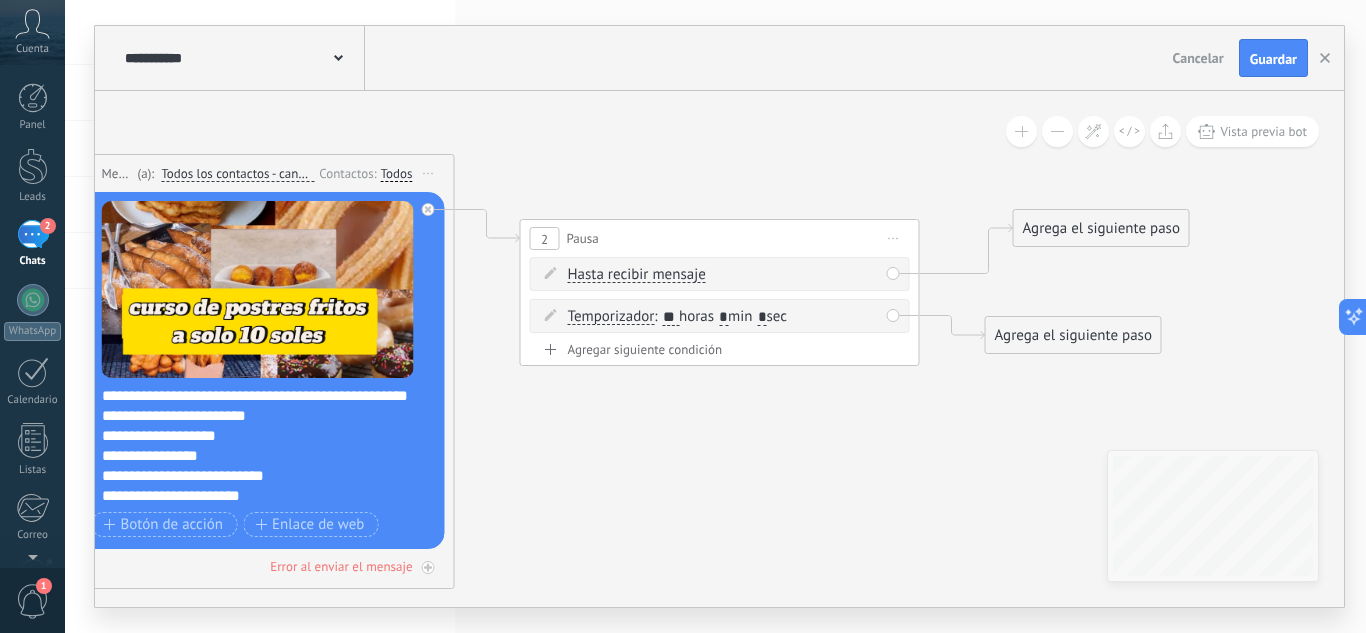 click on "Agrega el siguiente paso" at bounding box center (1101, 228) 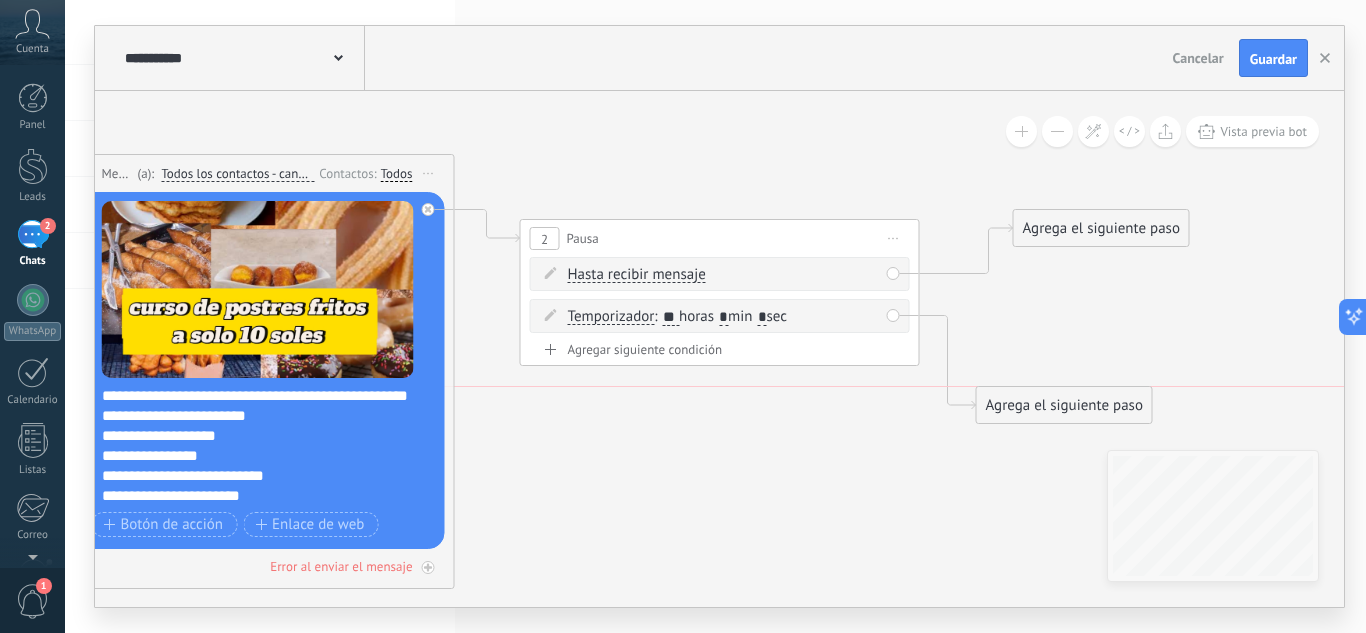 drag, startPoint x: 1118, startPoint y: 331, endPoint x: 1108, endPoint y: 406, distance: 75.66373 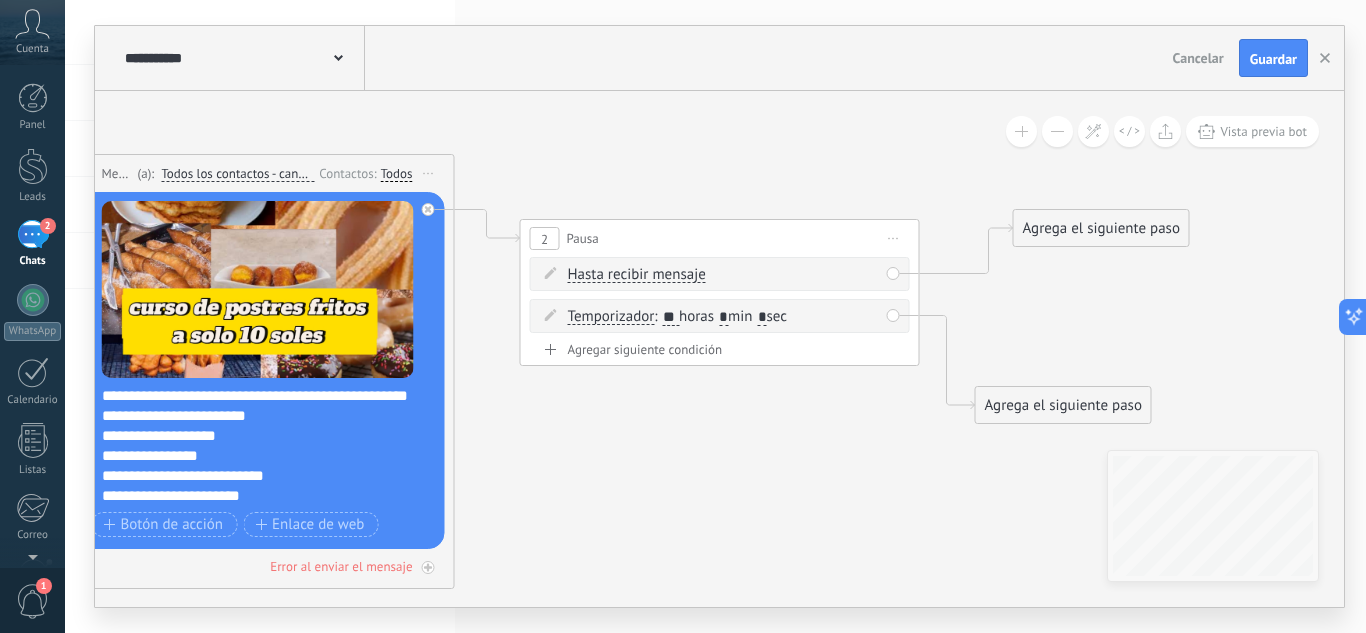 click on "Agrega el siguiente paso" at bounding box center (1101, 228) 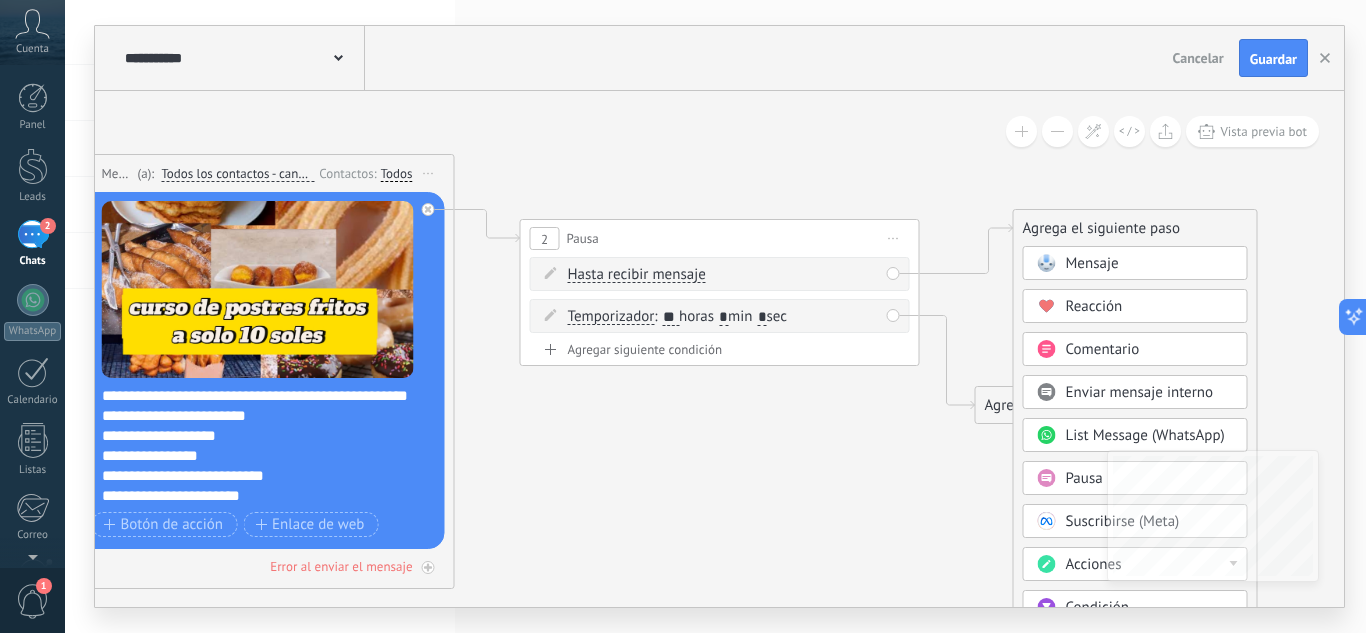 click on "Acciones" at bounding box center (1094, 564) 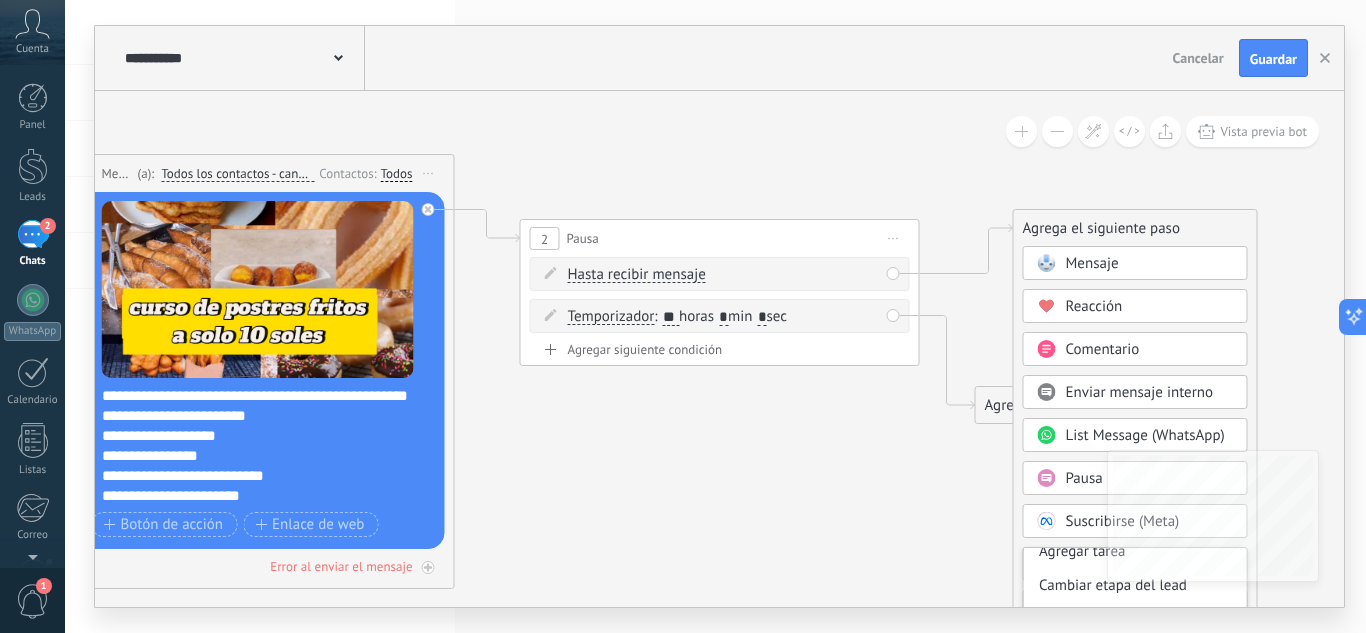 scroll, scrollTop: 82, scrollLeft: 0, axis: vertical 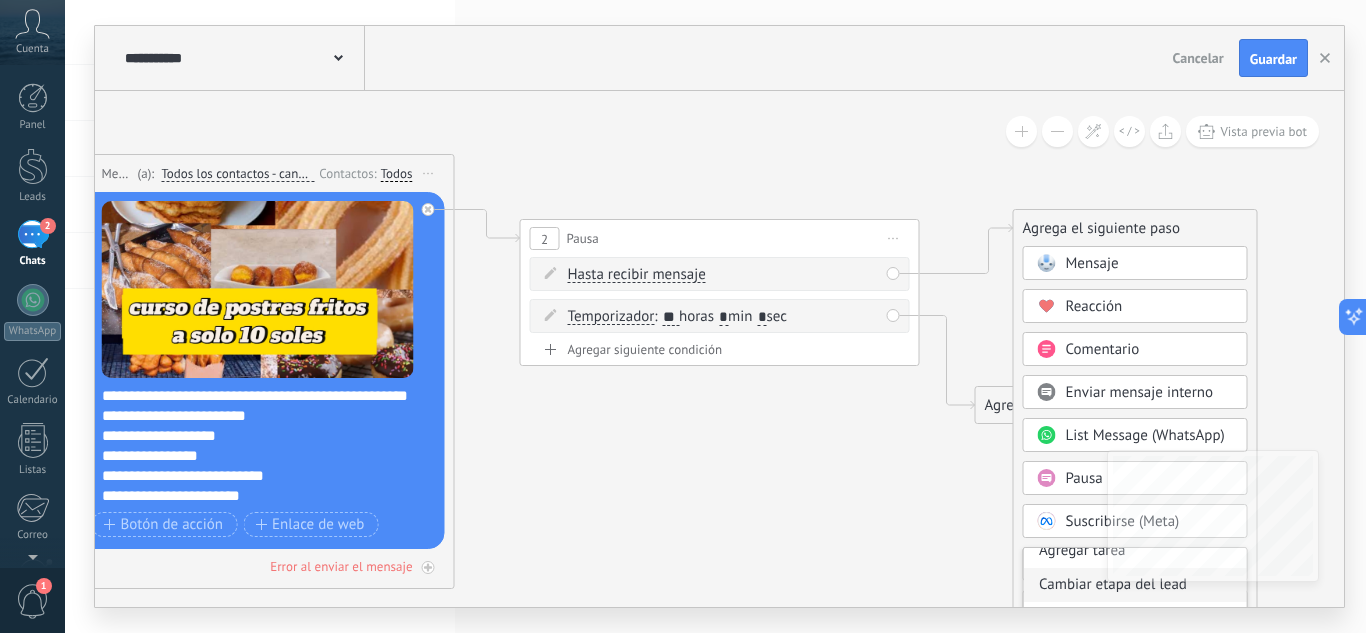 click on "Cambiar etapa del lead" at bounding box center [1135, 585] 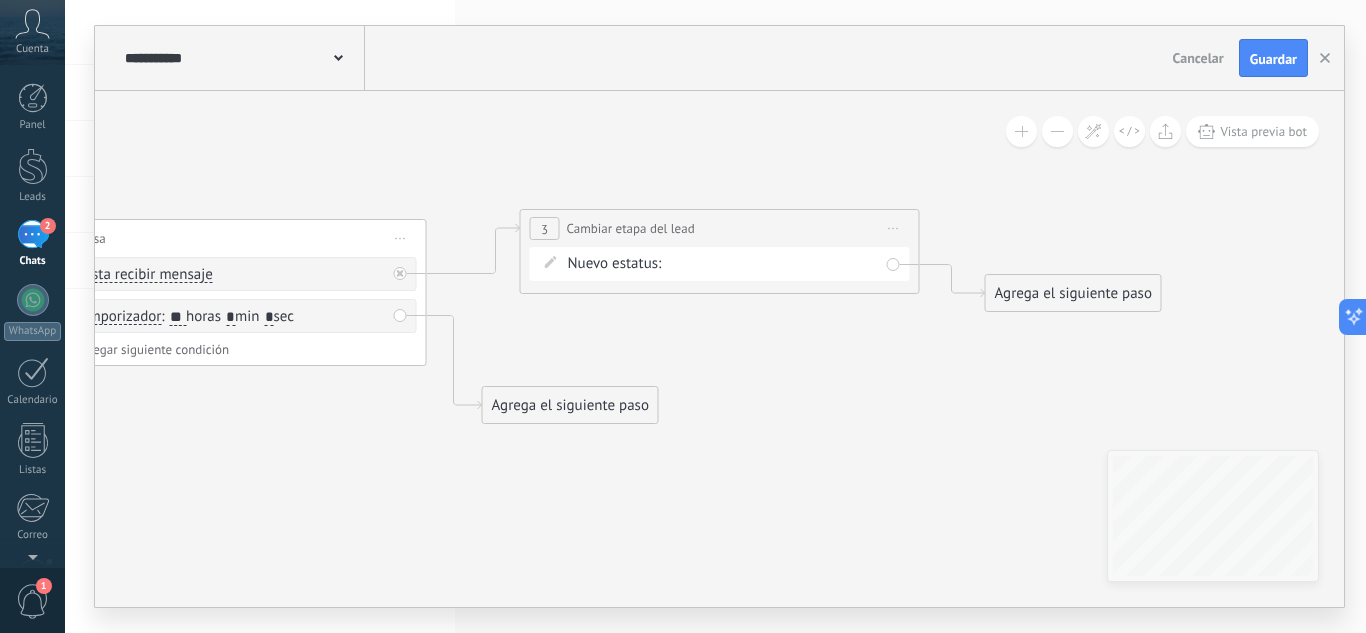 click on "Intento 1 Intento 2 Intento 3 Estado final Logrado con éxito Venta Perdido" at bounding box center [0, 0] 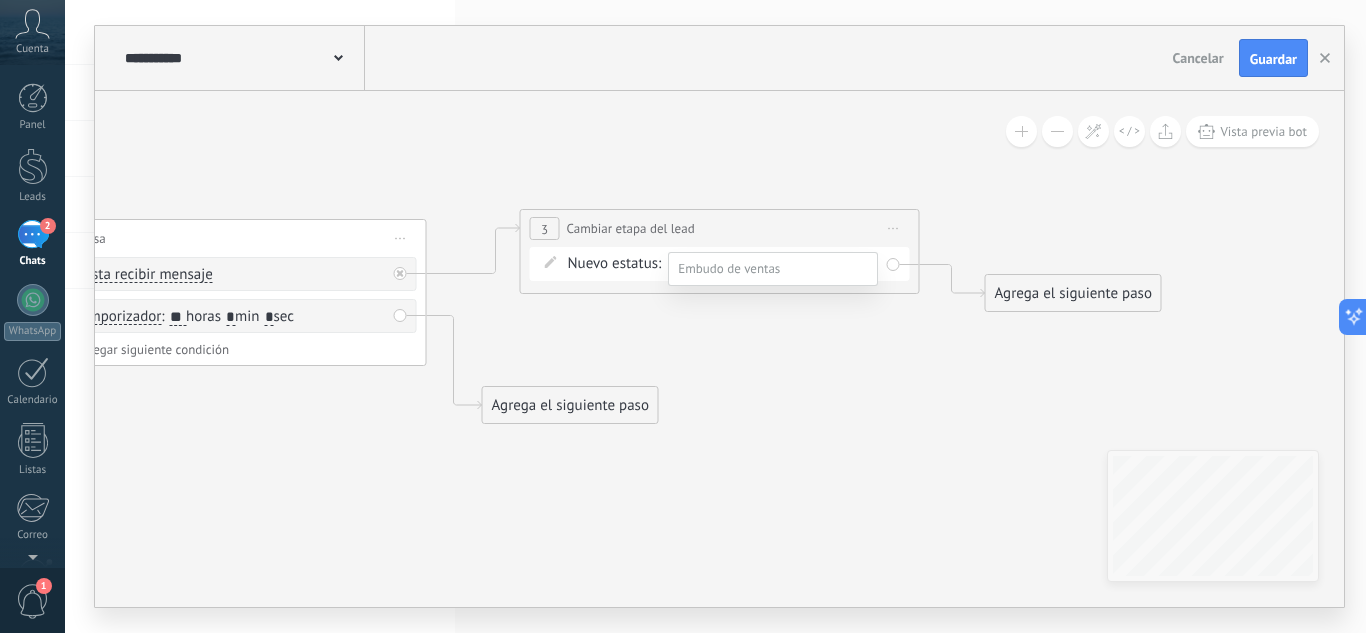click on "Estado final" at bounding box center [0, 0] 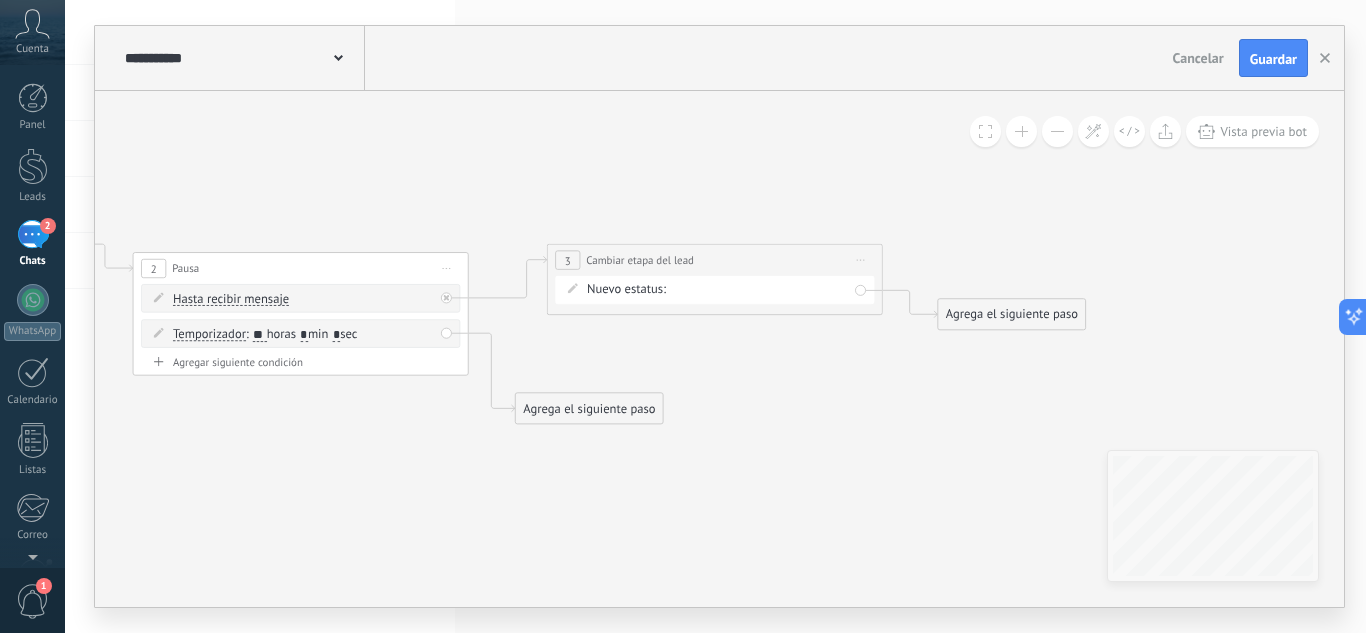 click on "Agrega el siguiente paso" at bounding box center (589, 409) 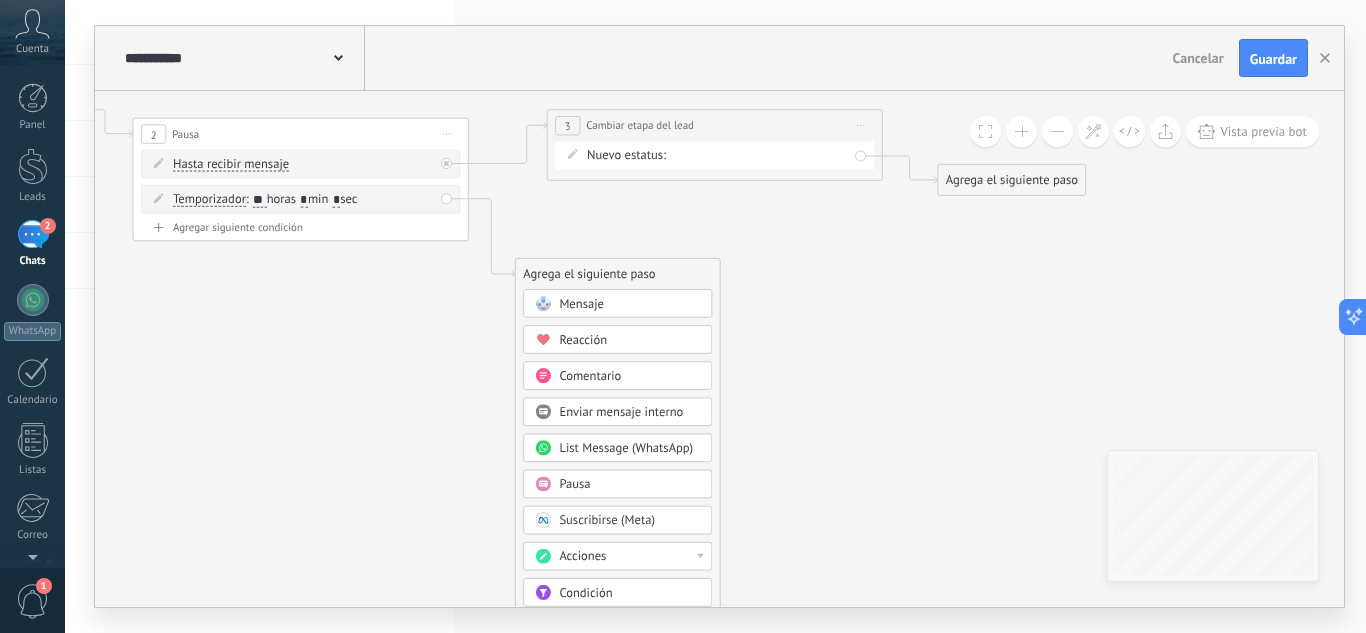 click on "Acciones" at bounding box center (617, 556) 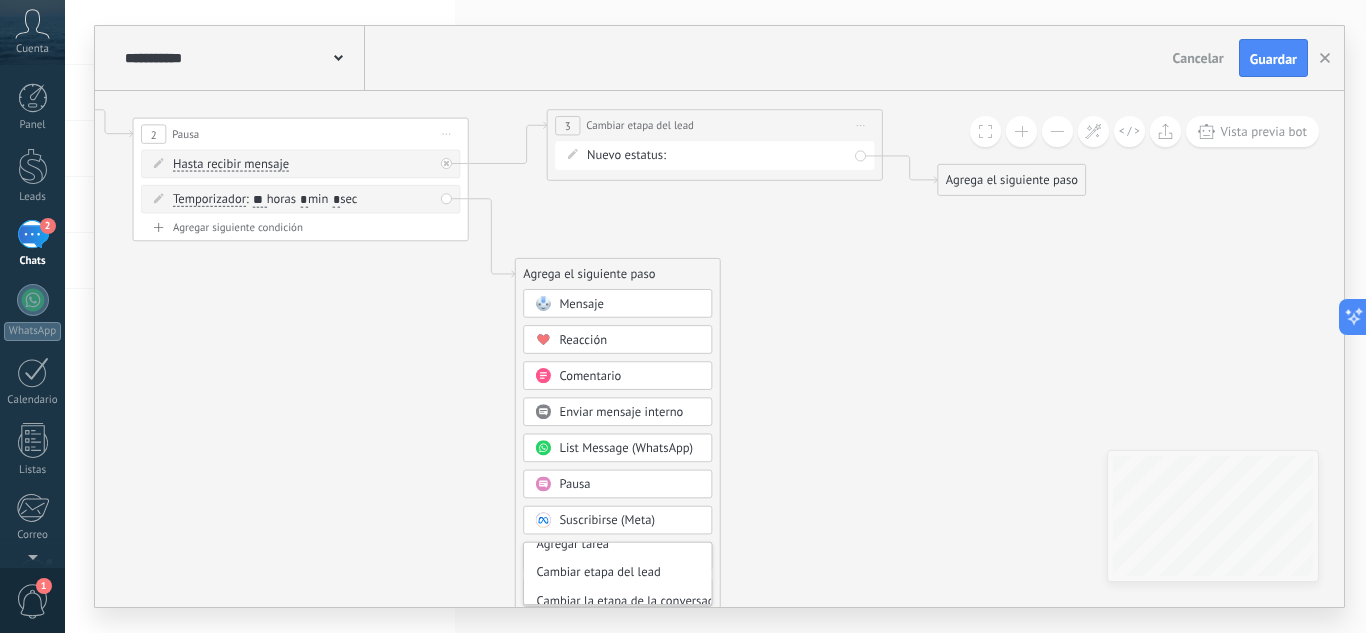 scroll, scrollTop: 83, scrollLeft: 0, axis: vertical 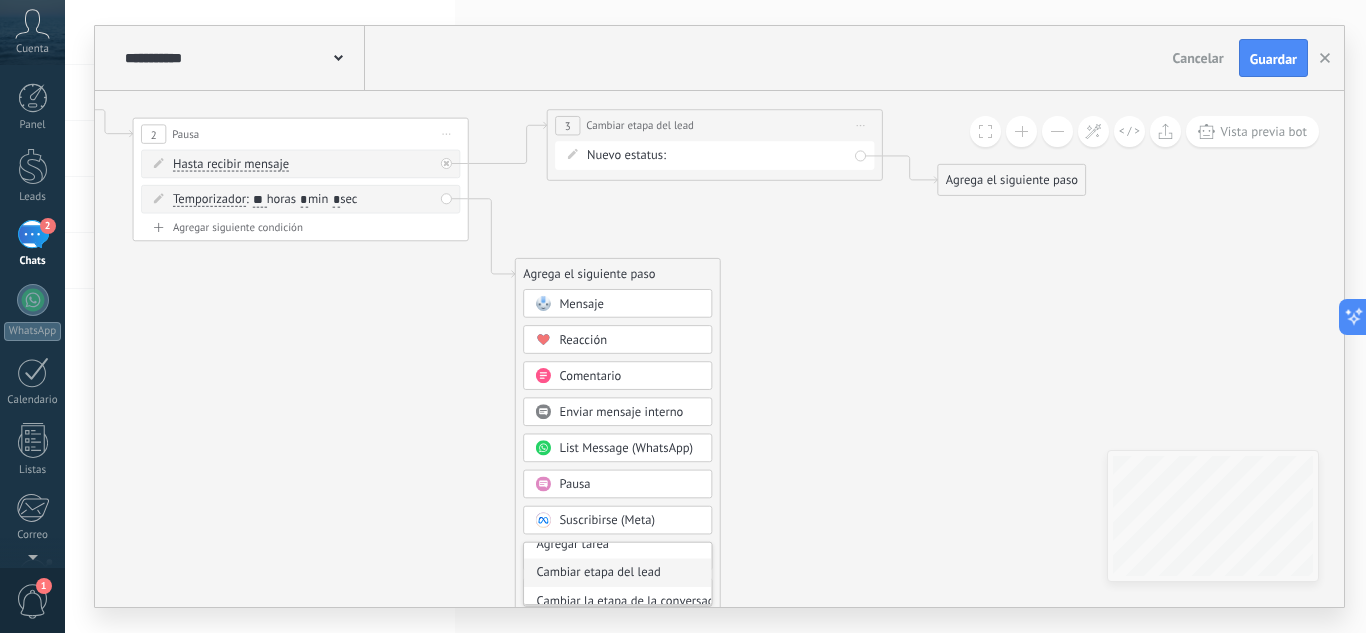 click on "Cambiar etapa del lead" at bounding box center [617, 573] 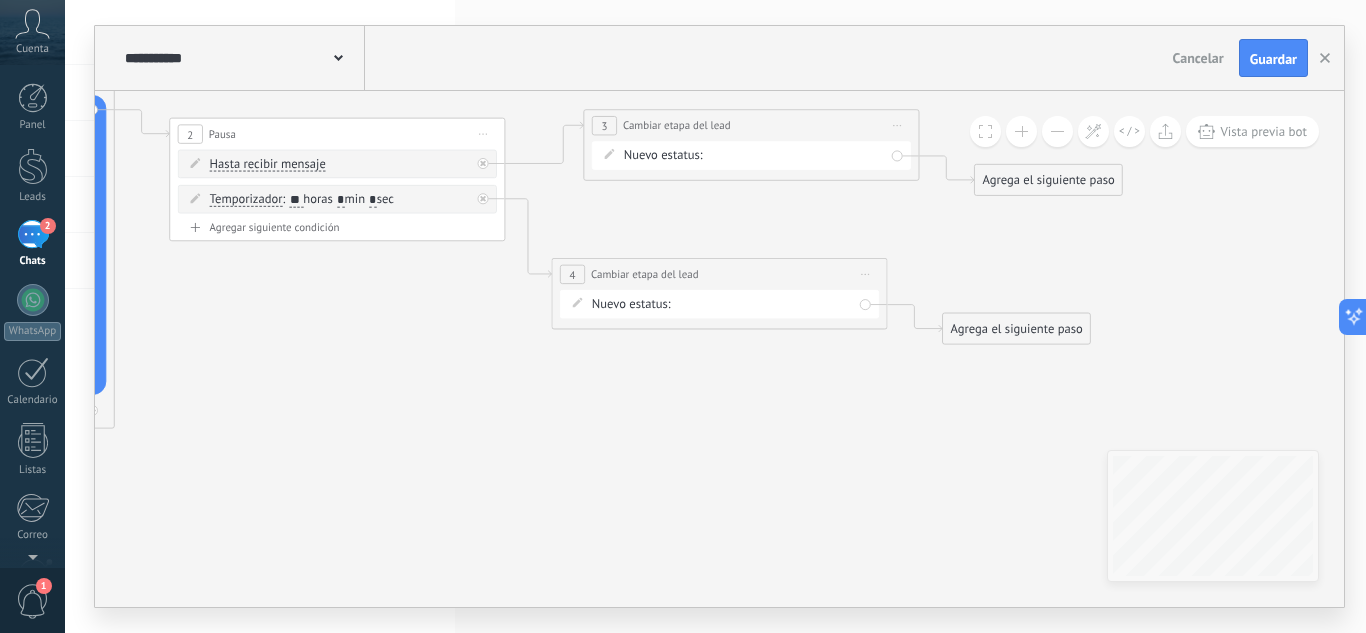 click on "Intento 1 Intento 2 Intento 3 Estado final Logrado con éxito Venta Perdido" at bounding box center [0, 0] 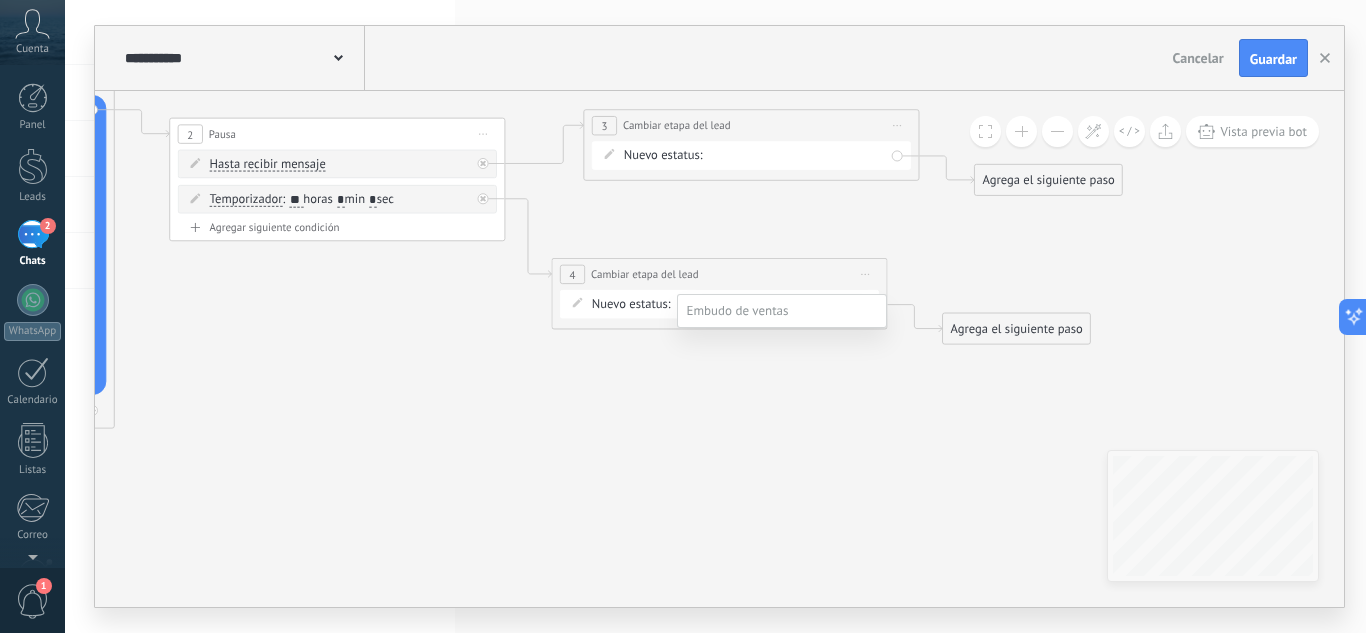 click on "Intento 2" at bounding box center (0, 0) 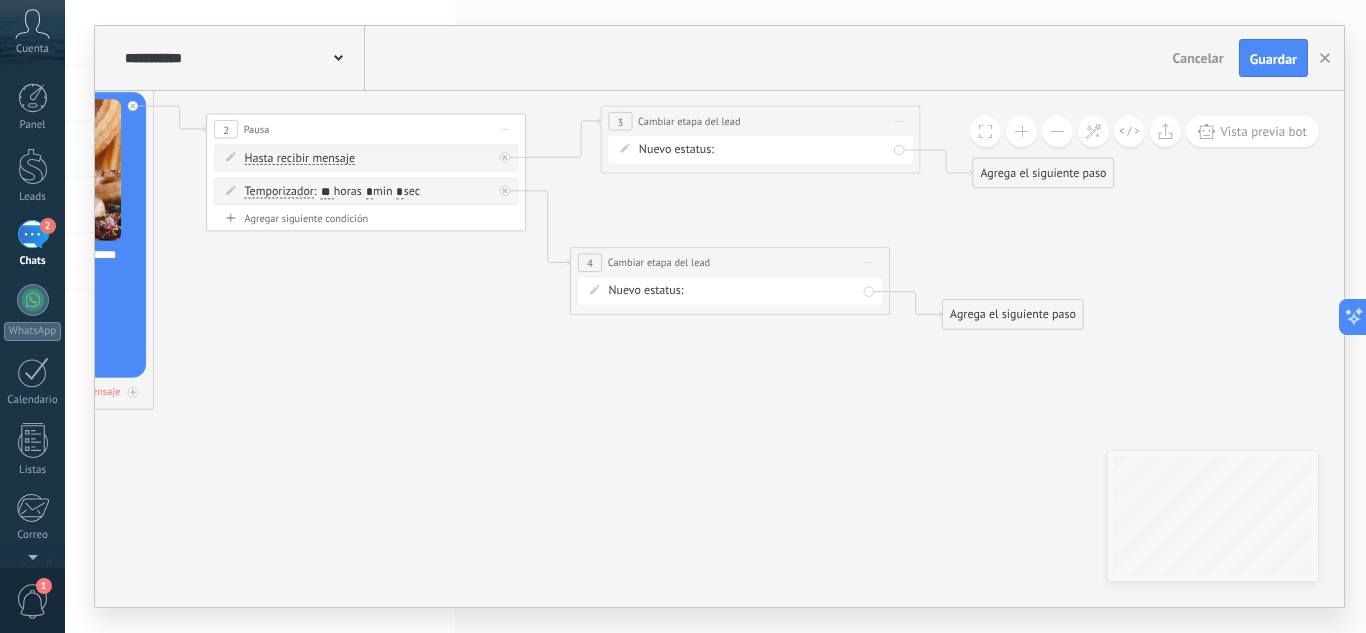 click on "Agrega el siguiente paso" at bounding box center (1013, 315) 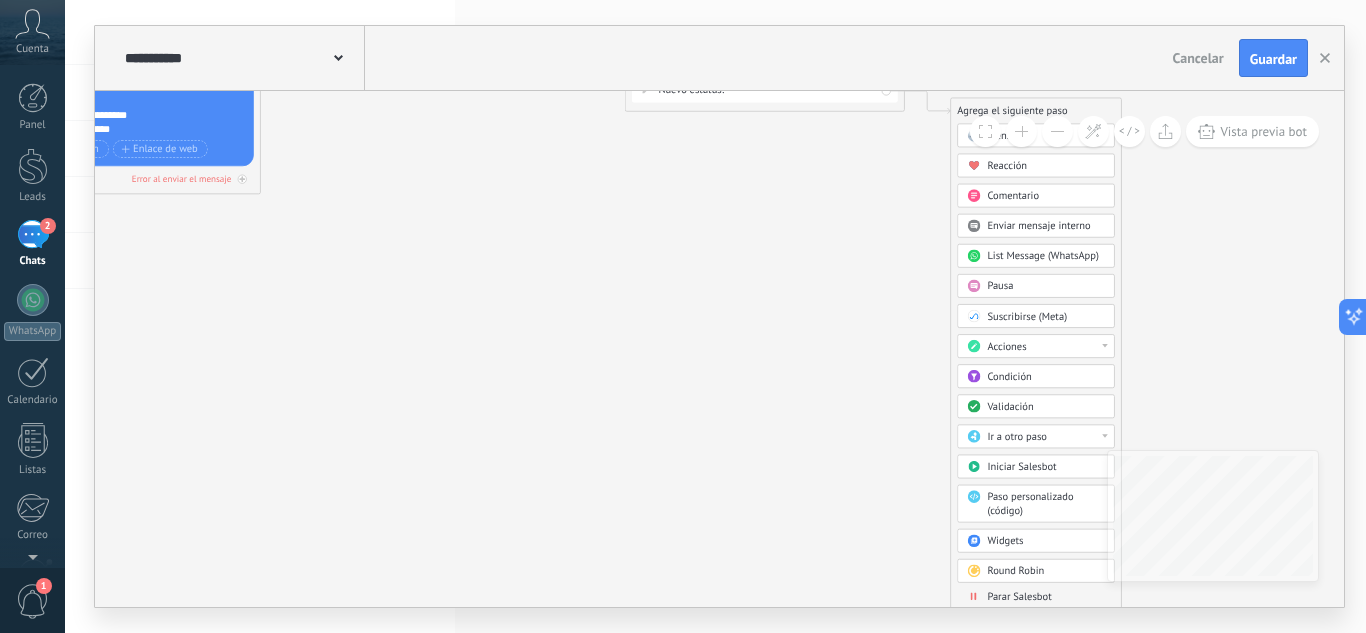 click on "Parar Salesbot" at bounding box center [1019, 596] 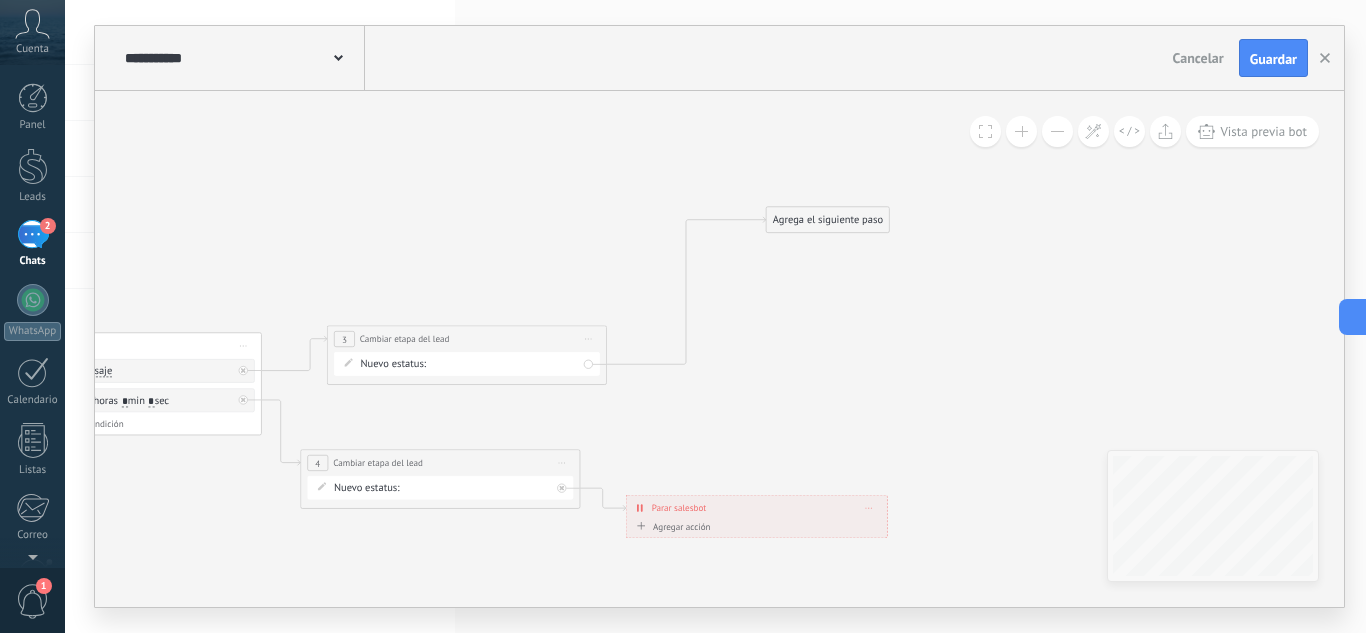 drag, startPoint x: 733, startPoint y: 376, endPoint x: 860, endPoint y: 210, distance: 209.00957 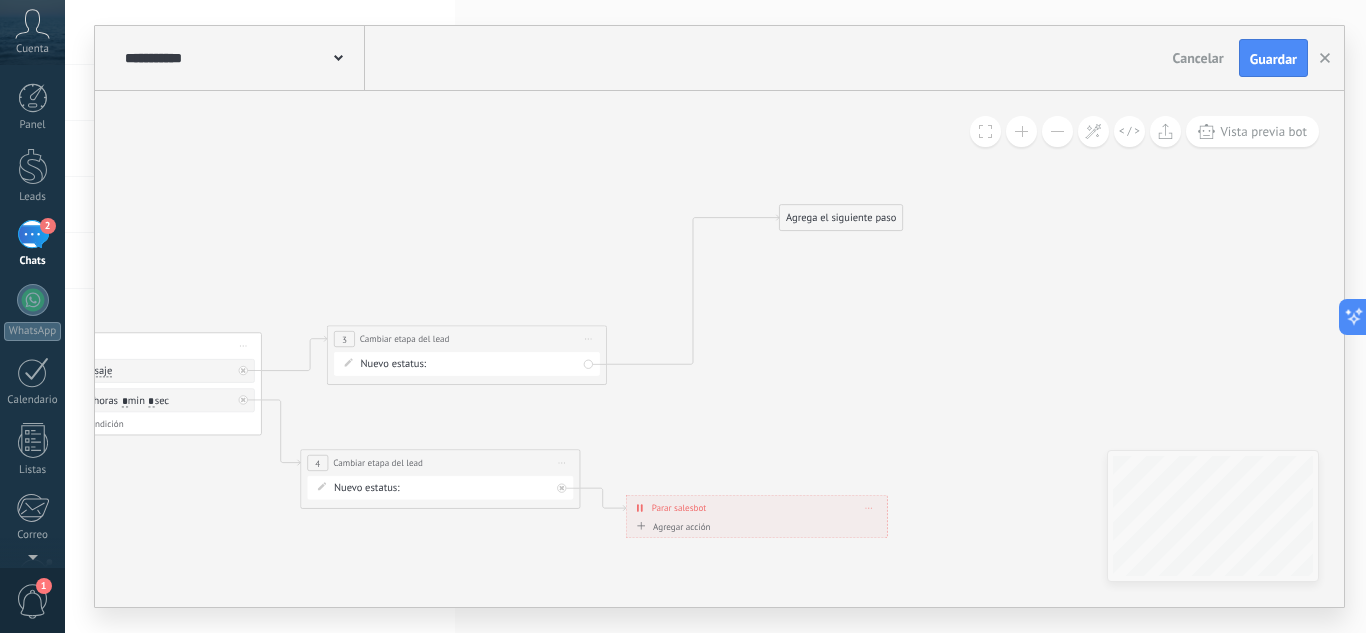 click on "Agrega el siguiente paso" at bounding box center (841, 217) 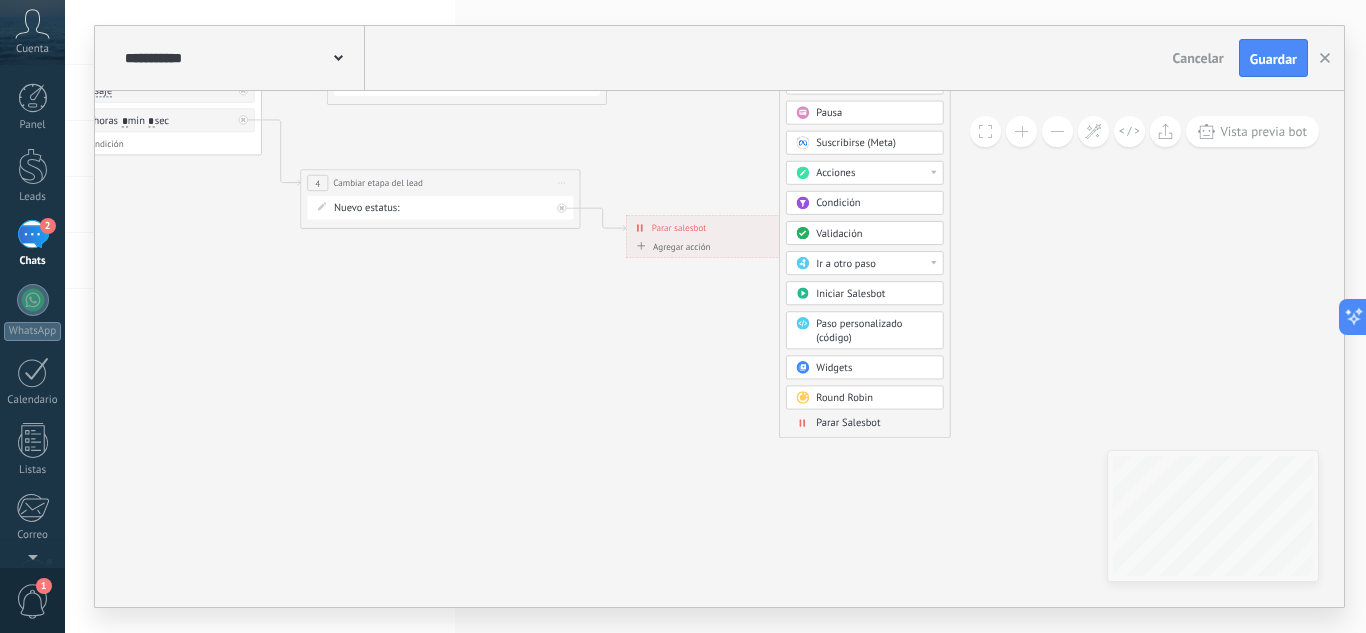 click on "Parar Salesbot" at bounding box center (848, 422) 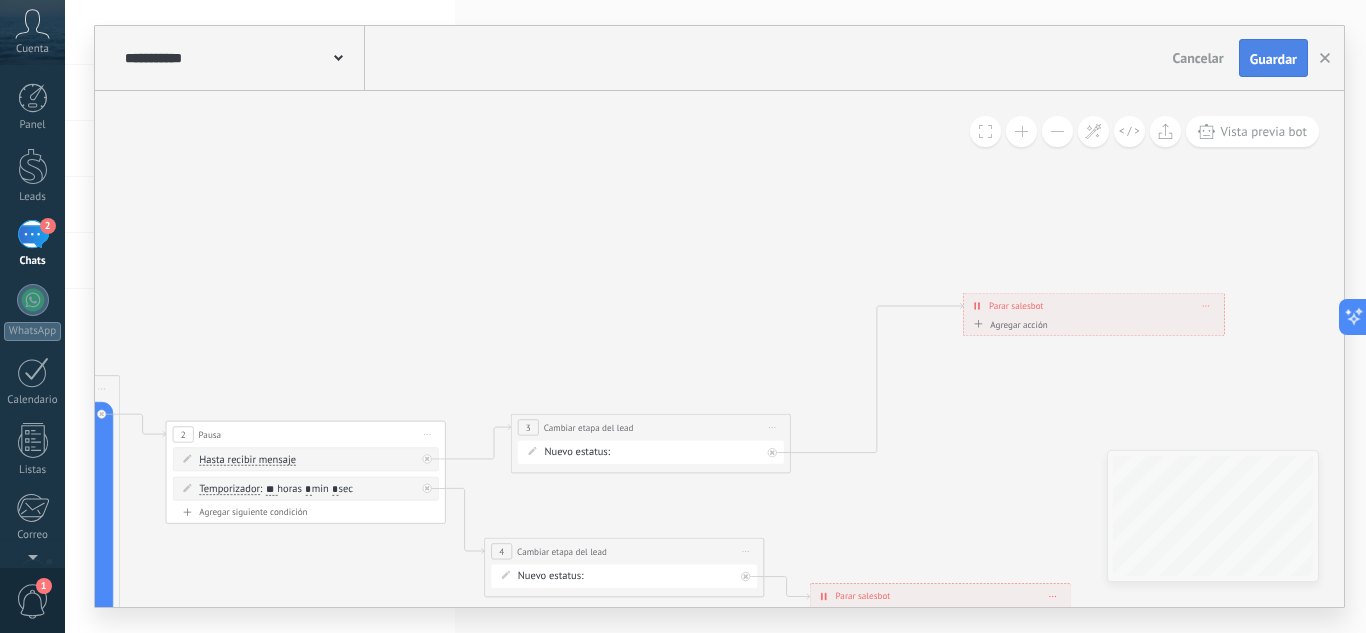 click on "Guardar" at bounding box center [1273, 59] 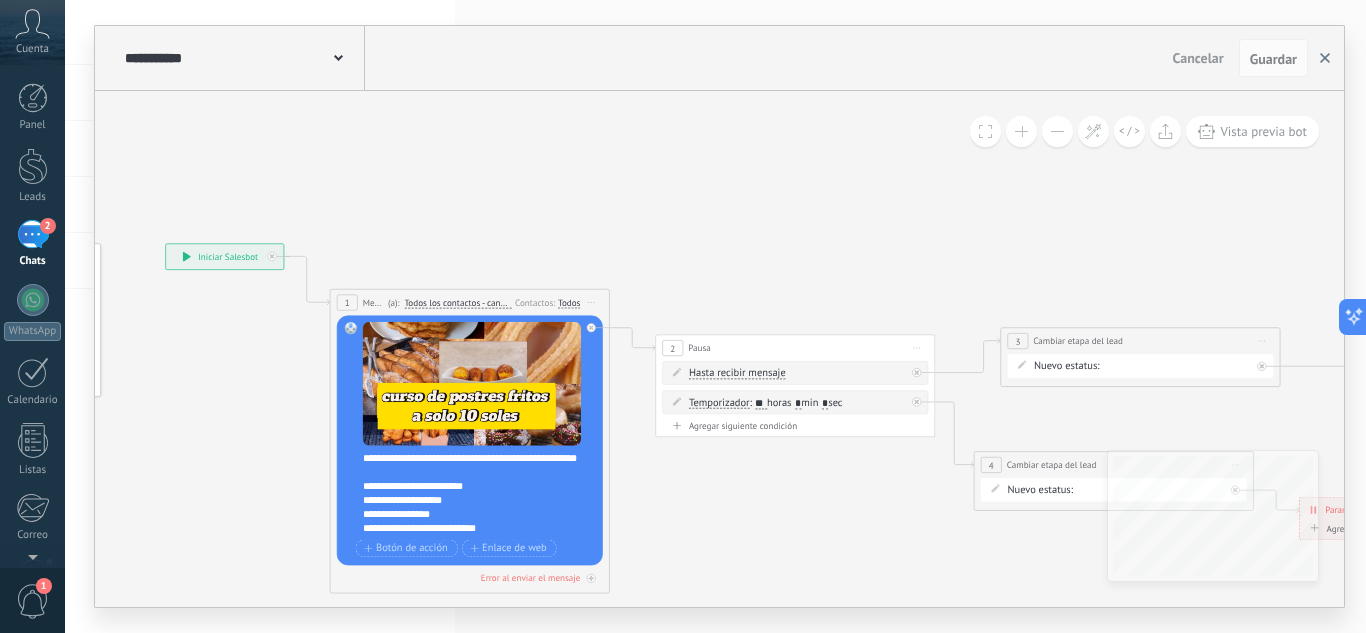click 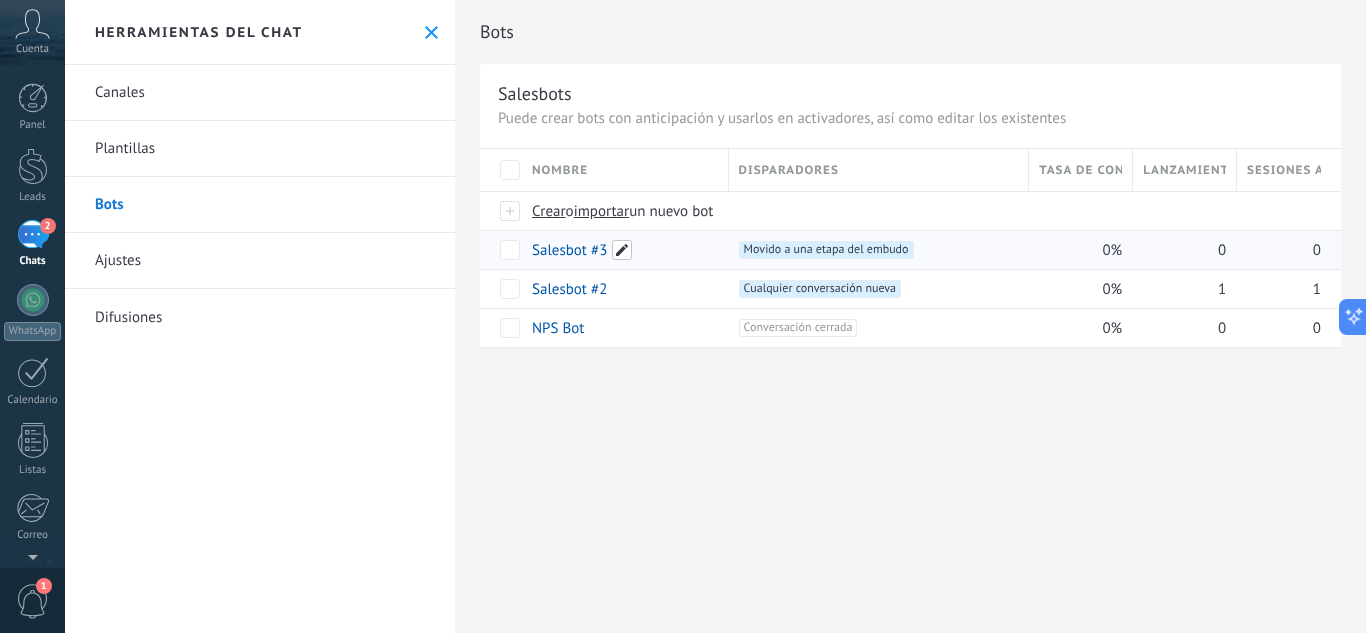 click at bounding box center [622, 250] 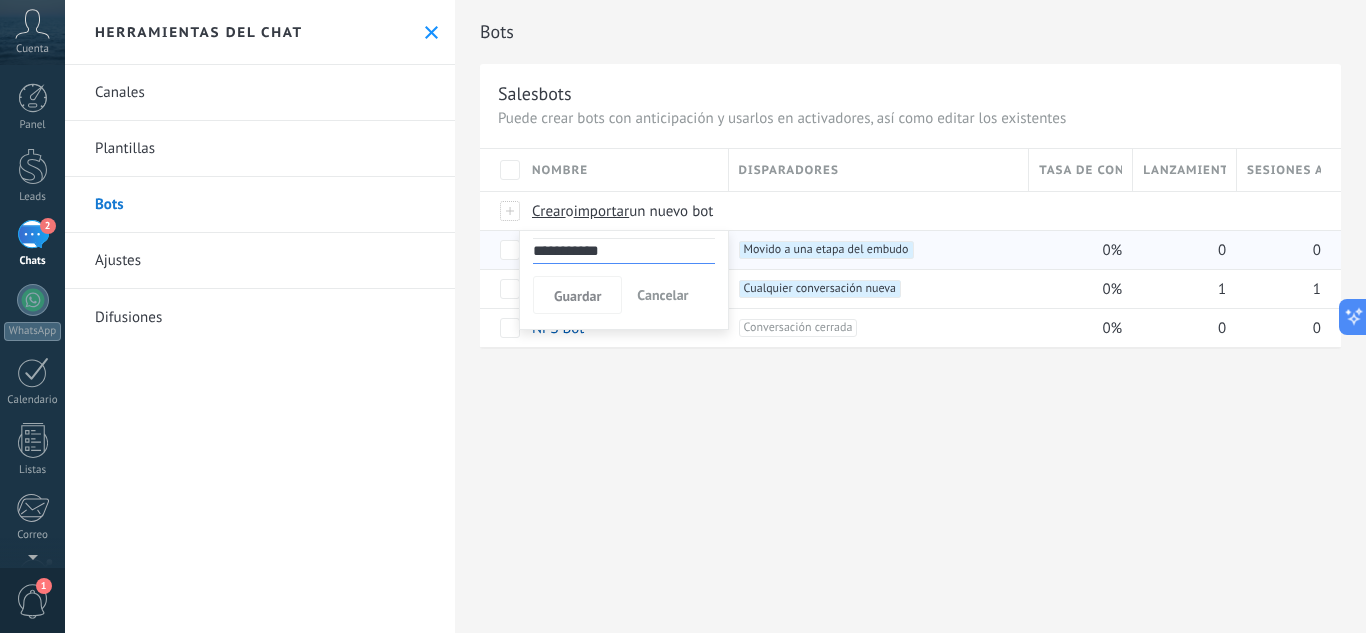 click on "**********" at bounding box center [910, 247] 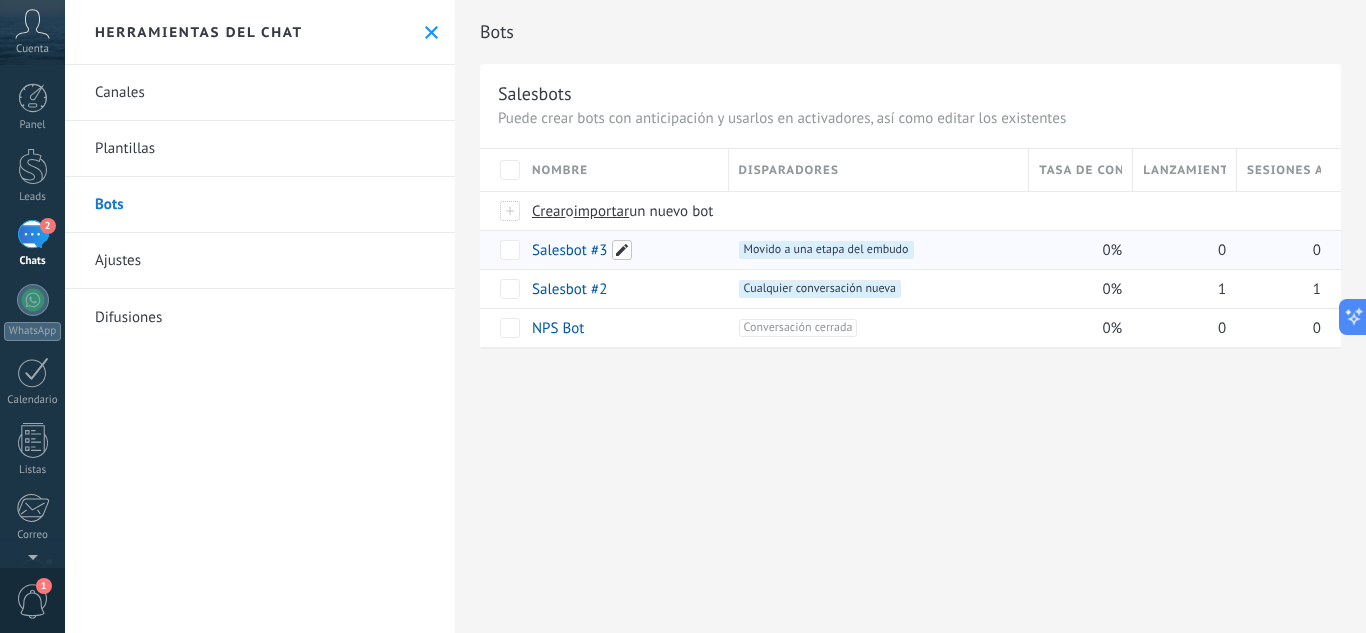 click at bounding box center [622, 250] 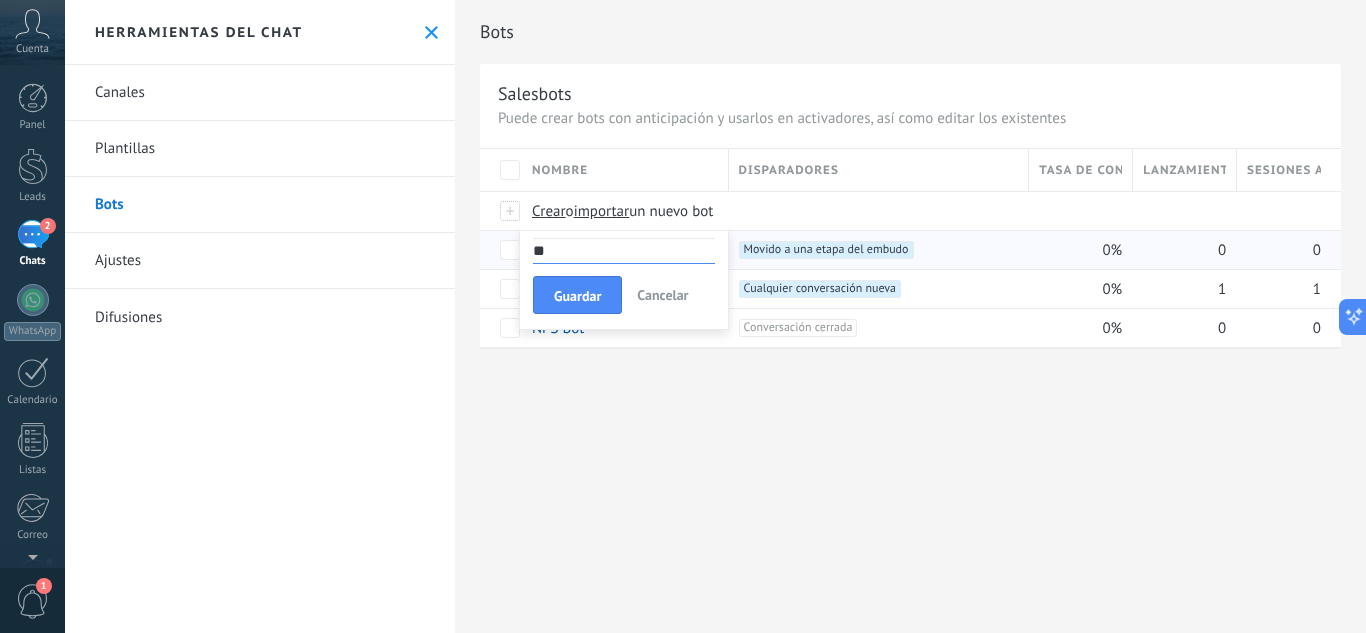 type on "*" 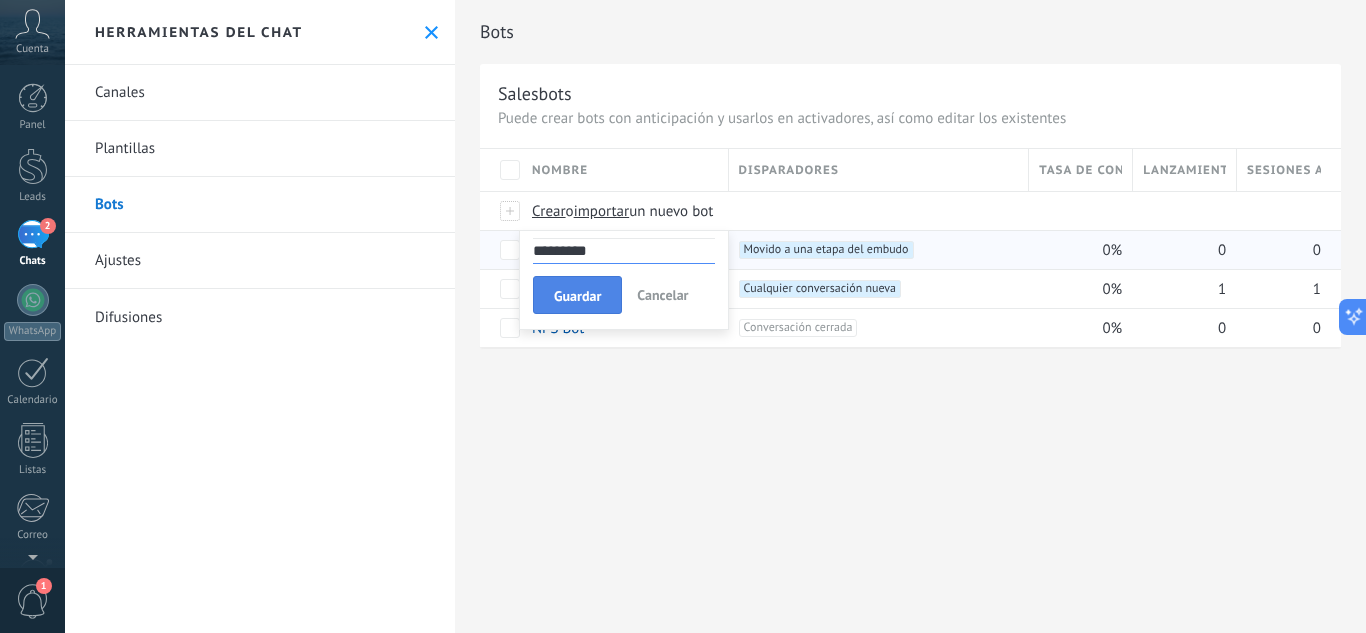 type on "*********" 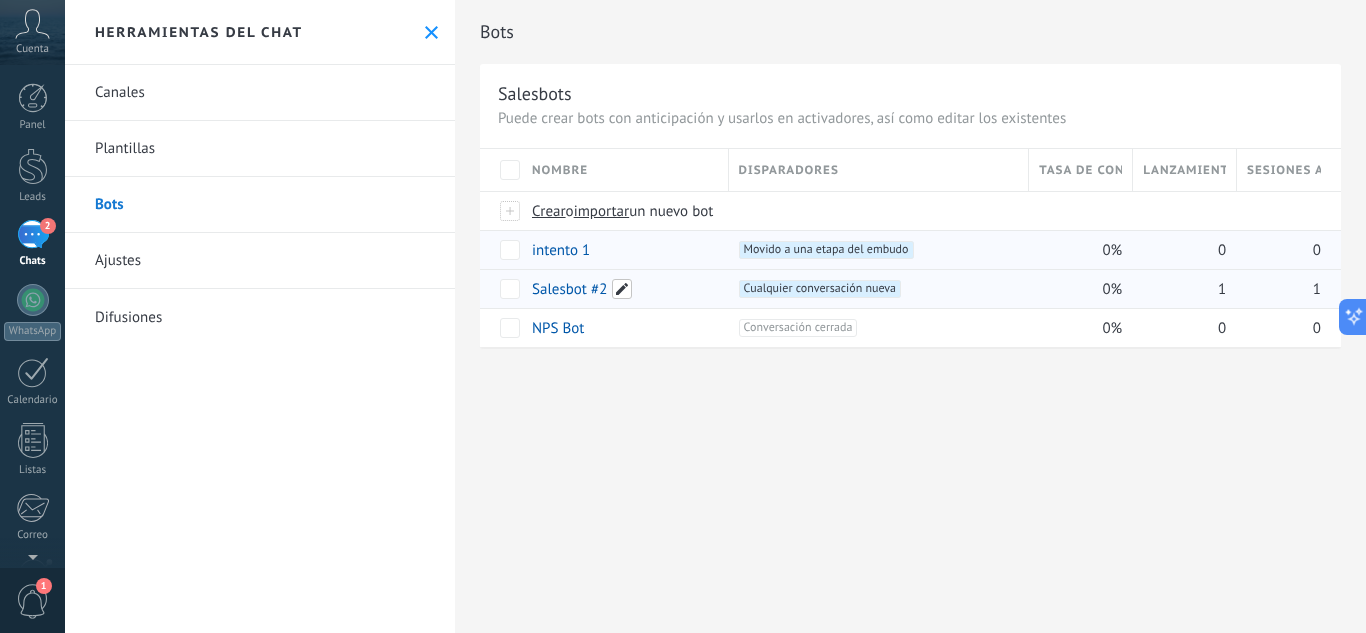 click at bounding box center [622, 289] 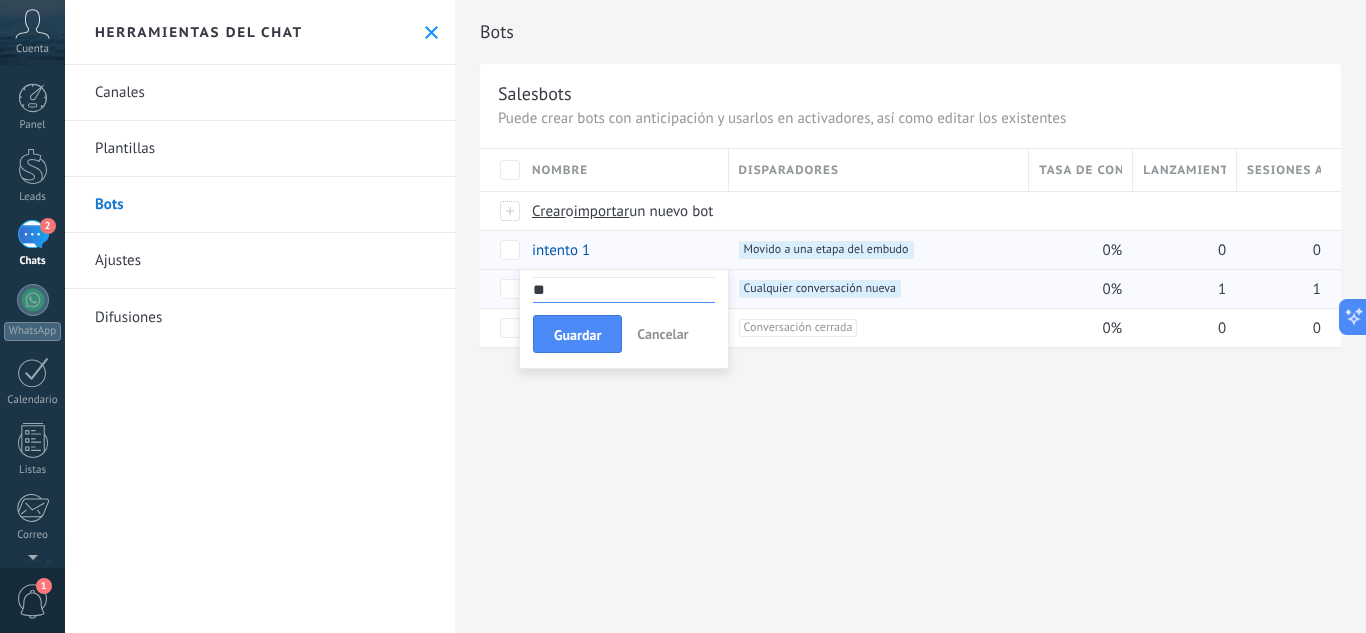 type on "*" 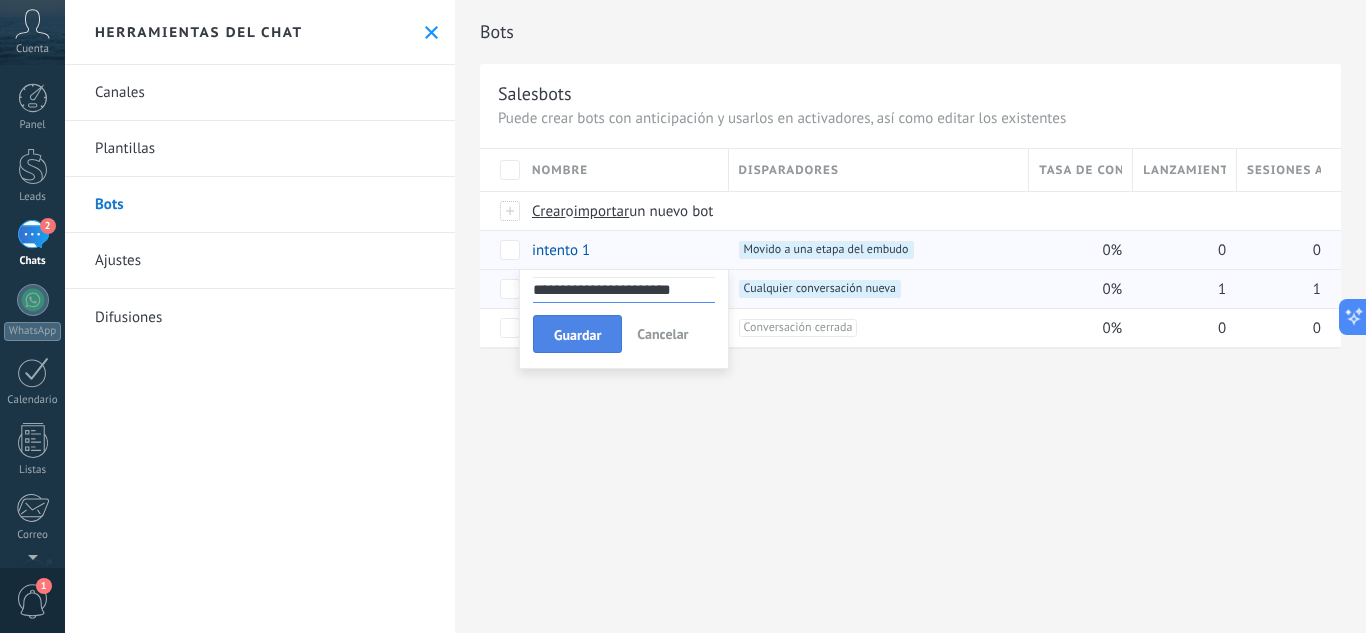 type on "**********" 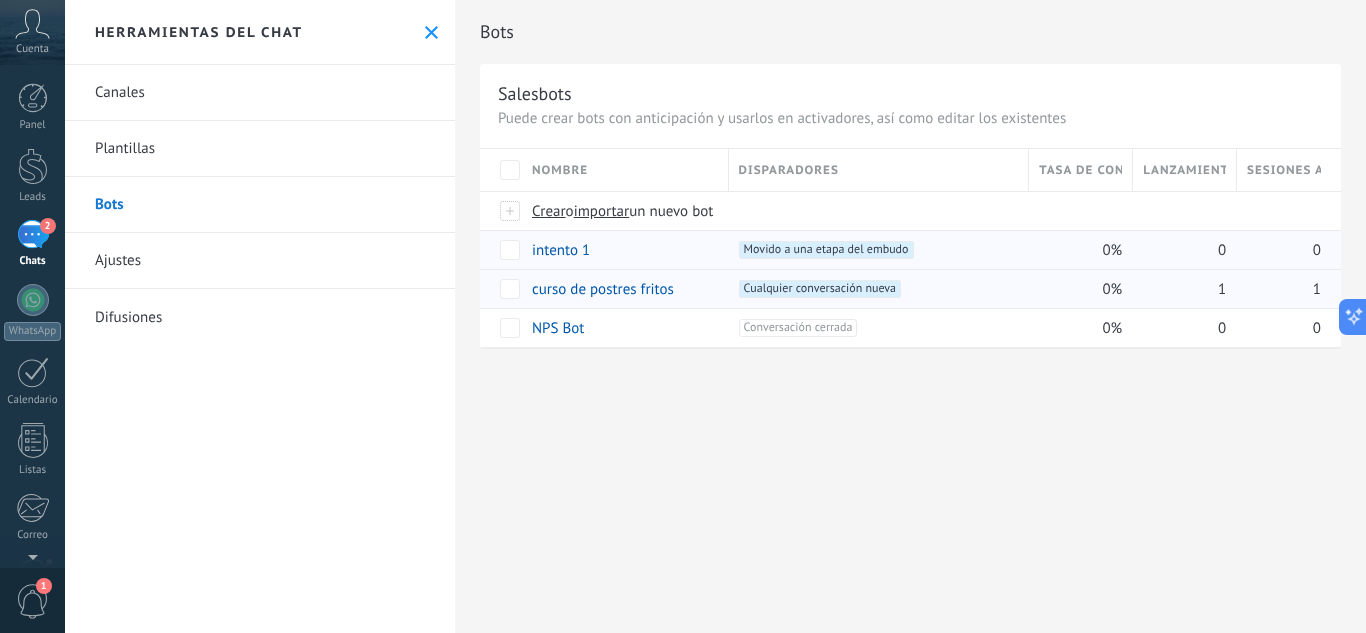 click 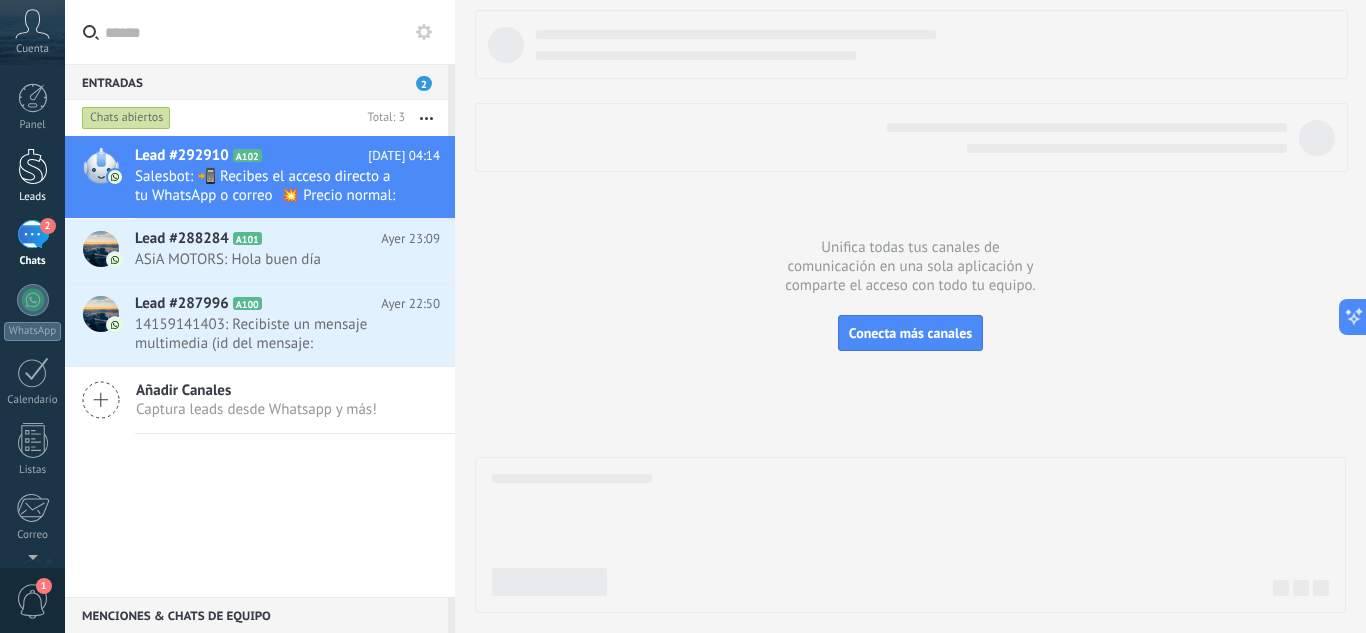 click at bounding box center [33, 166] 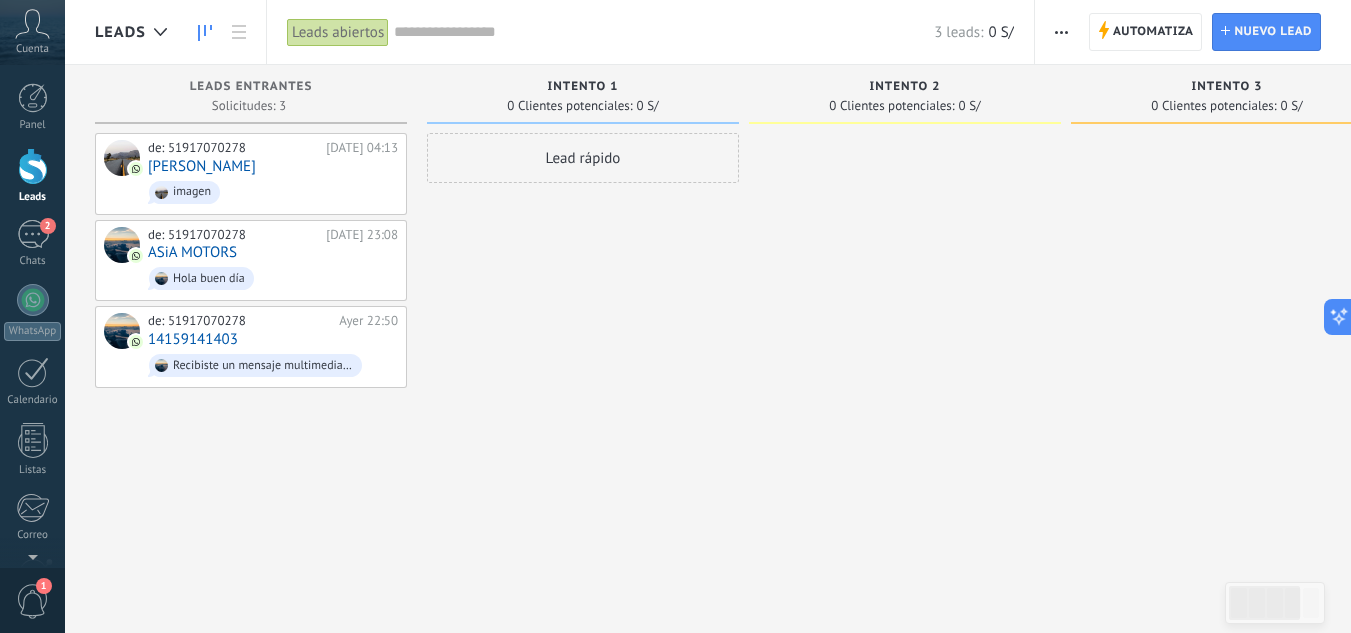 click at bounding box center (33, 166) 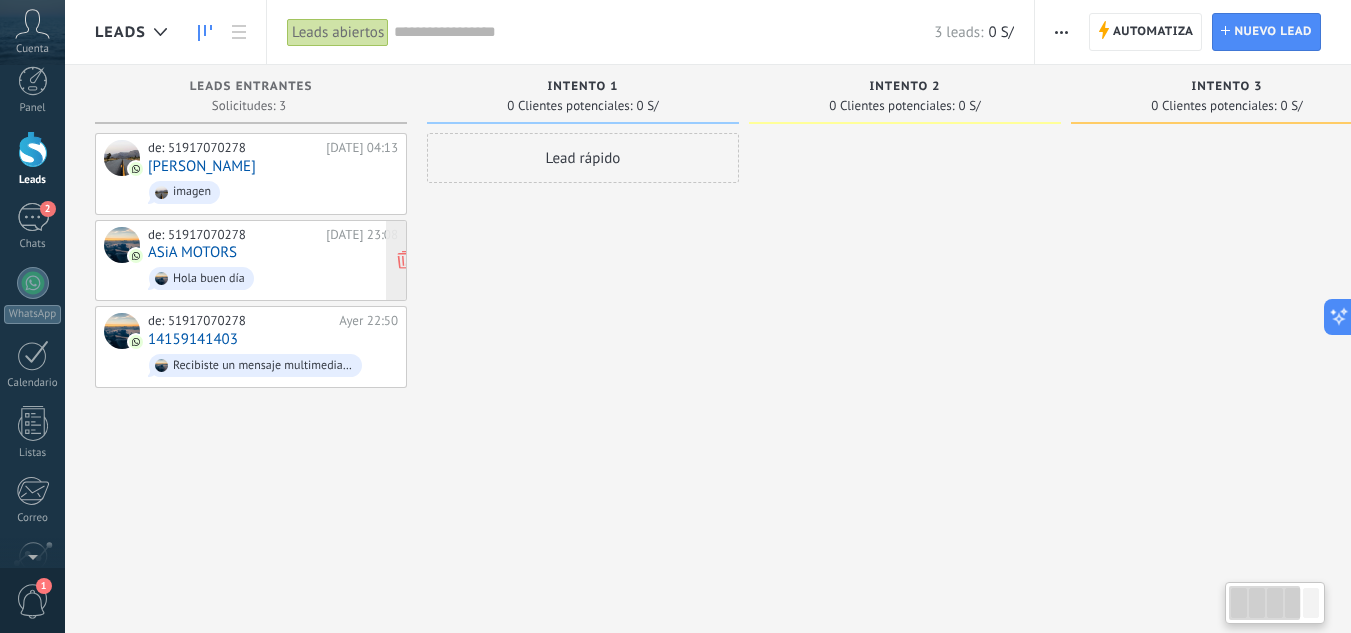 scroll, scrollTop: 0, scrollLeft: 0, axis: both 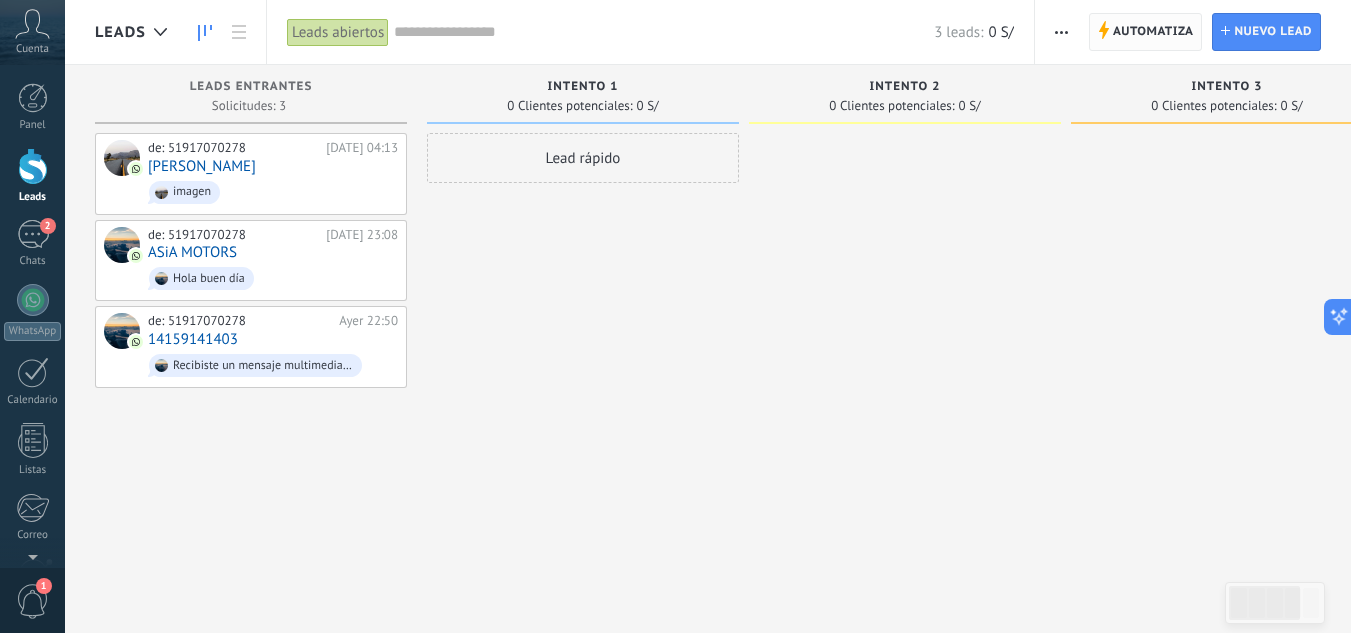 click on "Automatiza" at bounding box center [1153, 32] 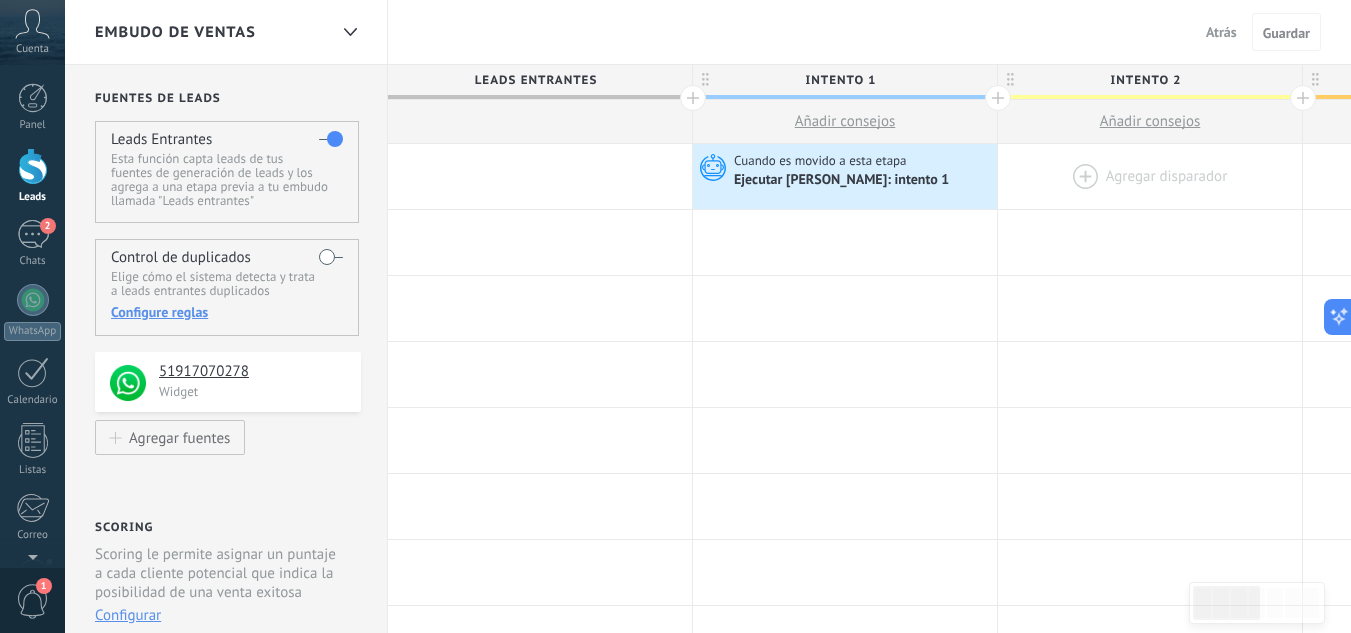 click at bounding box center [1150, 176] 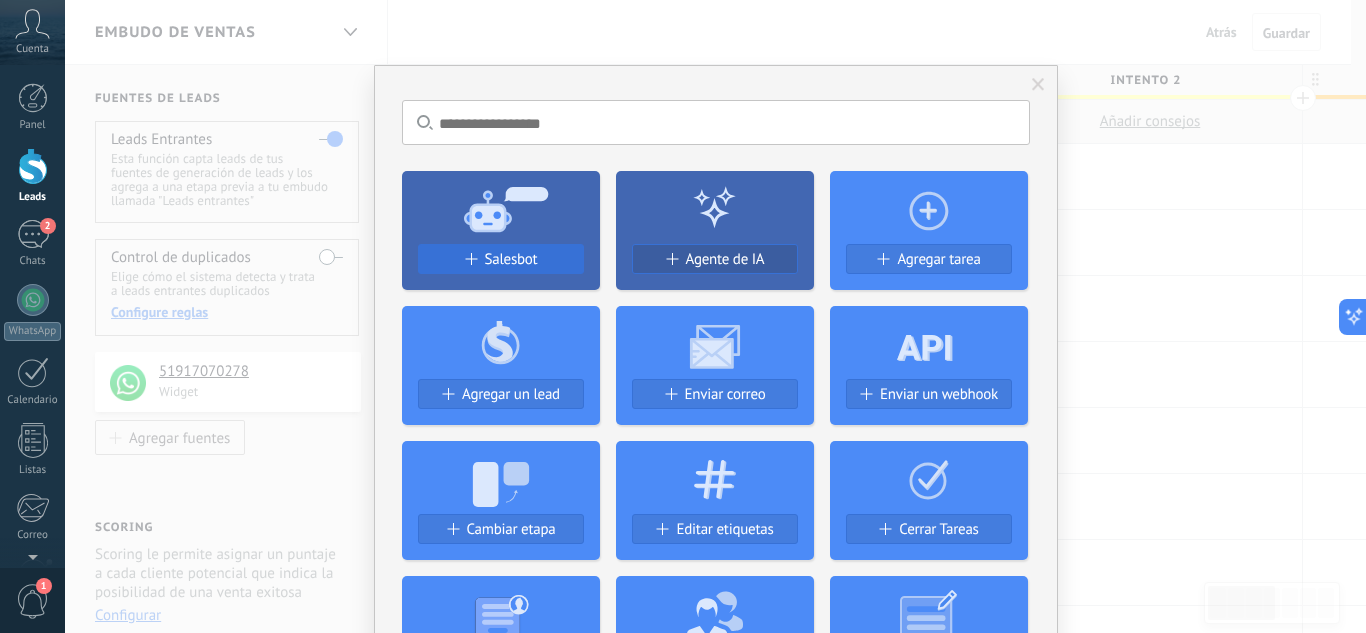 click on "Salesbot" at bounding box center (501, 259) 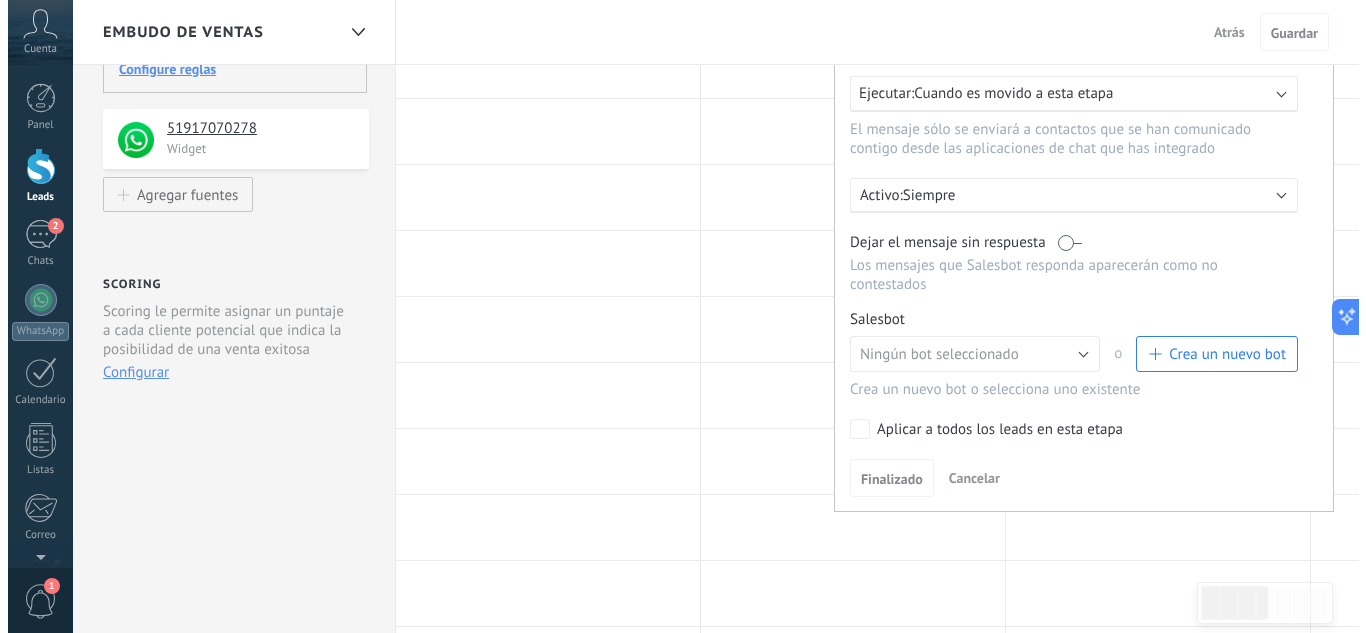 scroll, scrollTop: 244, scrollLeft: 0, axis: vertical 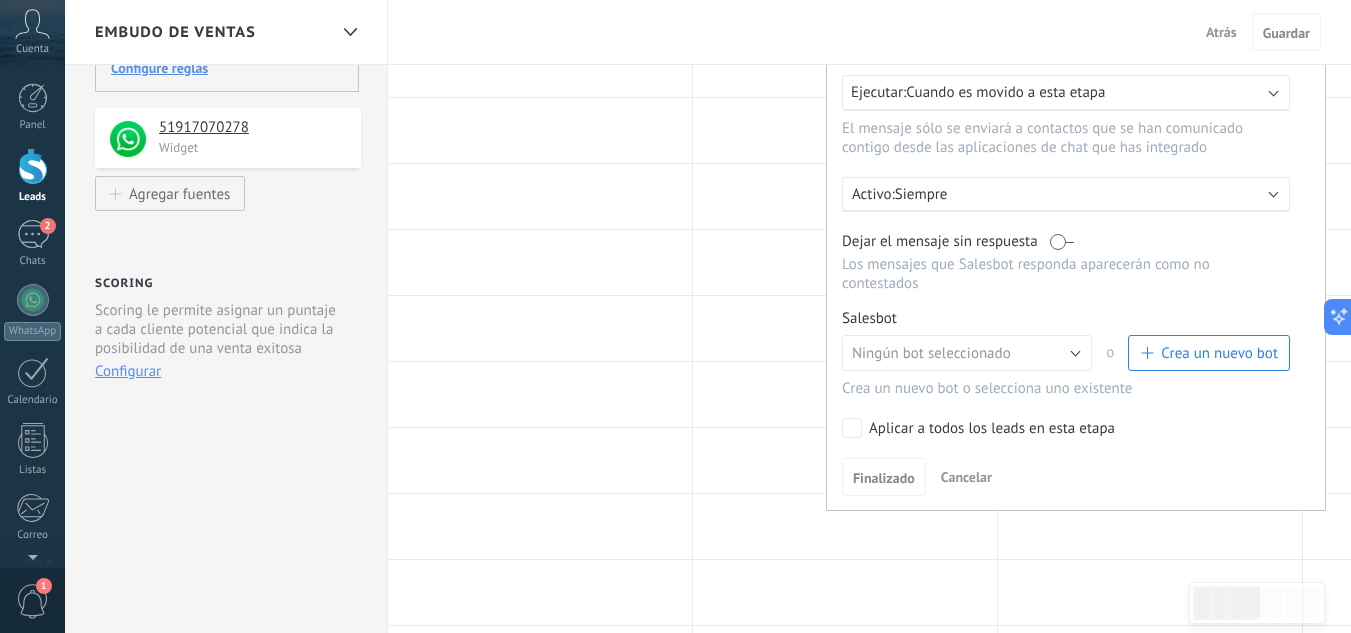 click on "Crea un nuevo bot" at bounding box center (1209, 353) 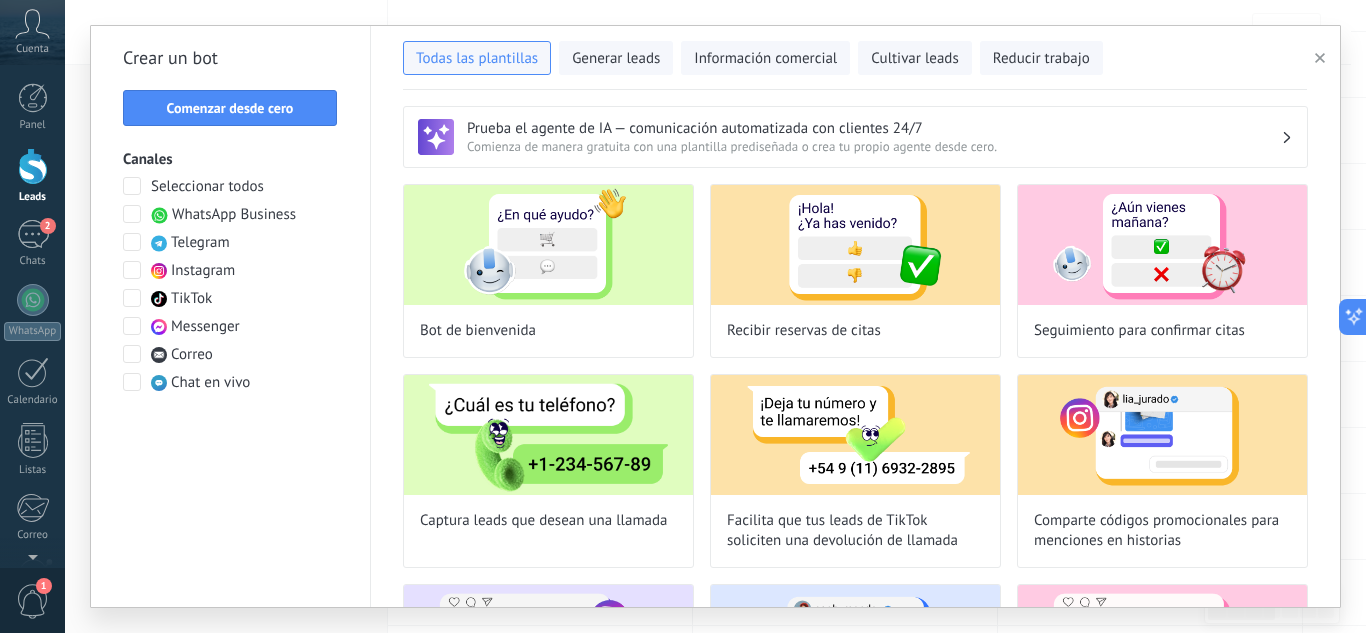 type on "**********" 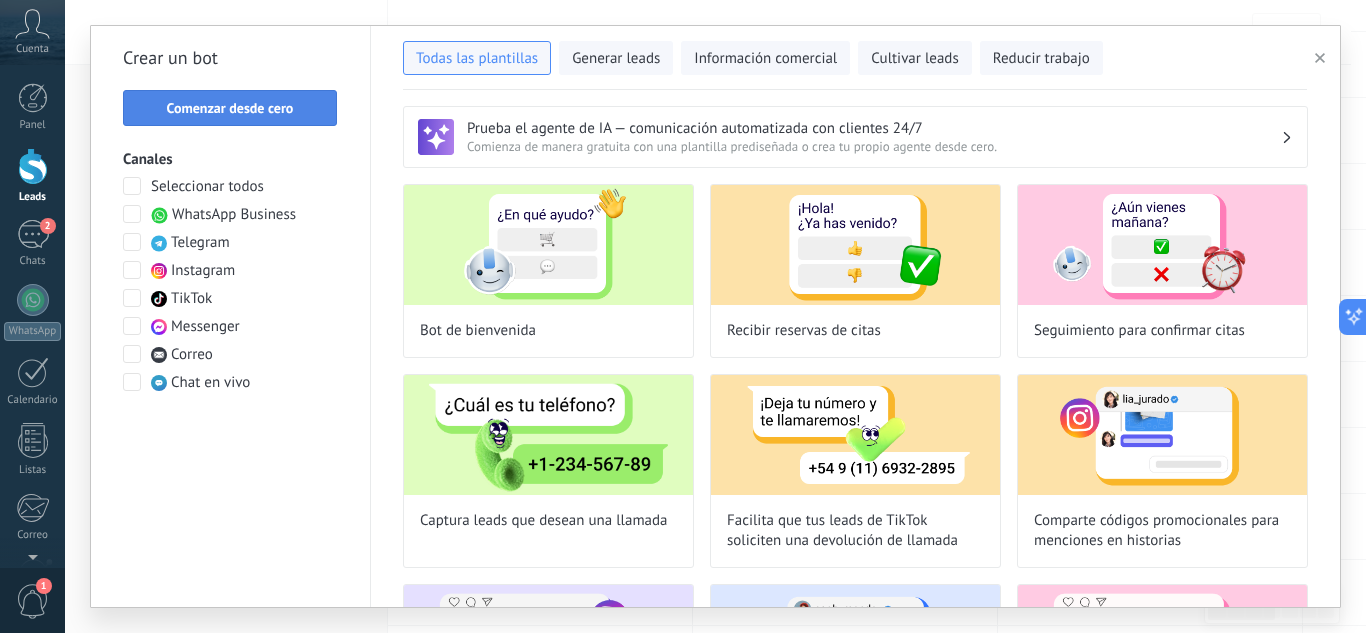 click on "Comenzar desde cero" at bounding box center (230, 108) 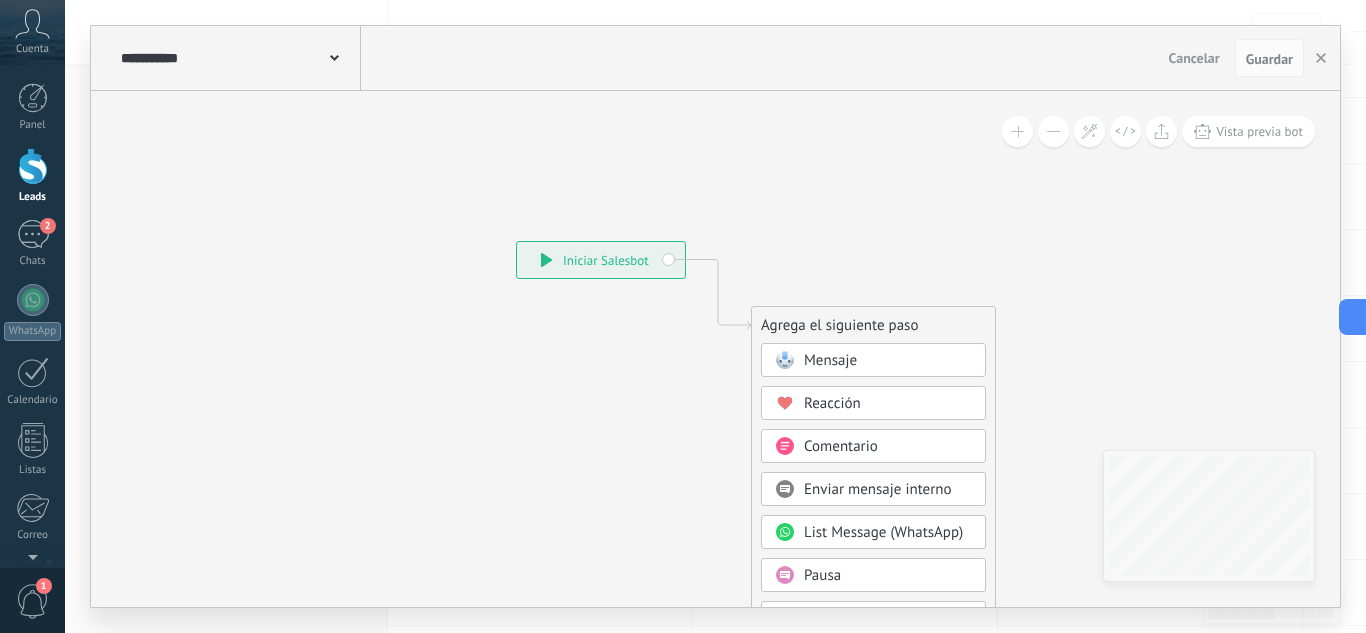 click on "Mensaje" at bounding box center [830, 360] 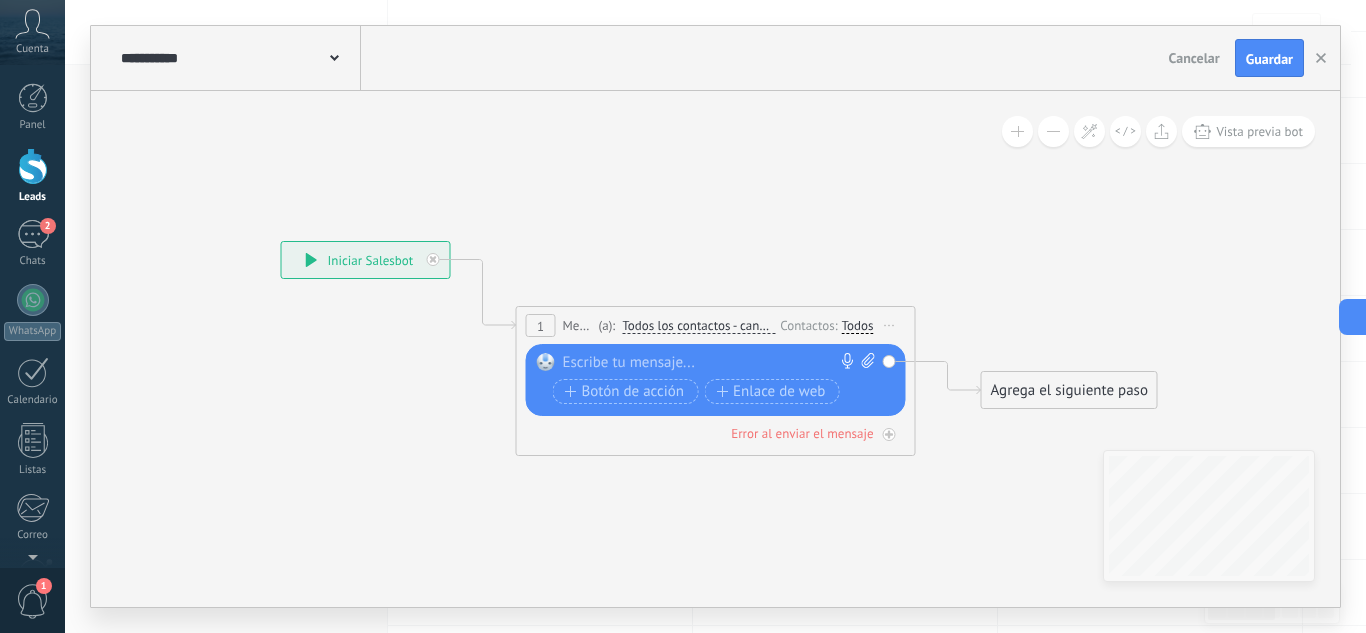 click at bounding box center (711, 363) 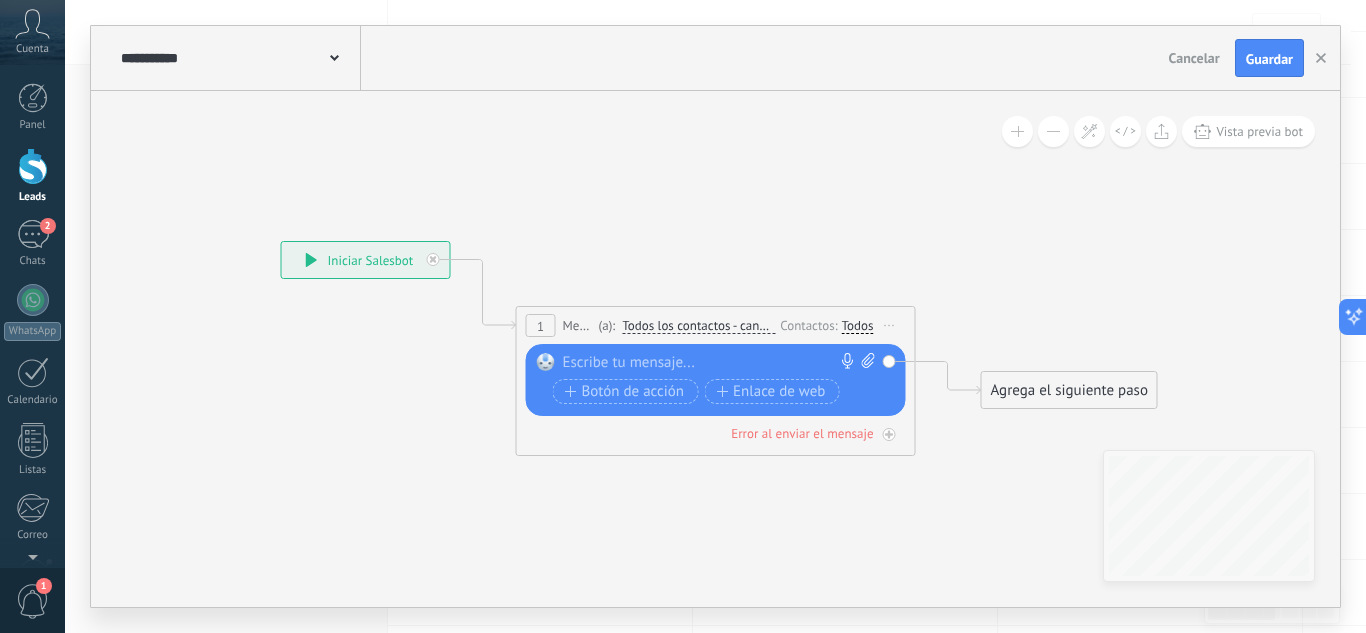 paste 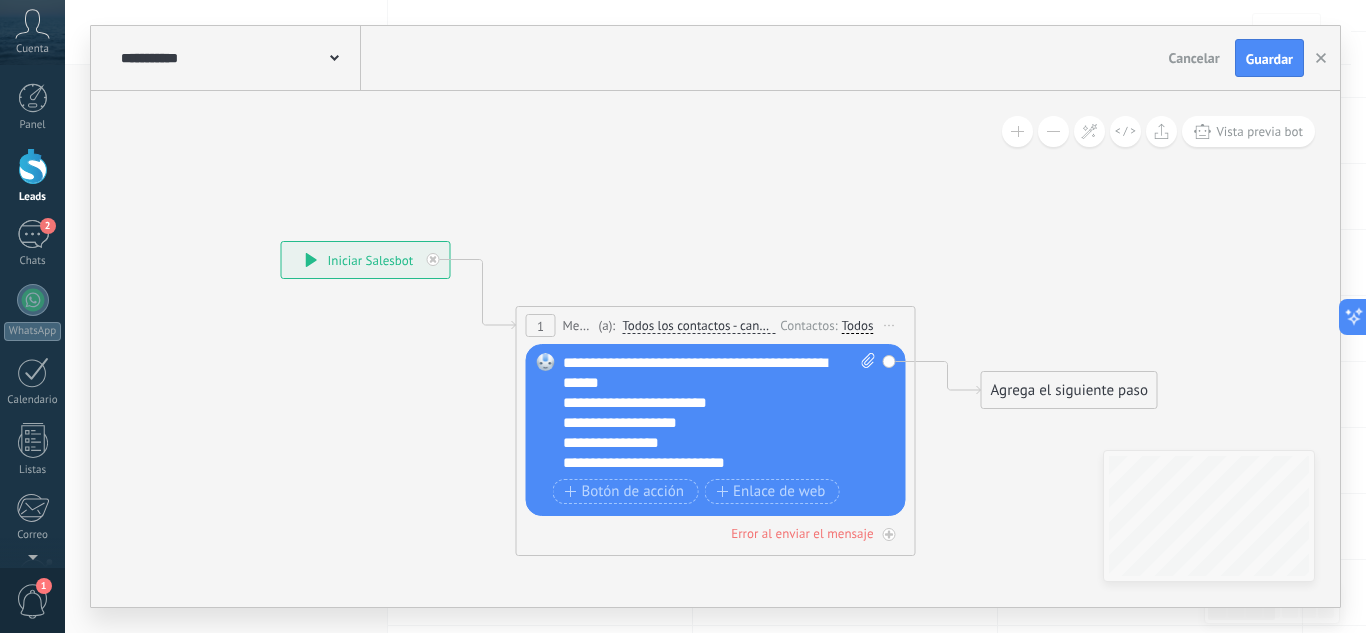 click on "**********" at bounding box center [702, 423] 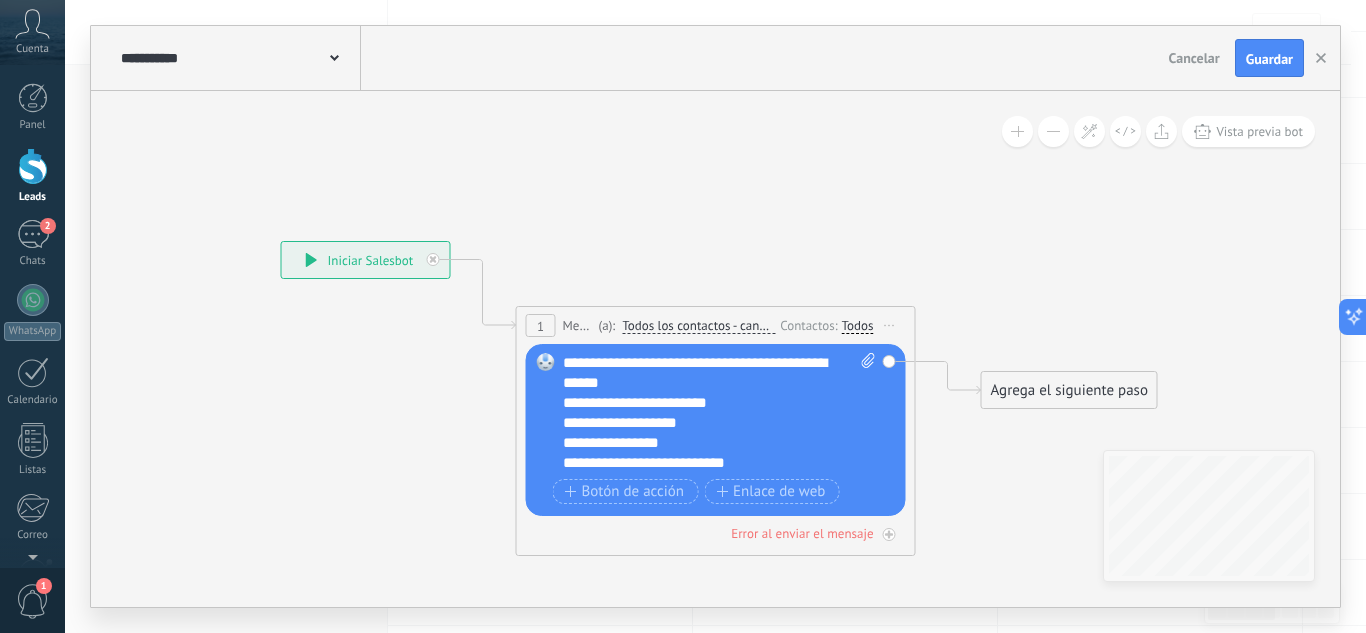 click on "**********" at bounding box center (702, 423) 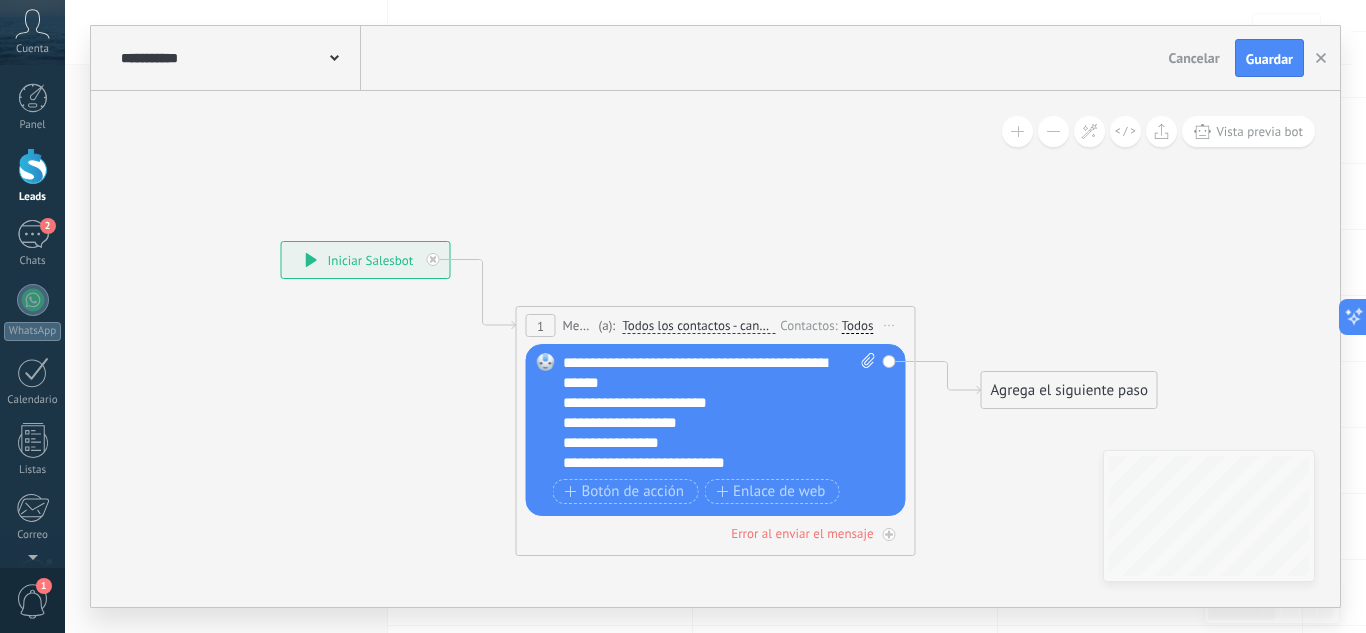 click on "**********" at bounding box center [702, 423] 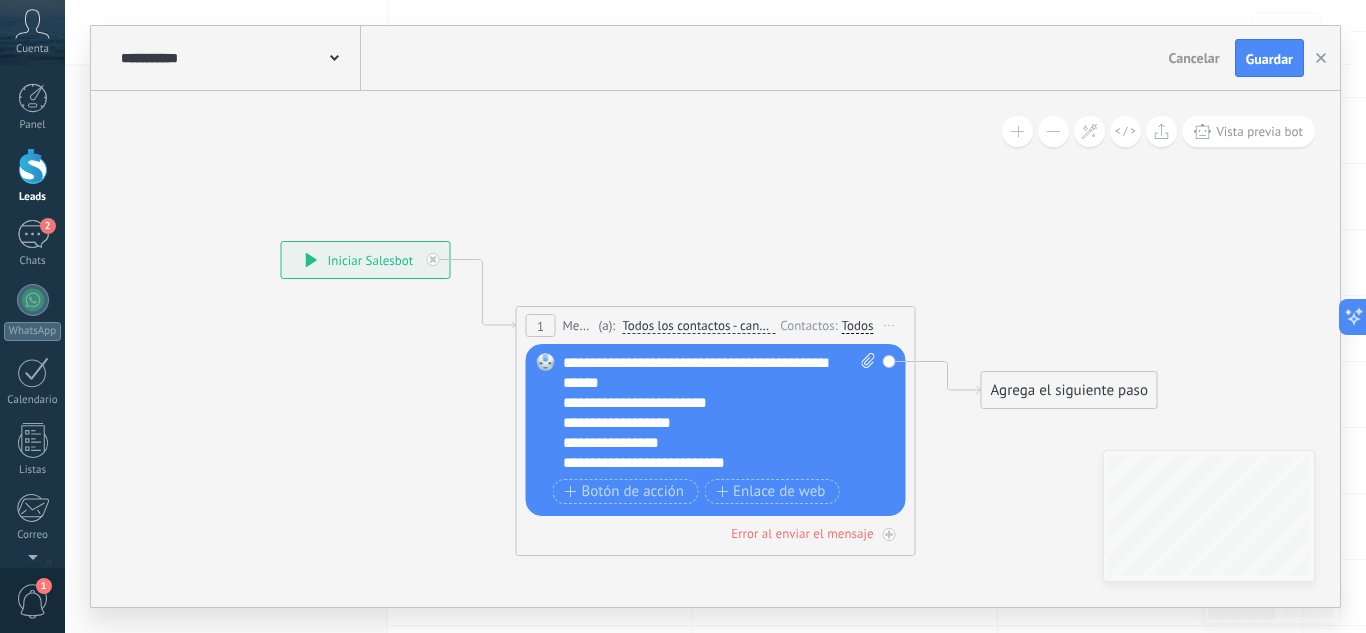 click on "**********" at bounding box center (702, 423) 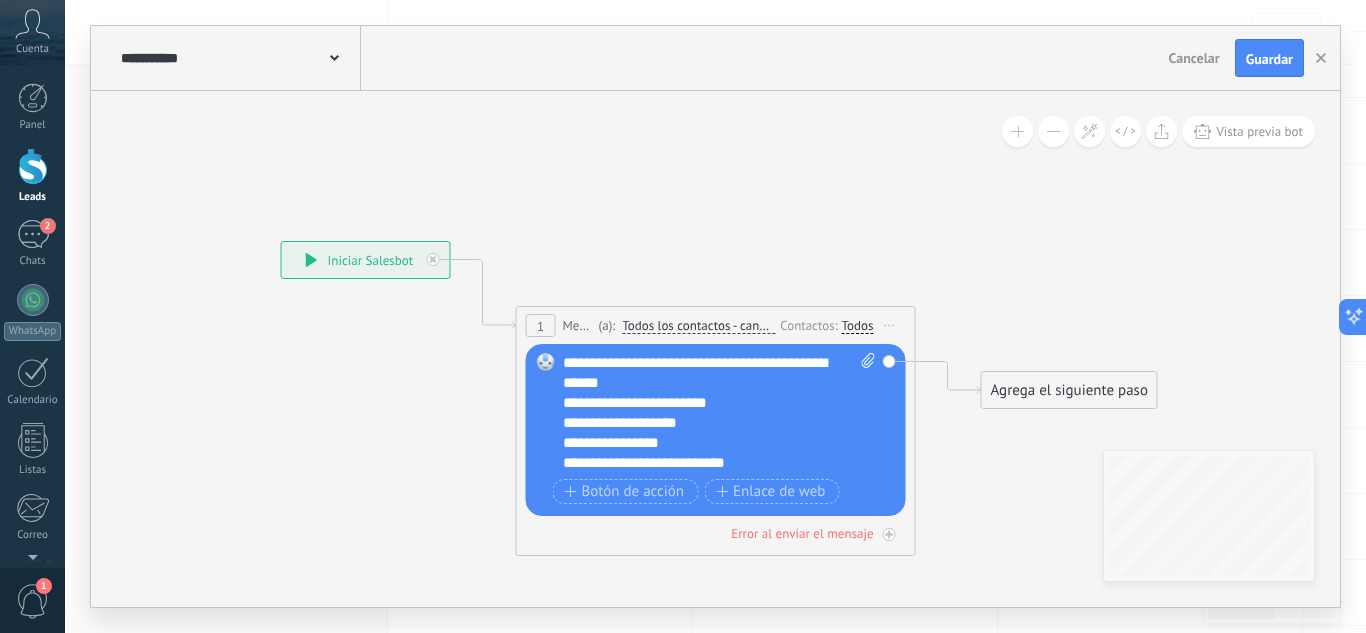 click on "**********" at bounding box center (702, 403) 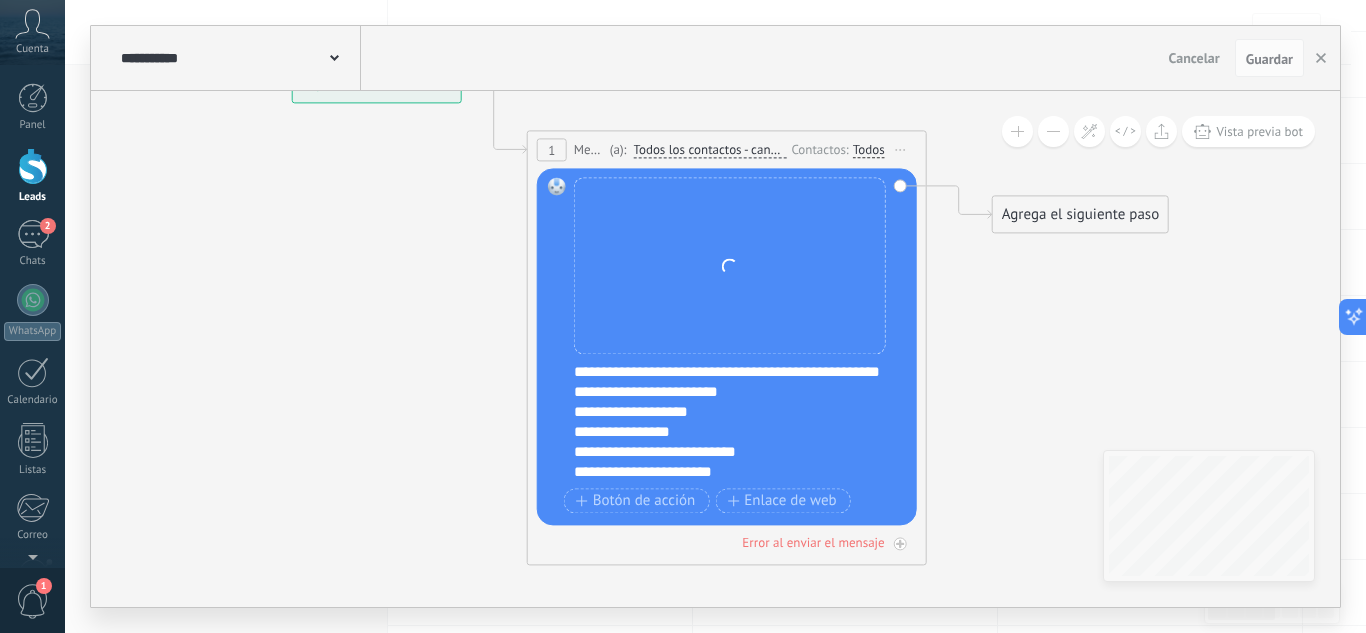 click on "Reemplazar
Quitar
Convertir a mensaje de voz
Arrastre la imagen aquí para adjuntarla.
Añadir imagen
Subir
Arrastrar y soltar
Archivo no encontrado" at bounding box center [730, 265] 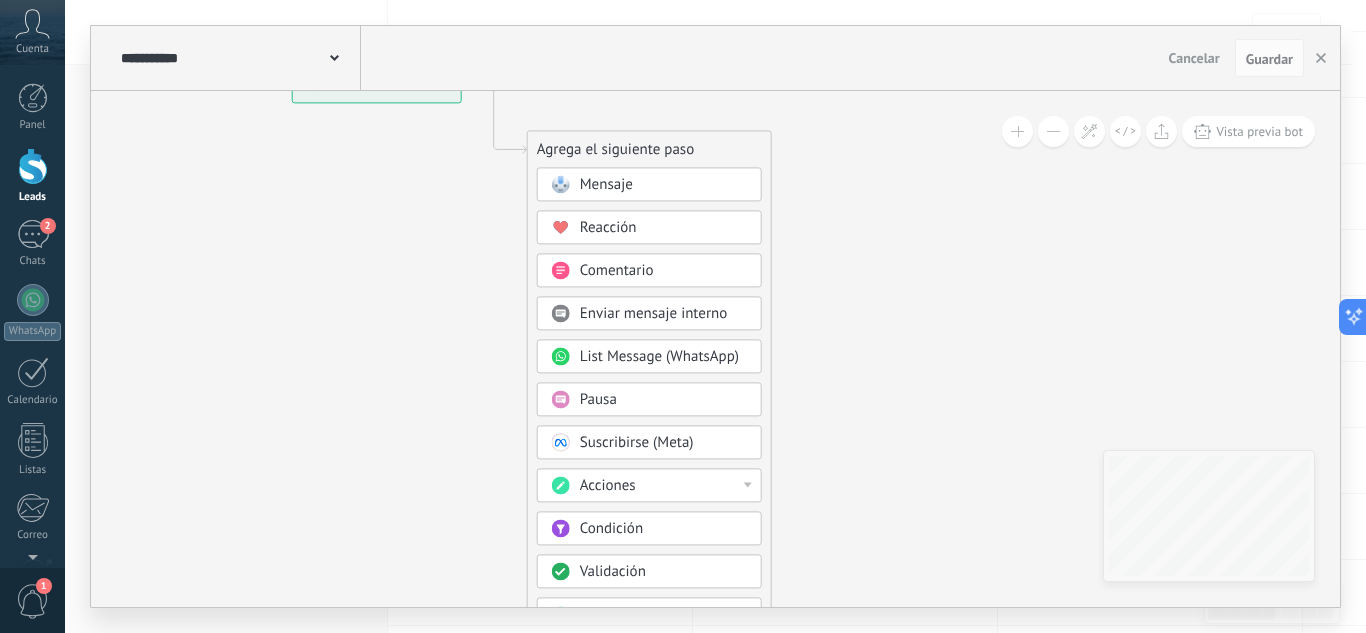 click on "Mensaje" at bounding box center [649, 184] 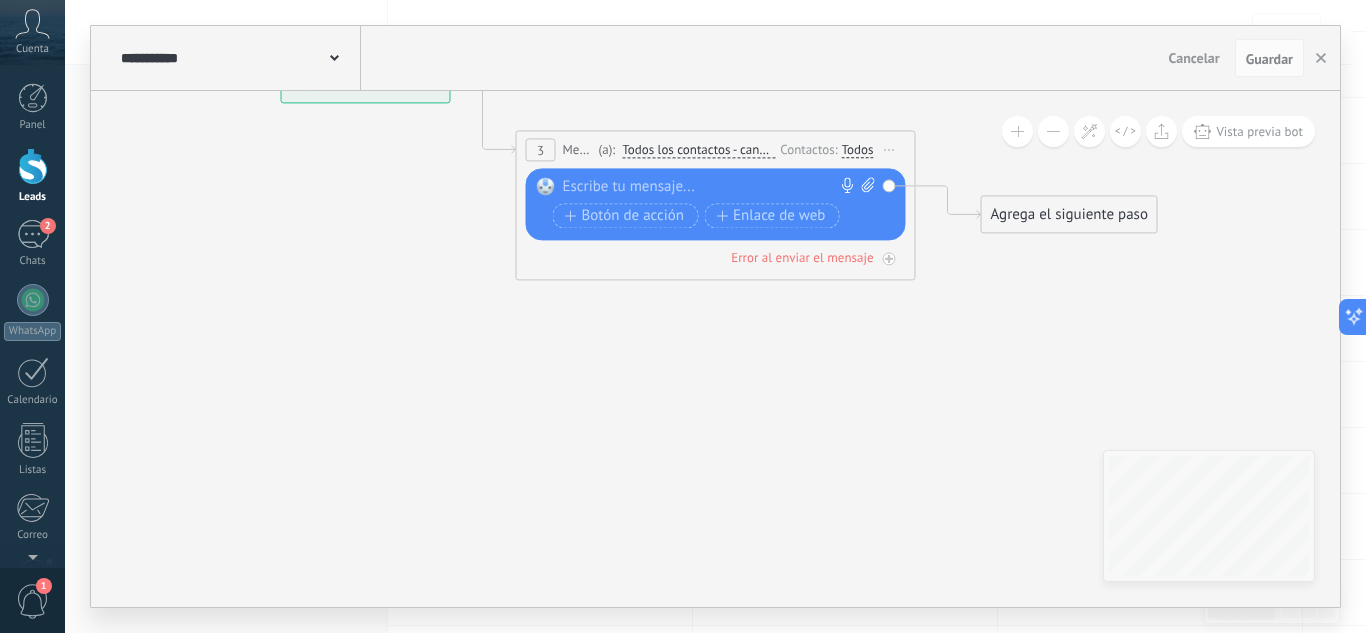 click at bounding box center (711, 187) 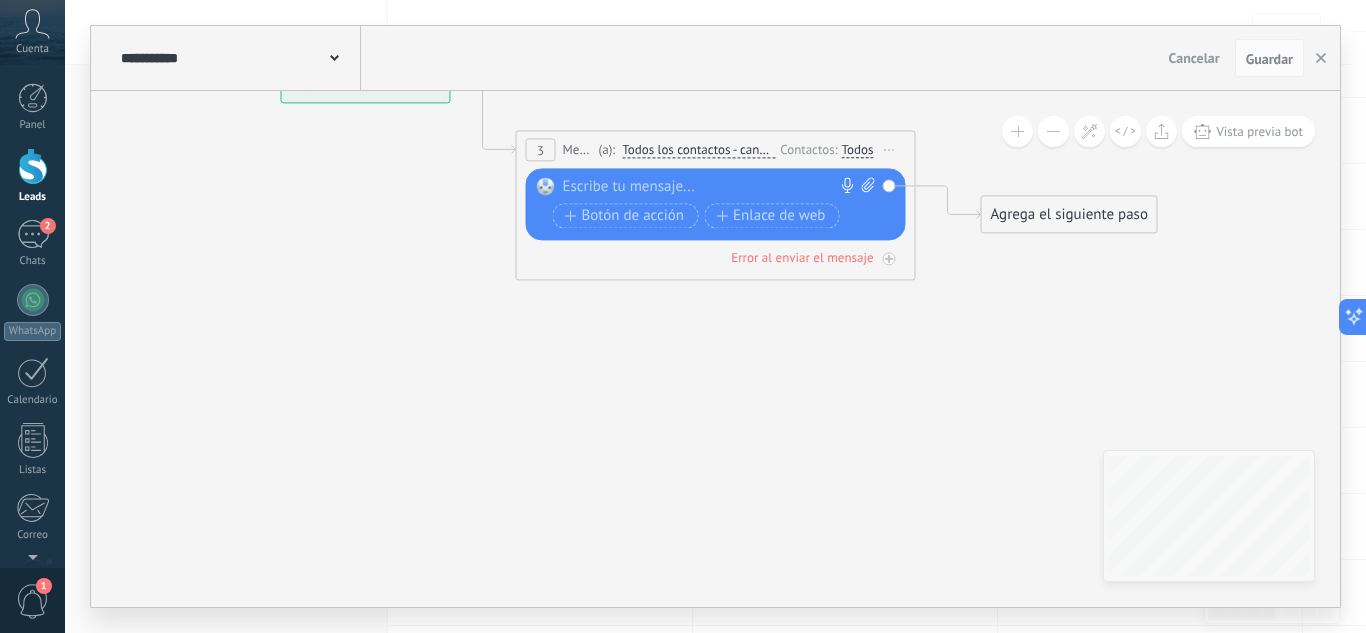 paste 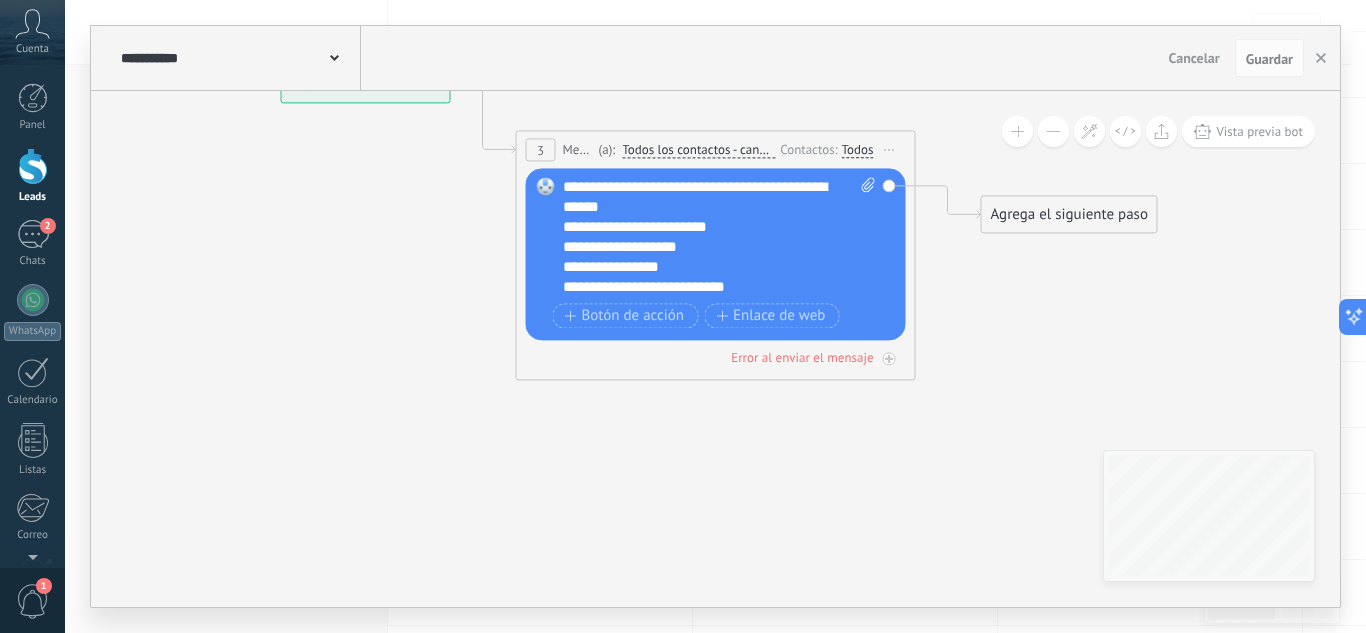 click 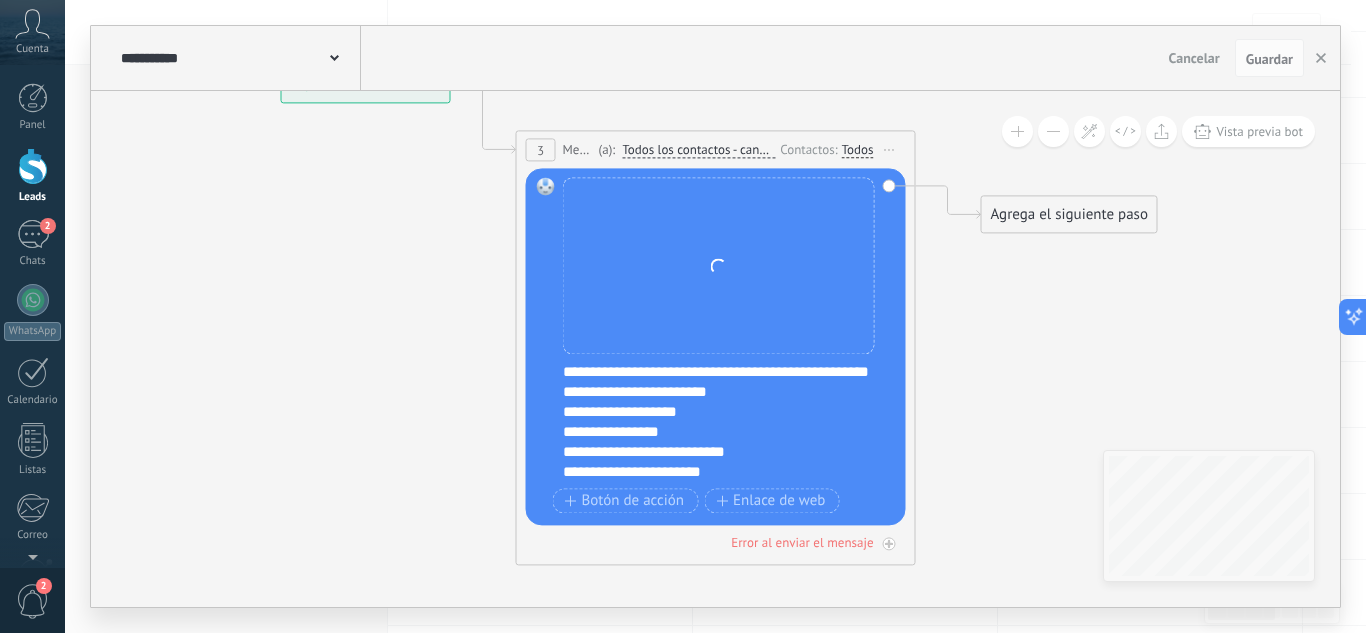 click on "**********" at bounding box center [711, 412] 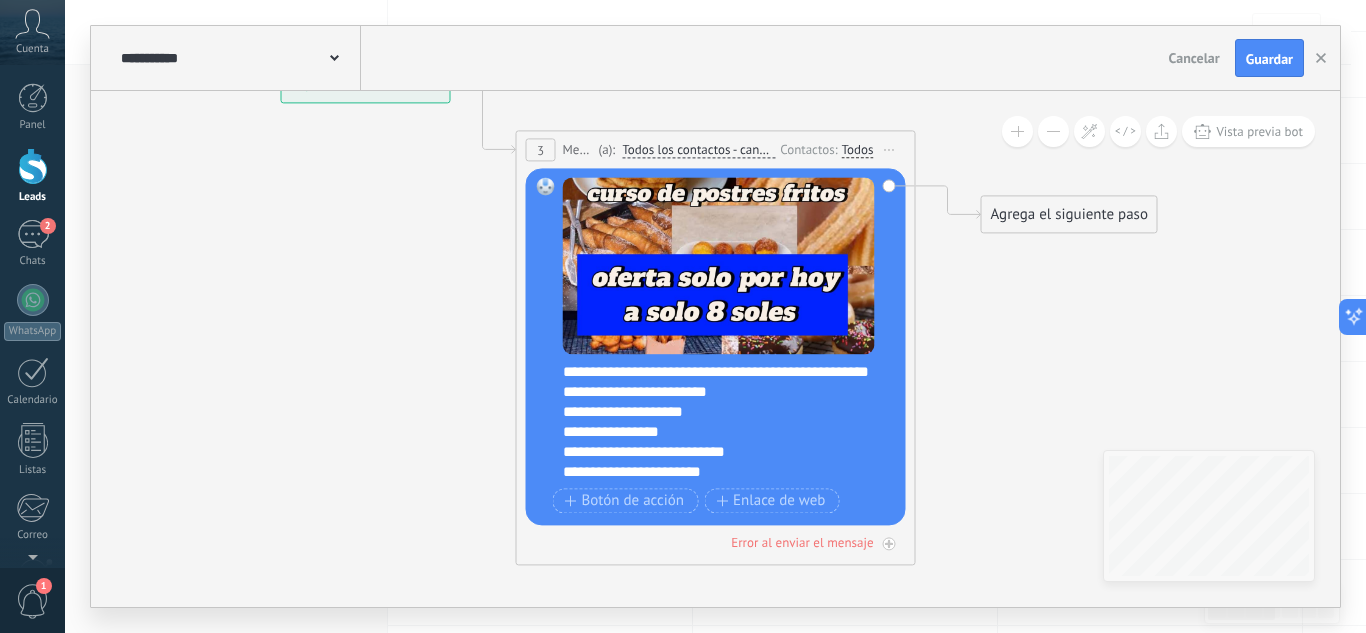 click on "**********" at bounding box center [711, 412] 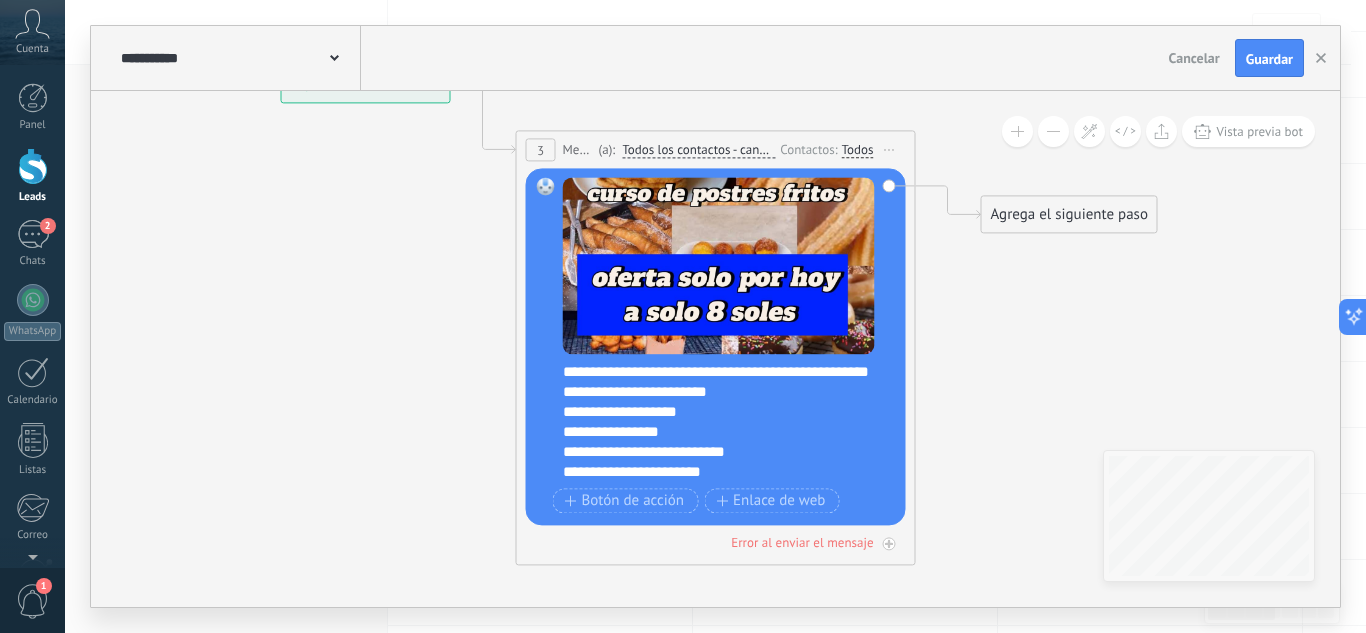 click on "**********" at bounding box center (711, 432) 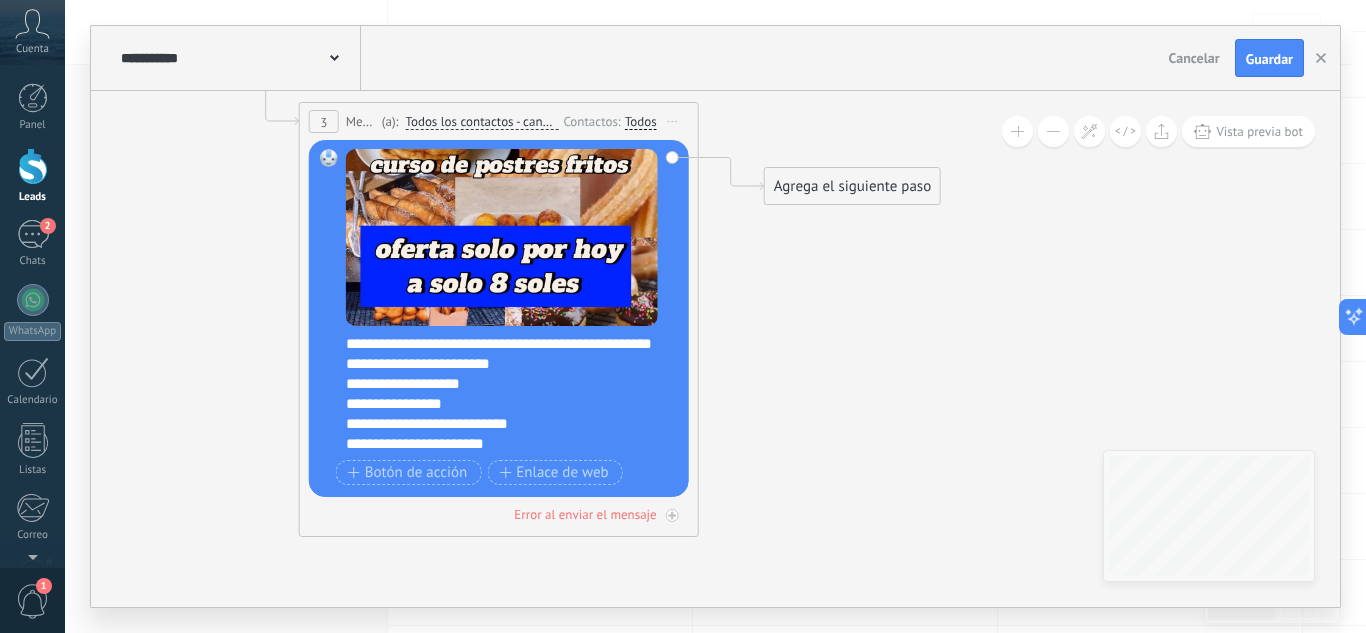 click on "Agrega el siguiente paso" at bounding box center (852, 186) 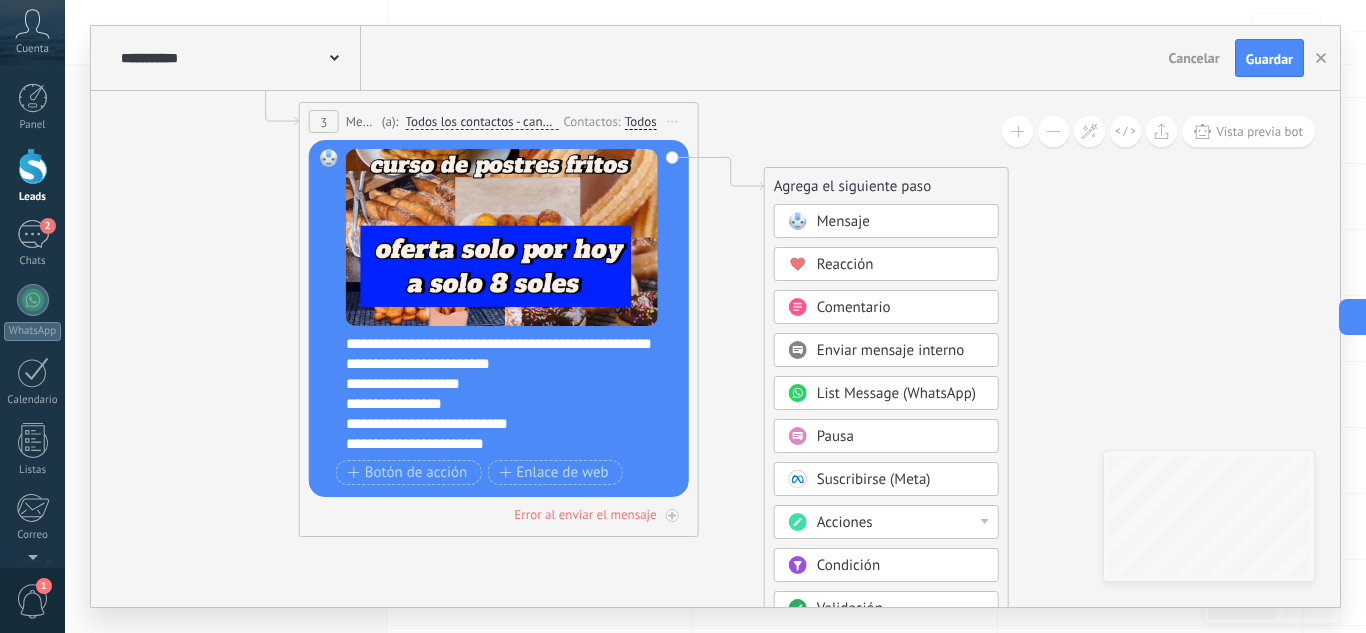 click on "Pausa" at bounding box center [901, 437] 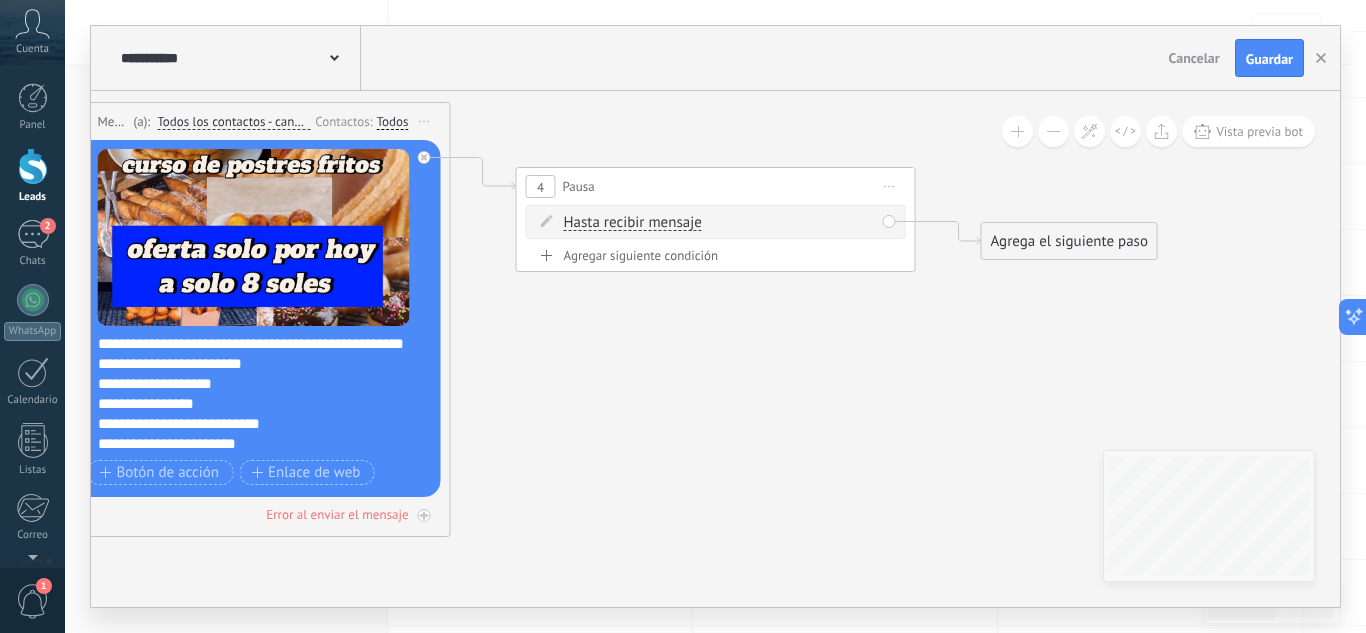 click on "Agregar siguiente condición" at bounding box center [716, 255] 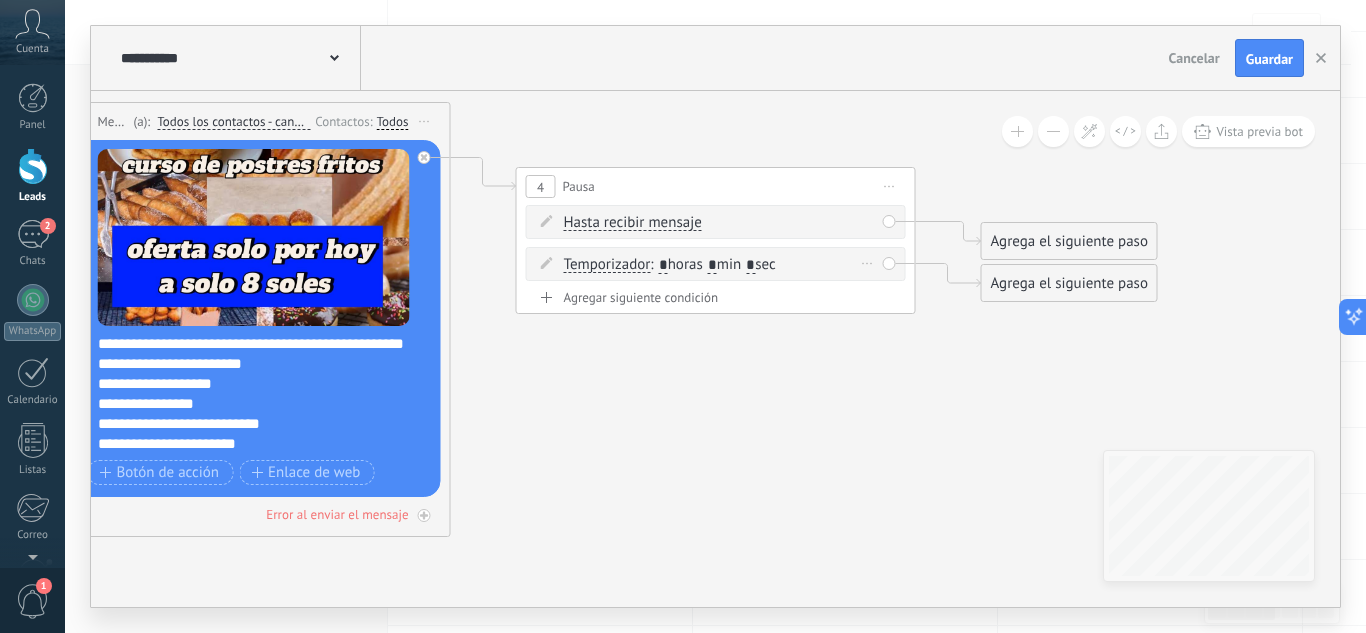 click on ":
*  horas
*  min  *  sec" at bounding box center [712, 264] 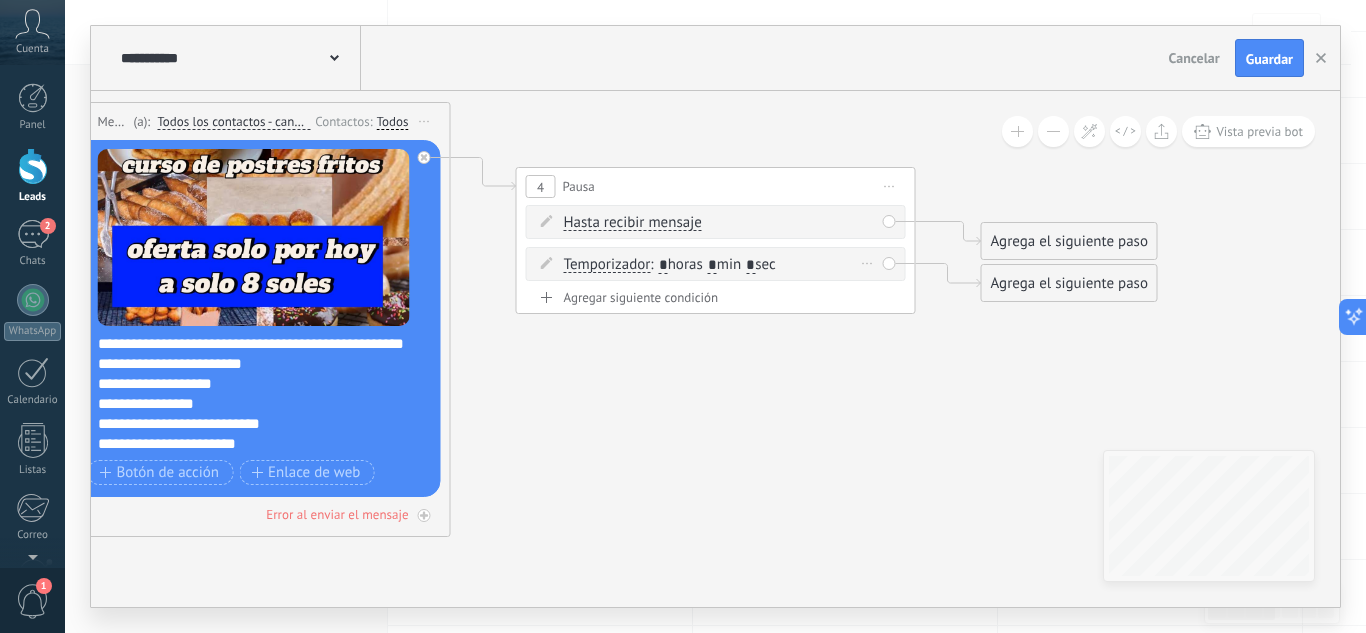 click on "*" at bounding box center [712, 266] 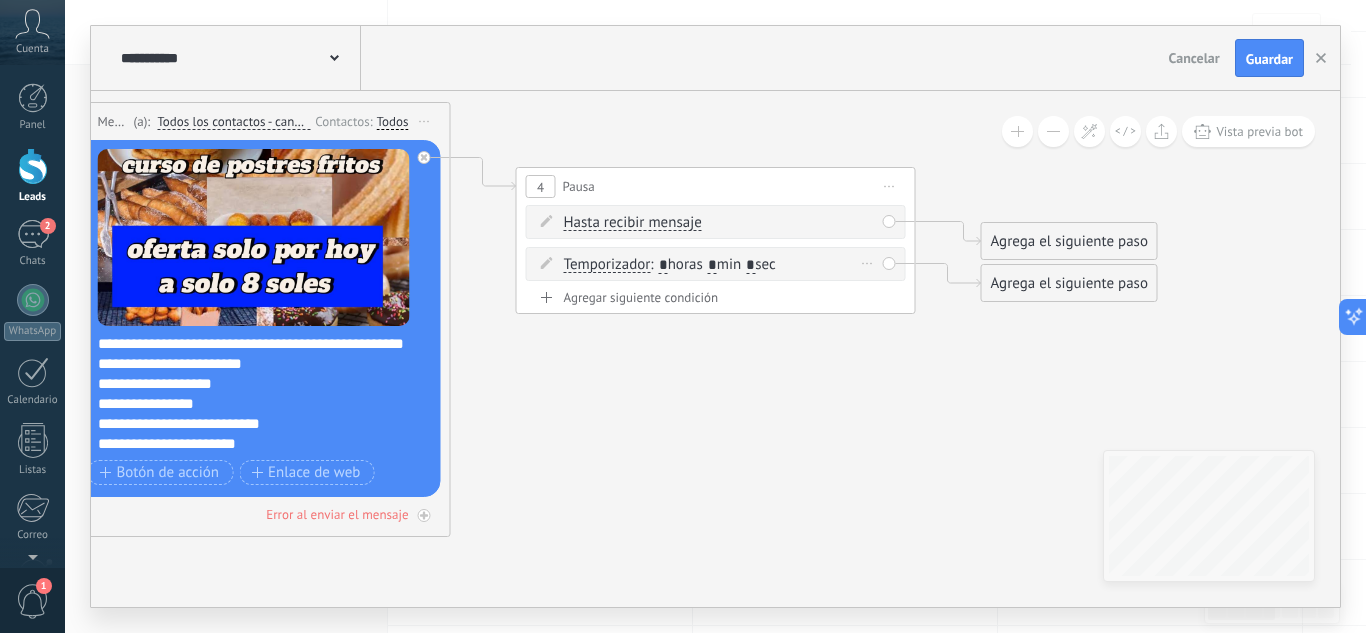 type on "*" 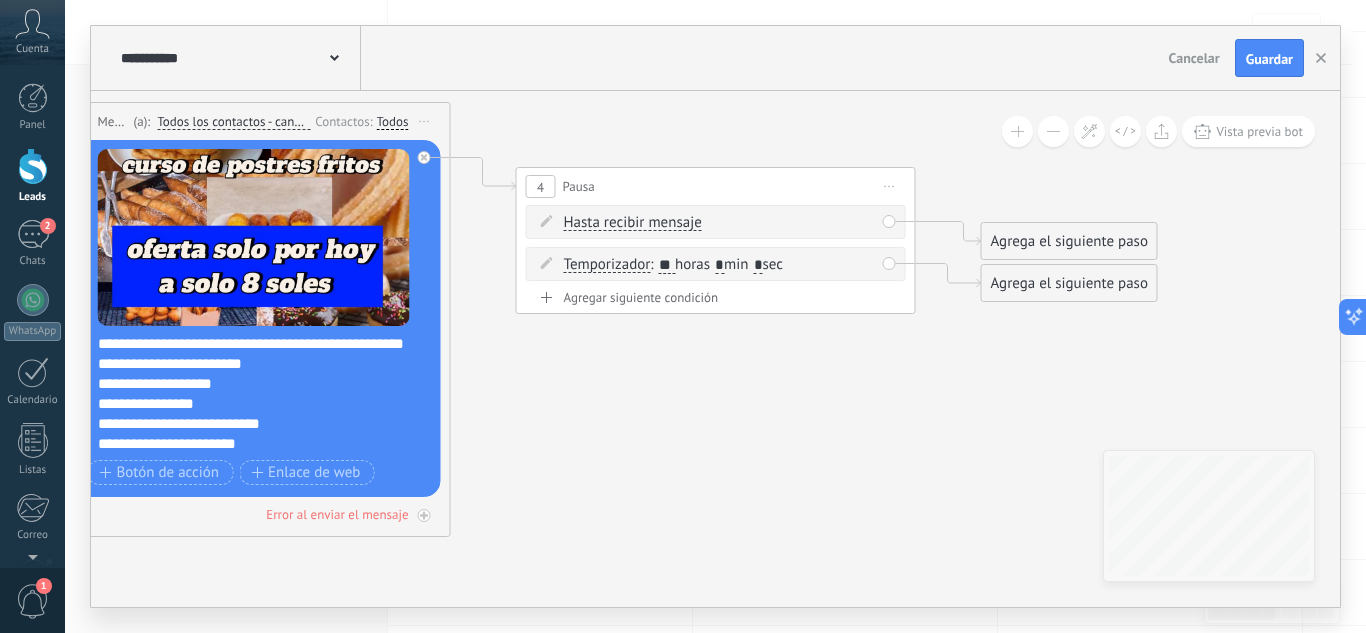 type on "**" 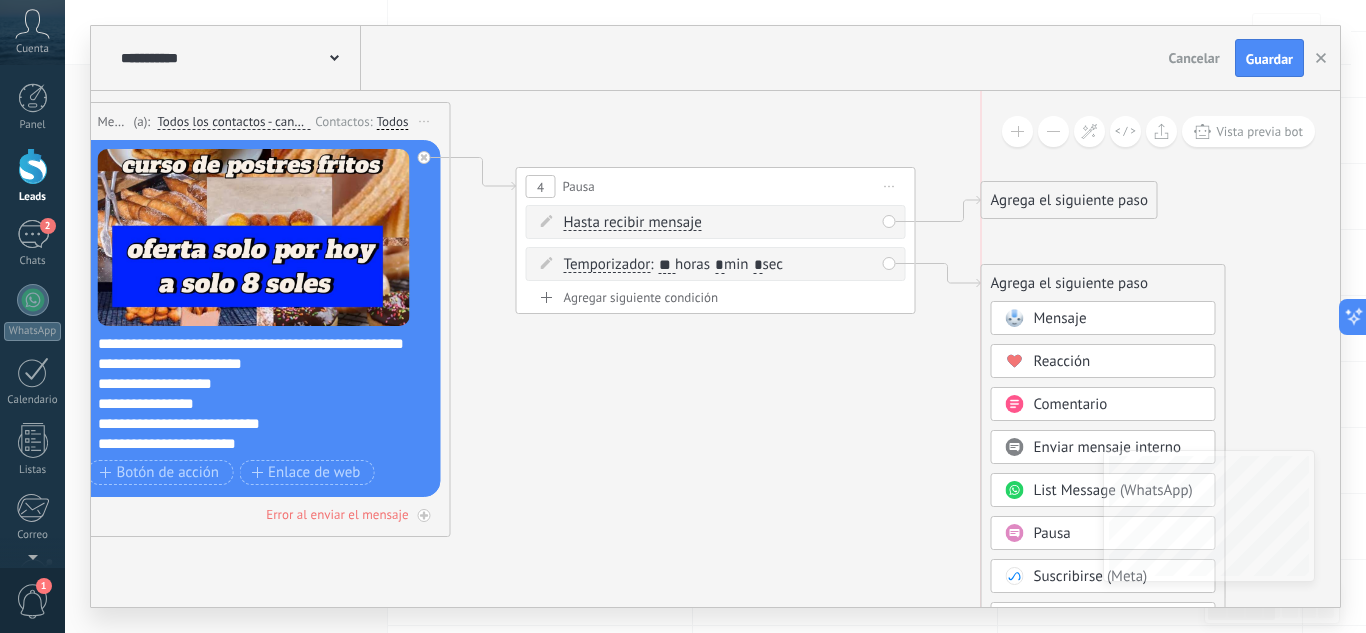 drag, startPoint x: 1077, startPoint y: 236, endPoint x: 1085, endPoint y: 195, distance: 41.773197 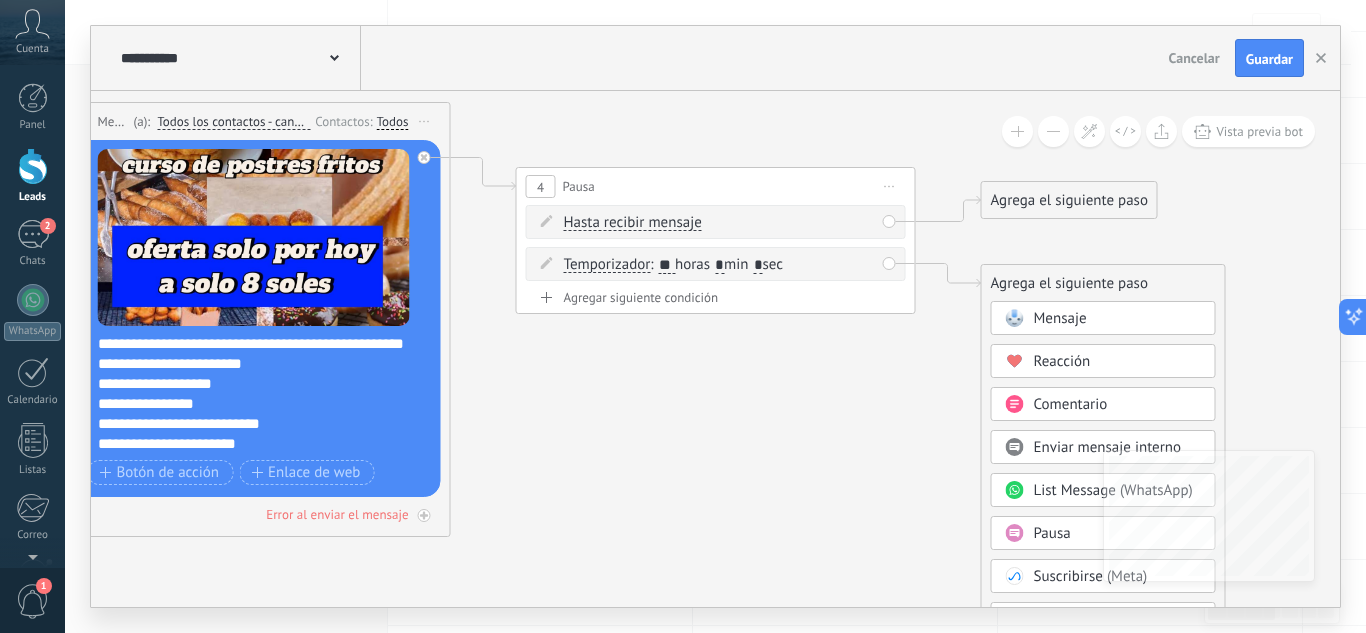 drag, startPoint x: 1085, startPoint y: 195, endPoint x: 1166, endPoint y: 226, distance: 86.72946 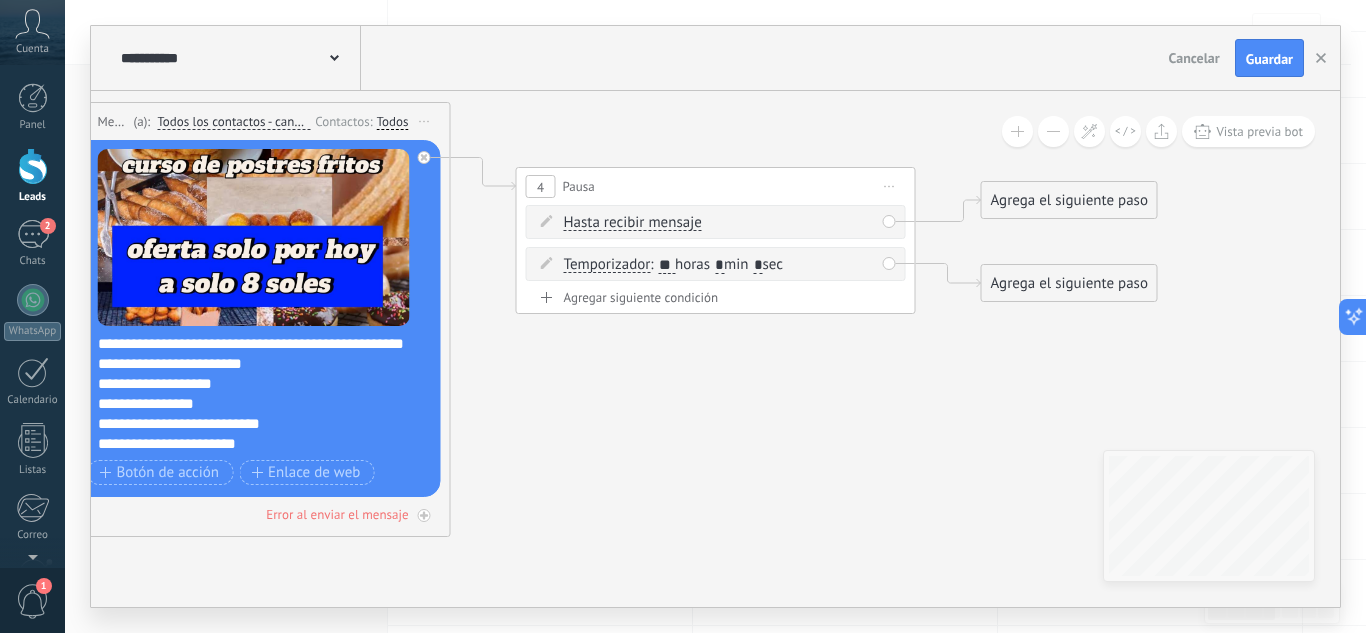 click on "Agrega el siguiente paso" at bounding box center [1069, 200] 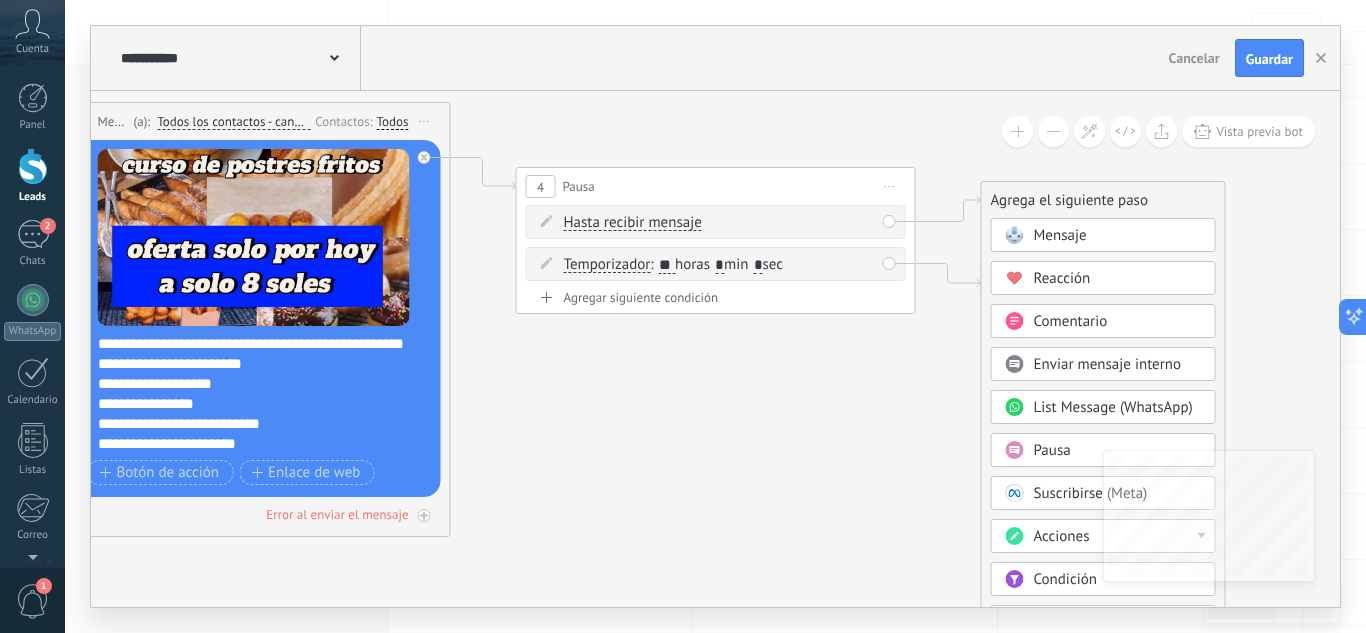click on "Acciones" at bounding box center [1062, 536] 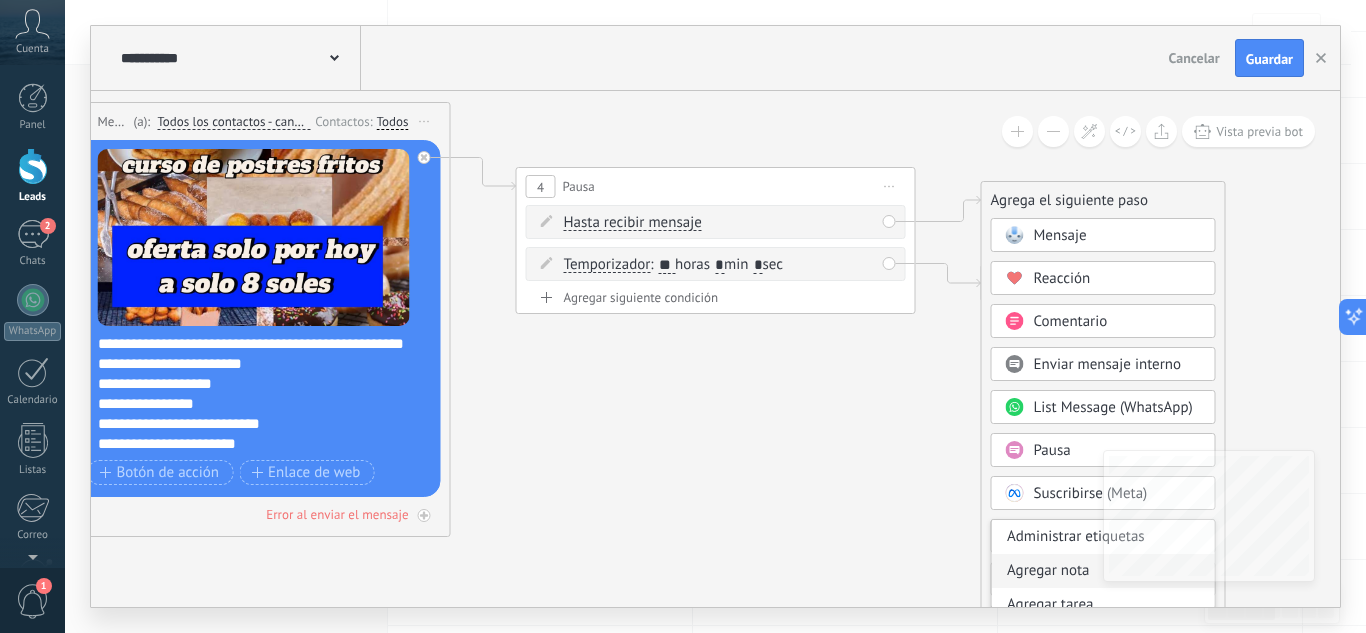 scroll, scrollTop: 52, scrollLeft: 0, axis: vertical 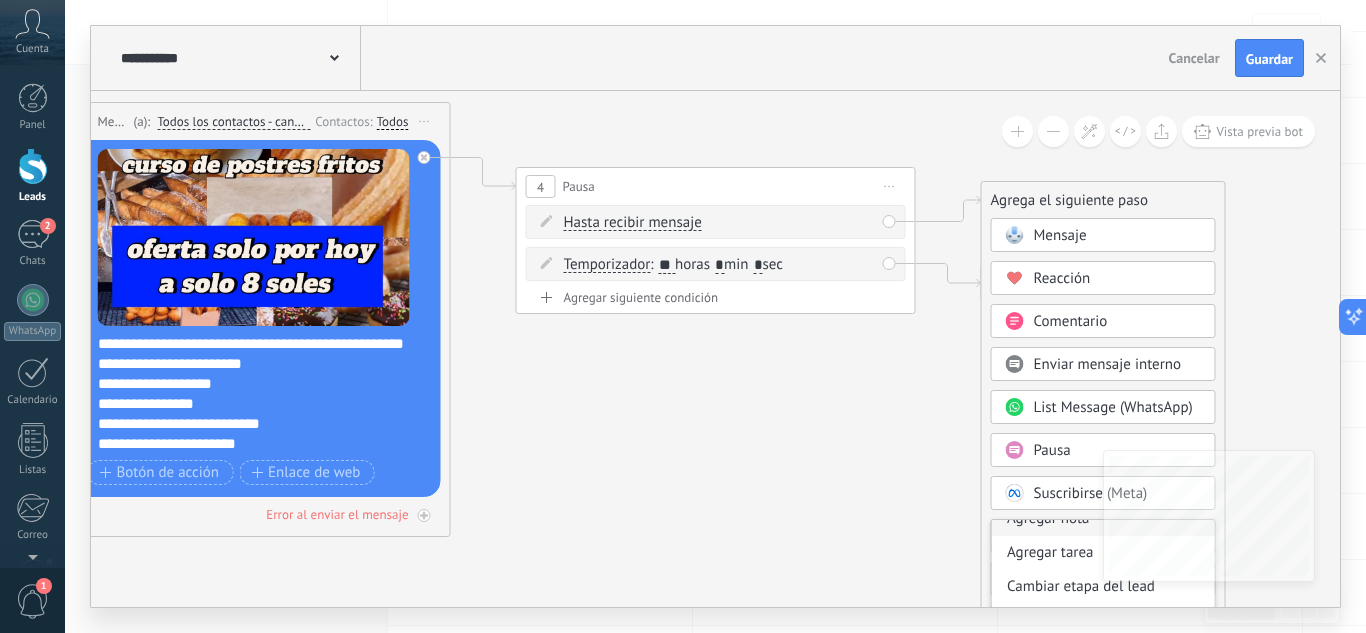 click on "Cambiar etapa del lead" at bounding box center (1103, 587) 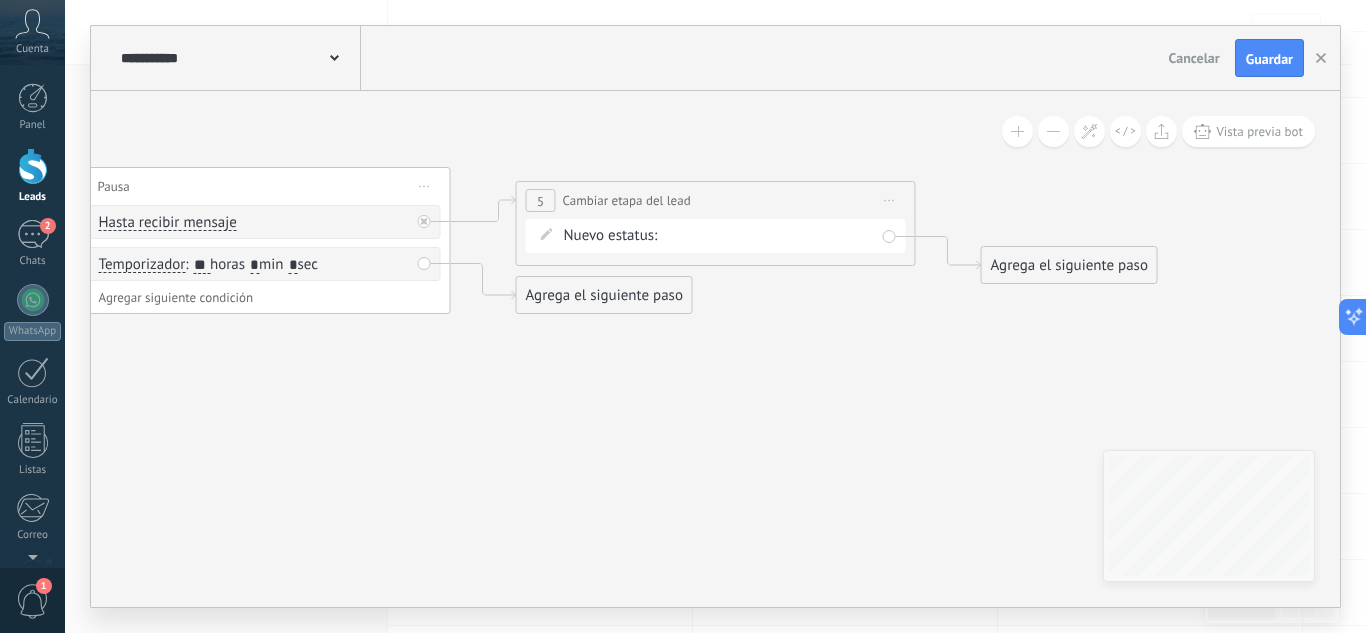 click on "Intento 1 Intento 2 Intento 3 Estado final Logrado con éxito Venta Perdido" at bounding box center [0, 0] 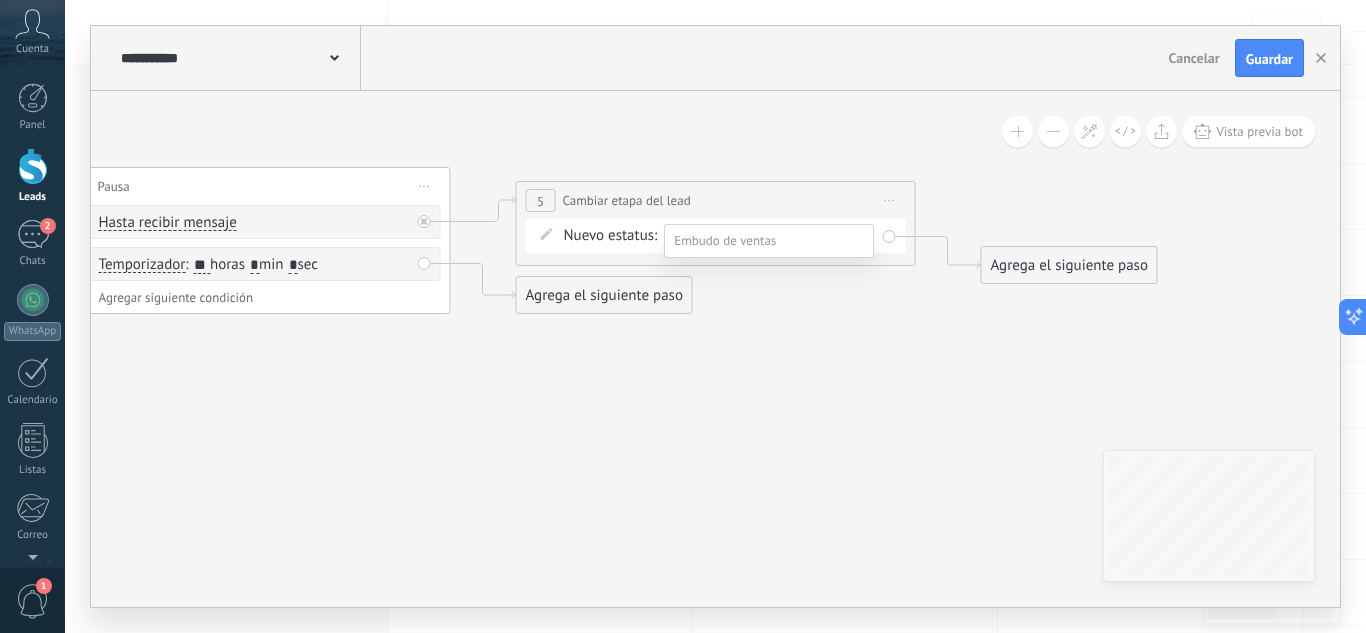 click on "Estado final" at bounding box center (0, 0) 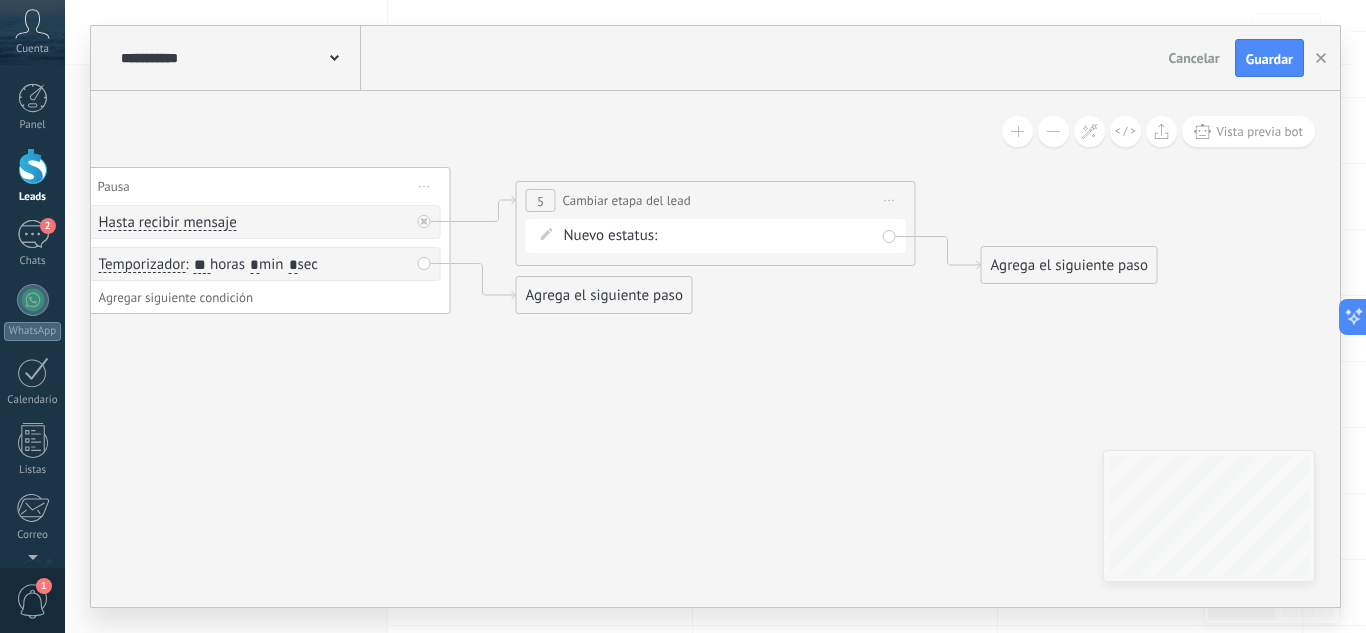 click on "Agrega el siguiente paso" at bounding box center [604, 295] 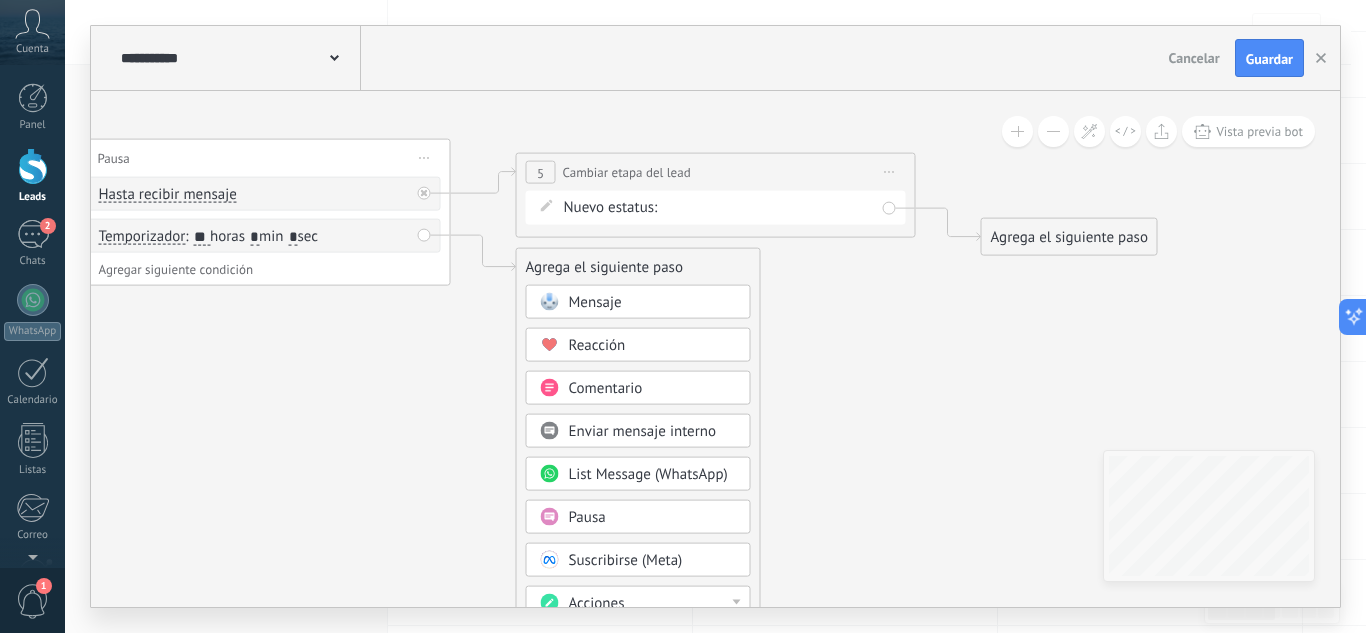 click on "Acciones" at bounding box center (638, 603) 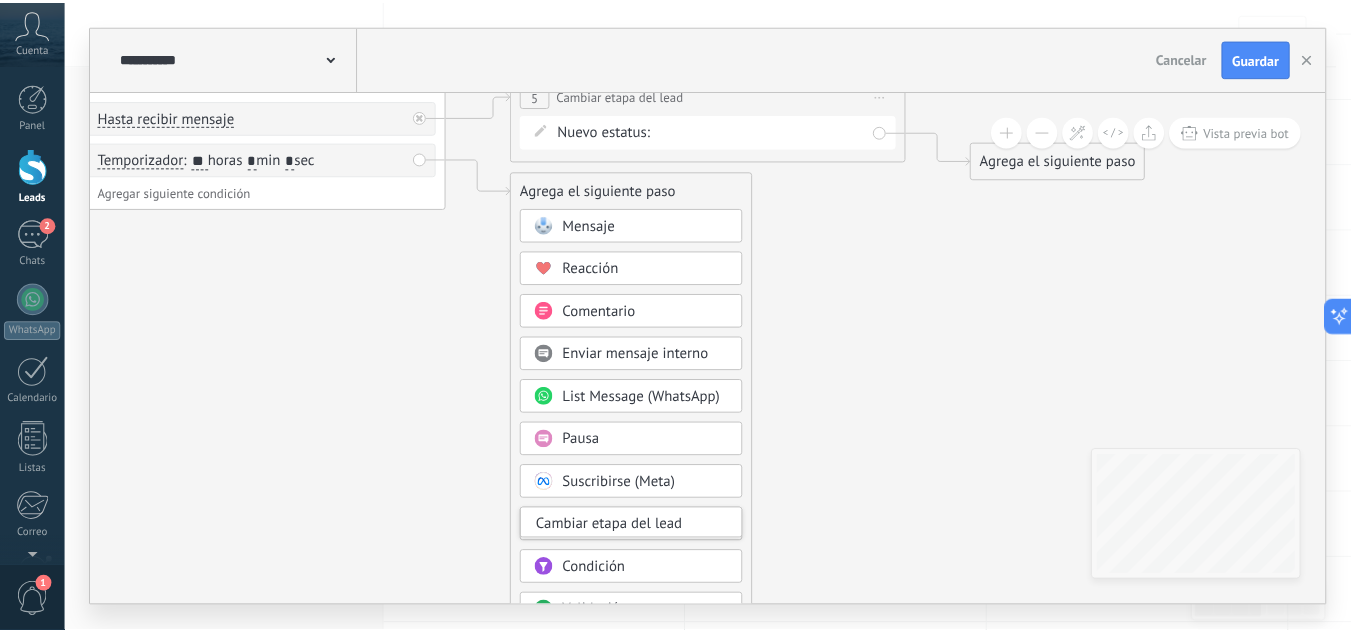 scroll, scrollTop: 104, scrollLeft: 0, axis: vertical 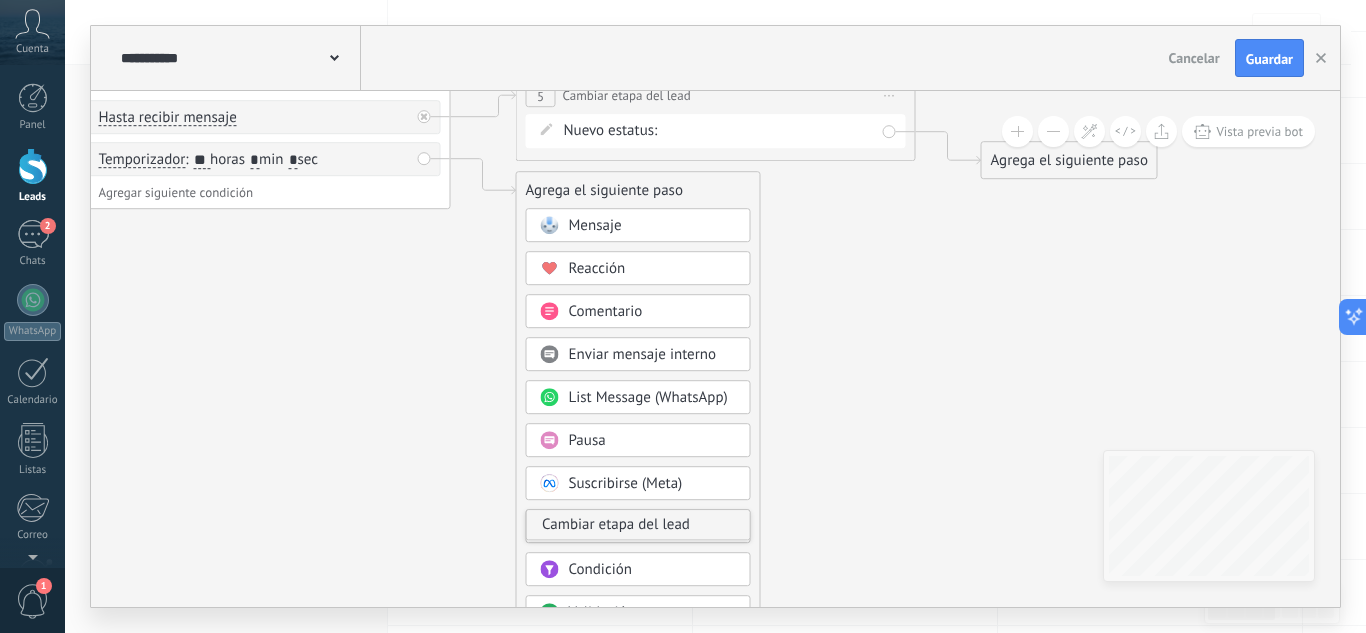 click on "Cambiar etapa del lead" at bounding box center (638, 525) 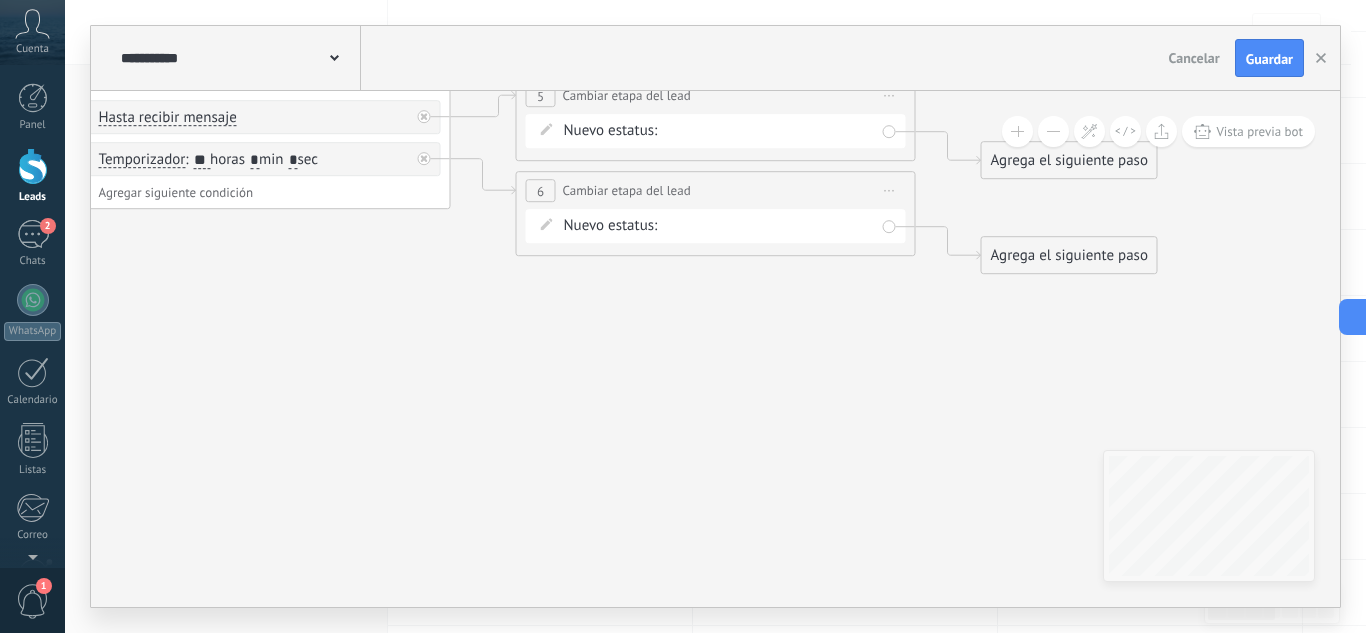 click on "Intento 1 Intento 2 Intento 3 Estado final Logrado con éxito Venta Perdido" at bounding box center [0, 0] 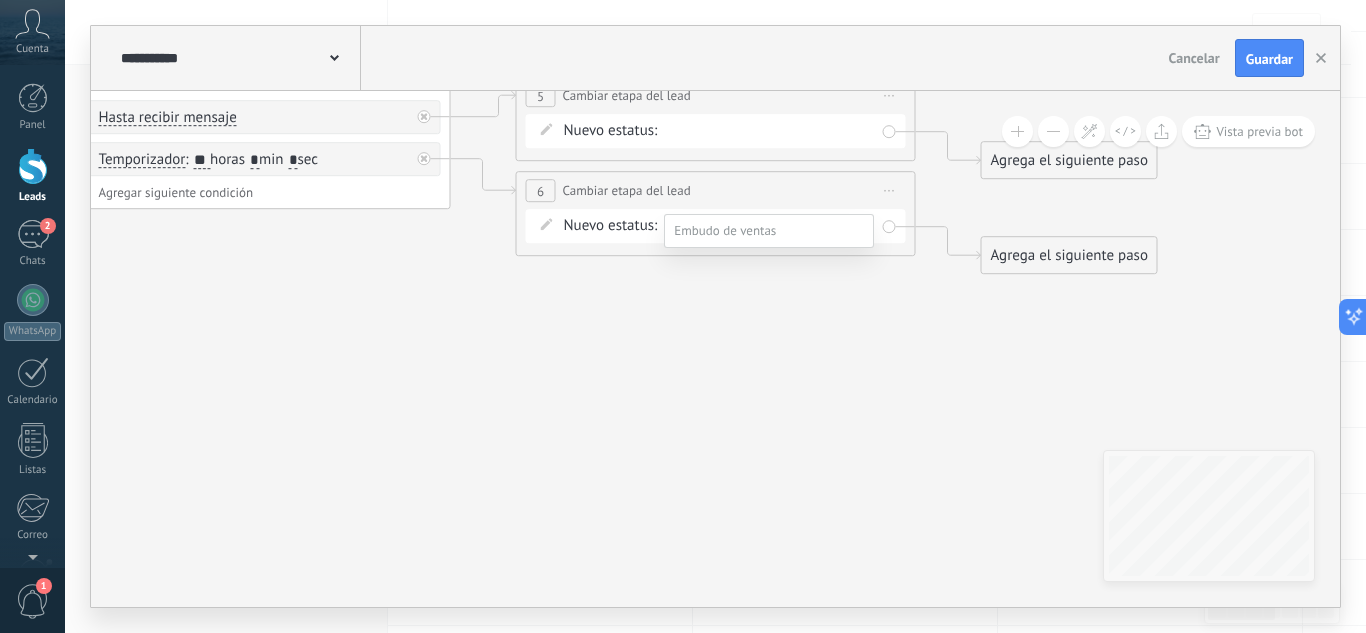 click on "Intento 2" at bounding box center (0, 0) 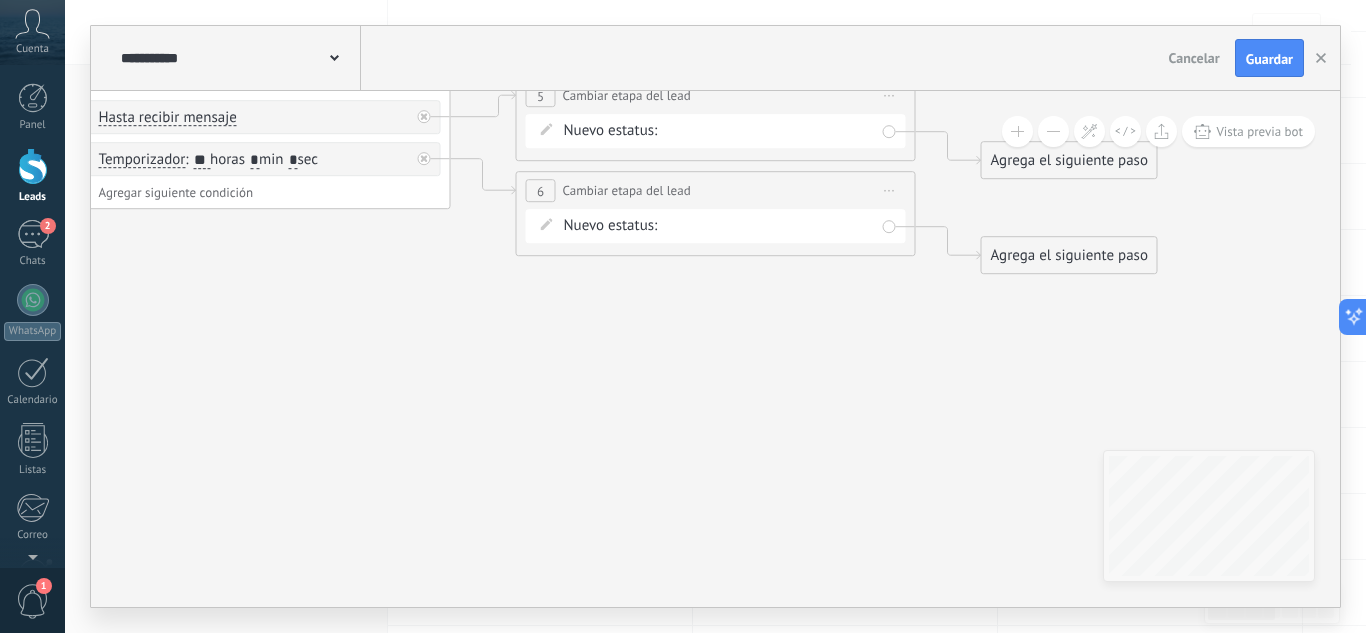click on "Intento 1 Intento 2 Intento 3 Estado final Logrado con éxito Venta Perdido" at bounding box center [0, 0] 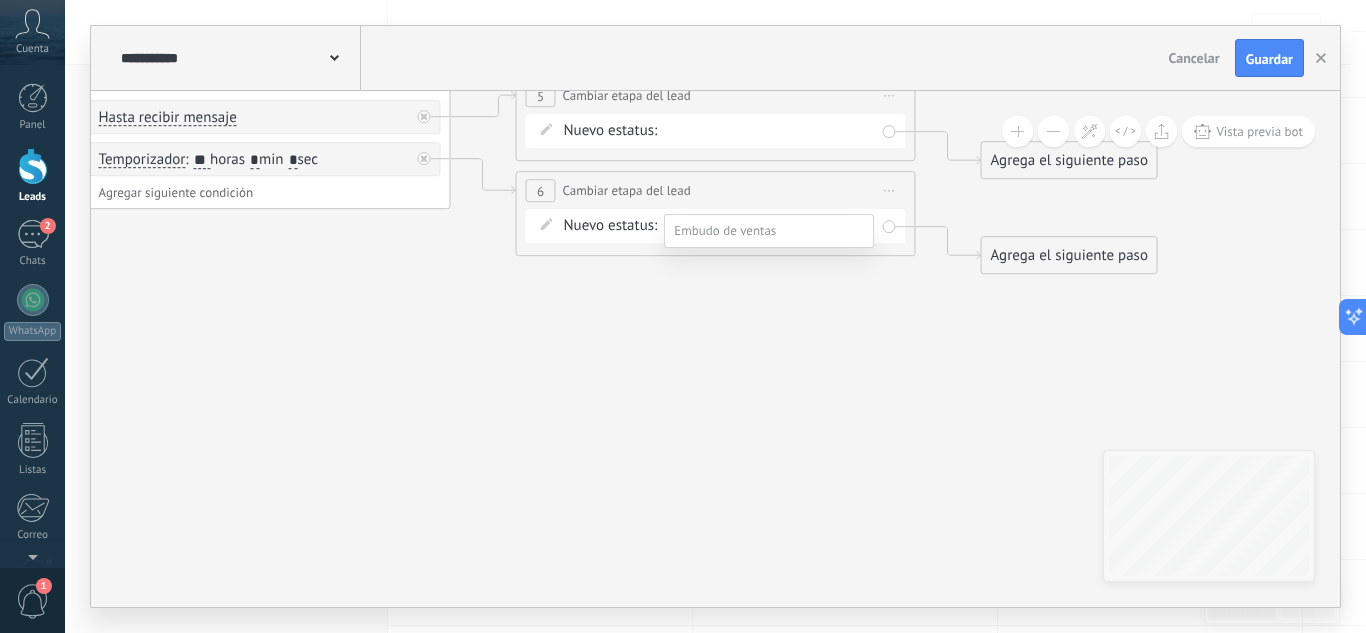 click on "Intento 3" at bounding box center (0, 0) 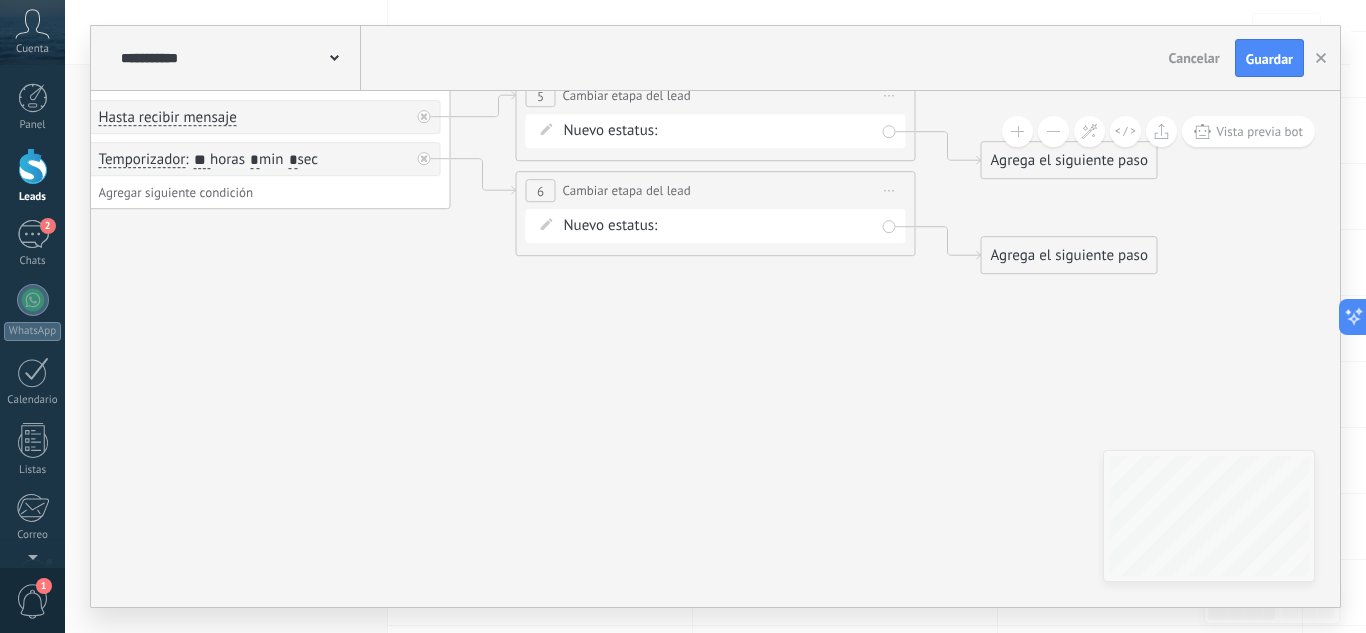 click on "Agrega el siguiente paso" at bounding box center (1069, 255) 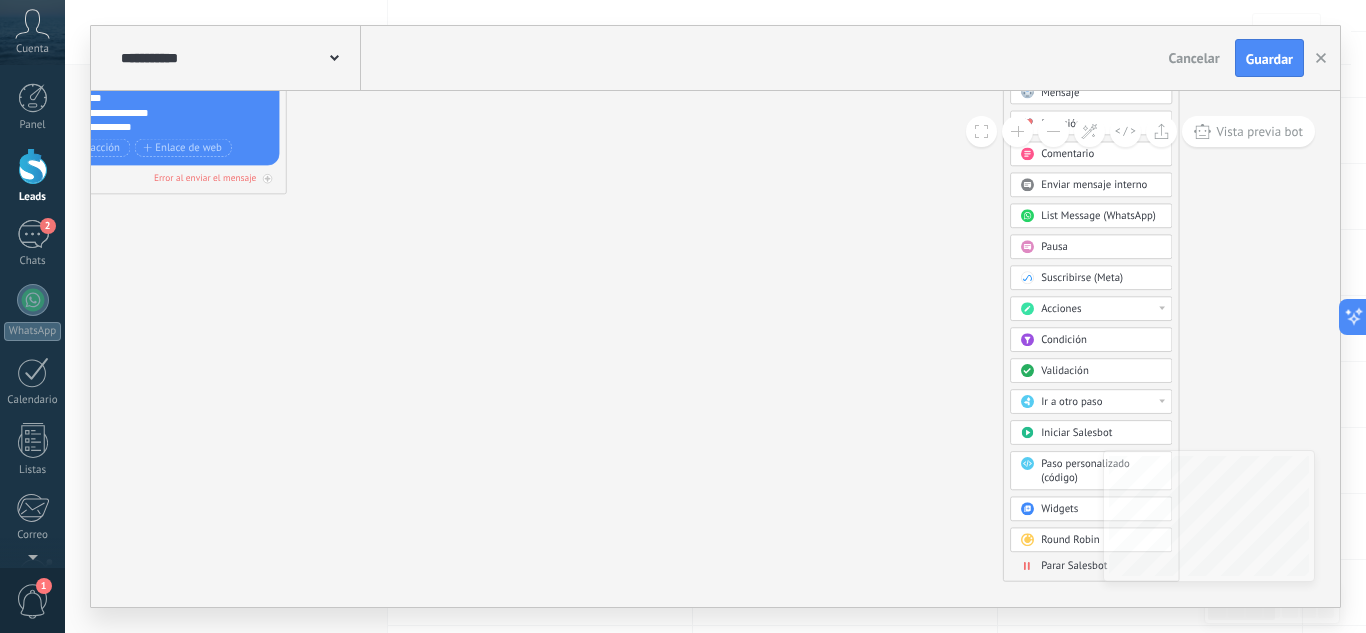 click on "Parar Salesbot" at bounding box center (1074, 566) 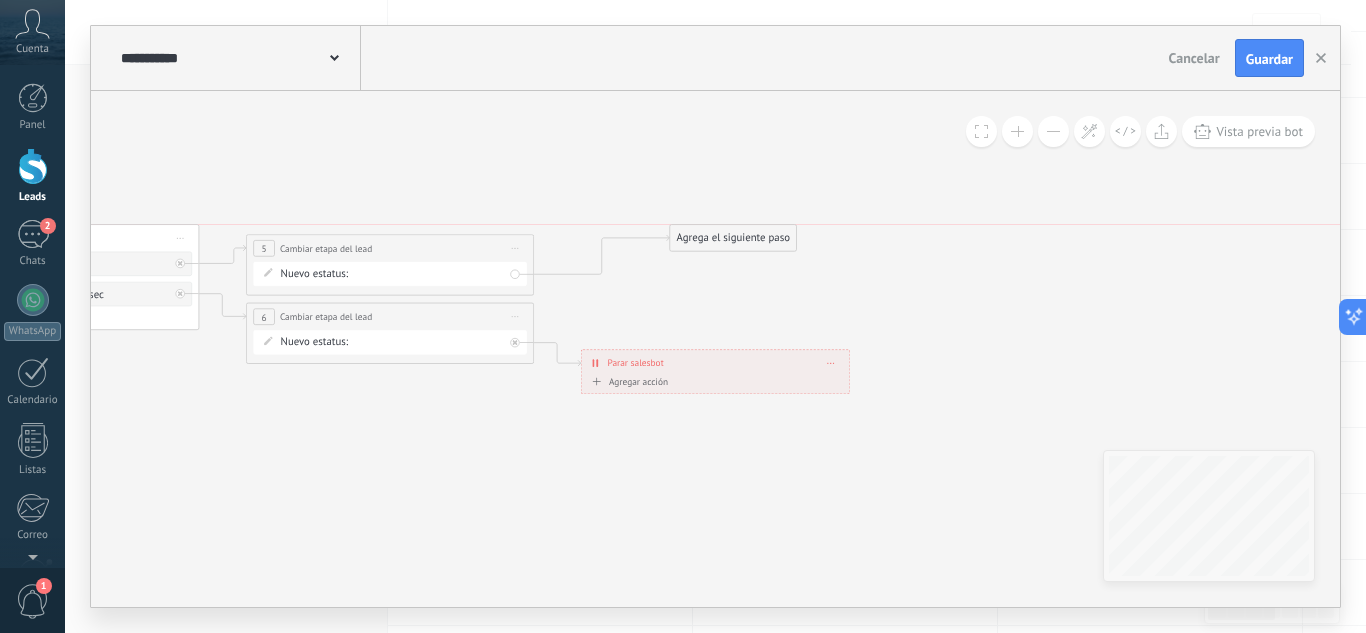 drag, startPoint x: 688, startPoint y: 295, endPoint x: 778, endPoint y: 236, distance: 107.61505 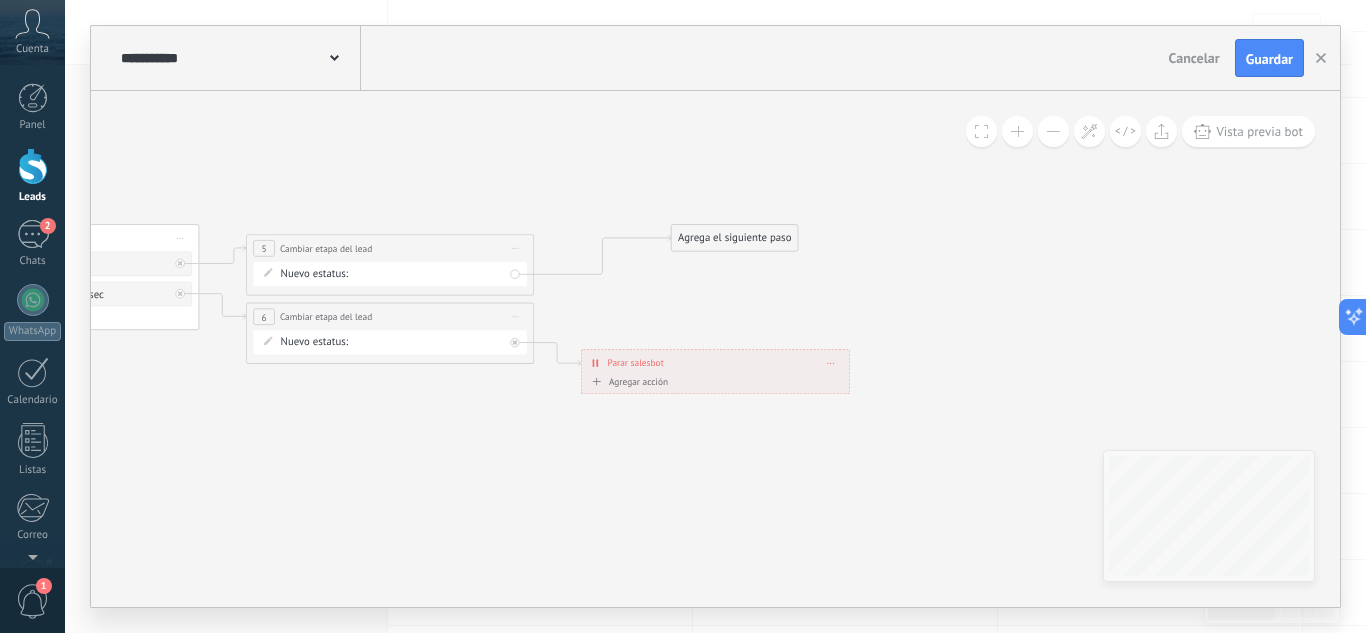 click on "Agrega el siguiente paso" at bounding box center (735, 238) 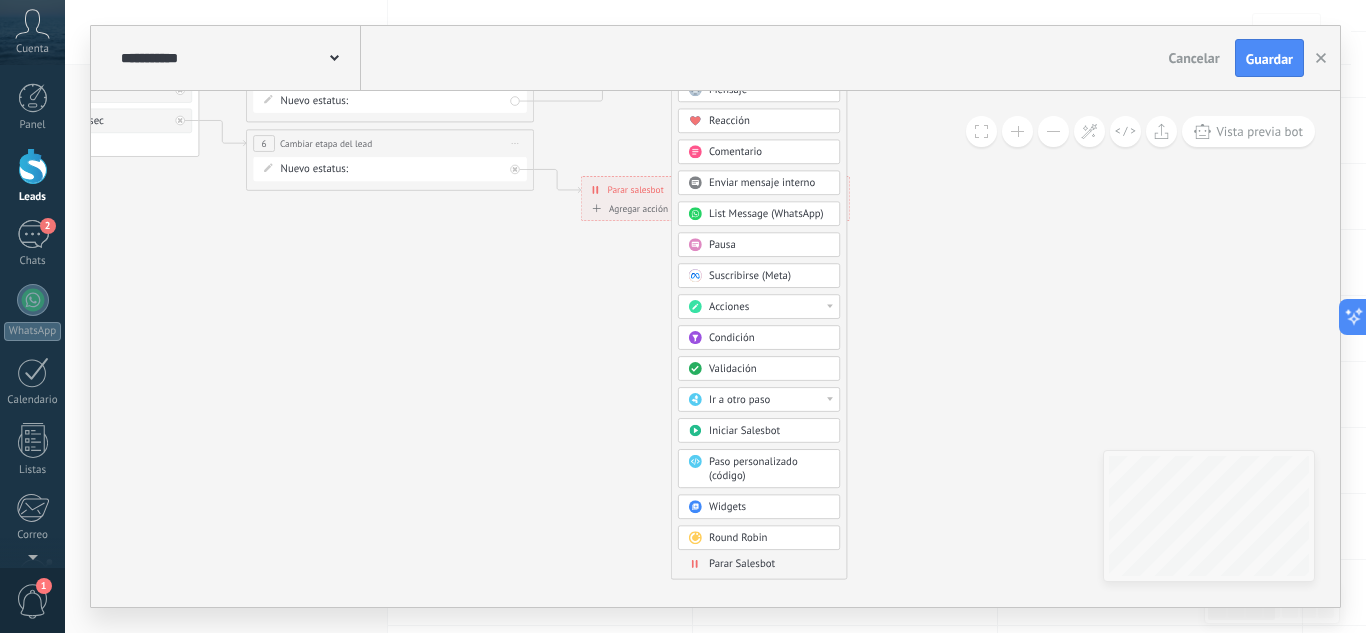 click on "Parar Salesbot" at bounding box center [742, 564] 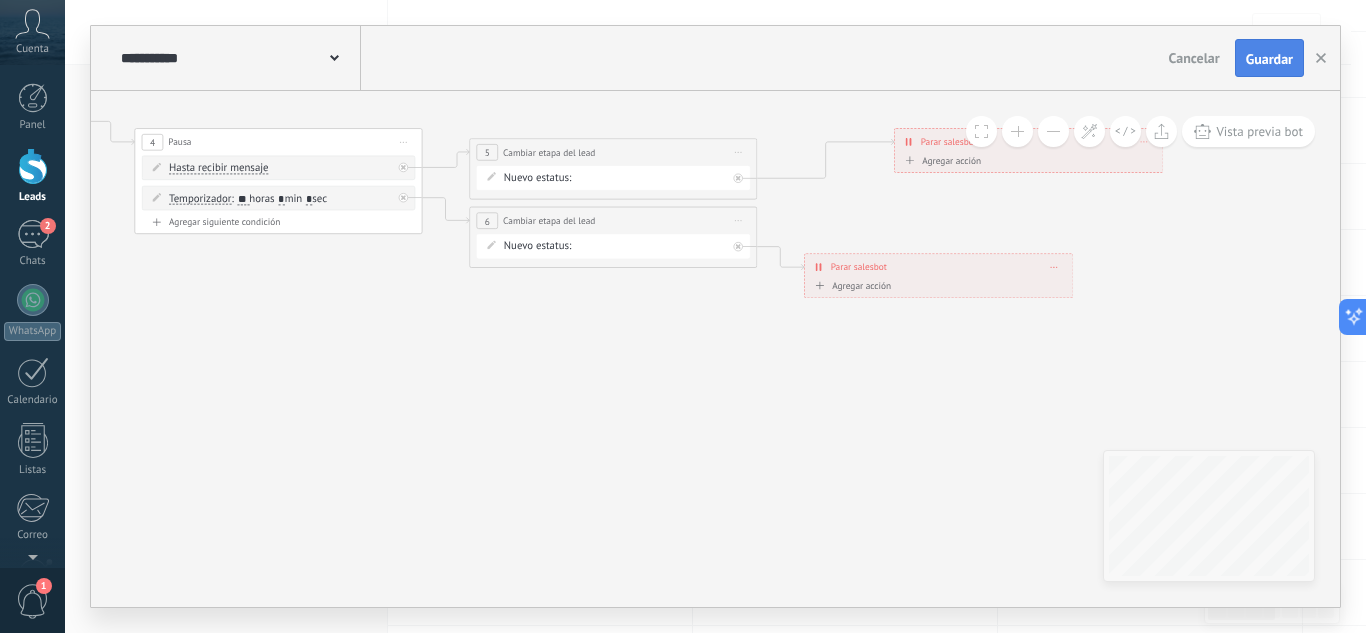 click on "Guardar" at bounding box center [1269, 59] 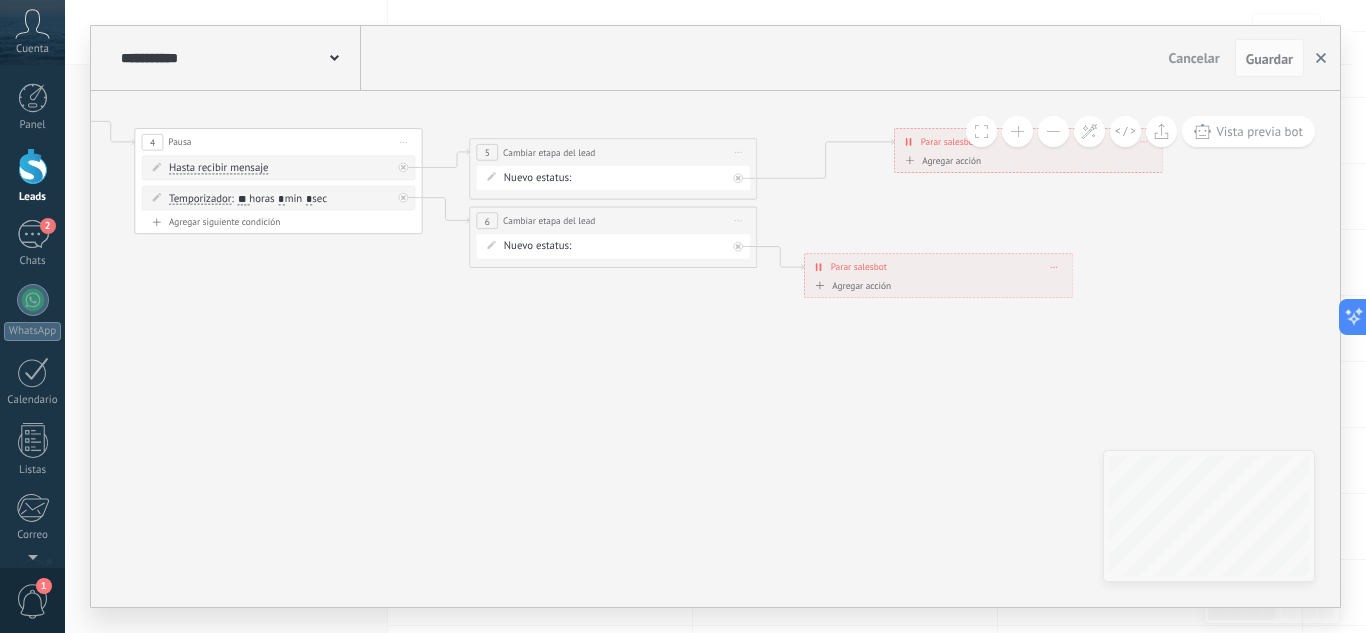 click 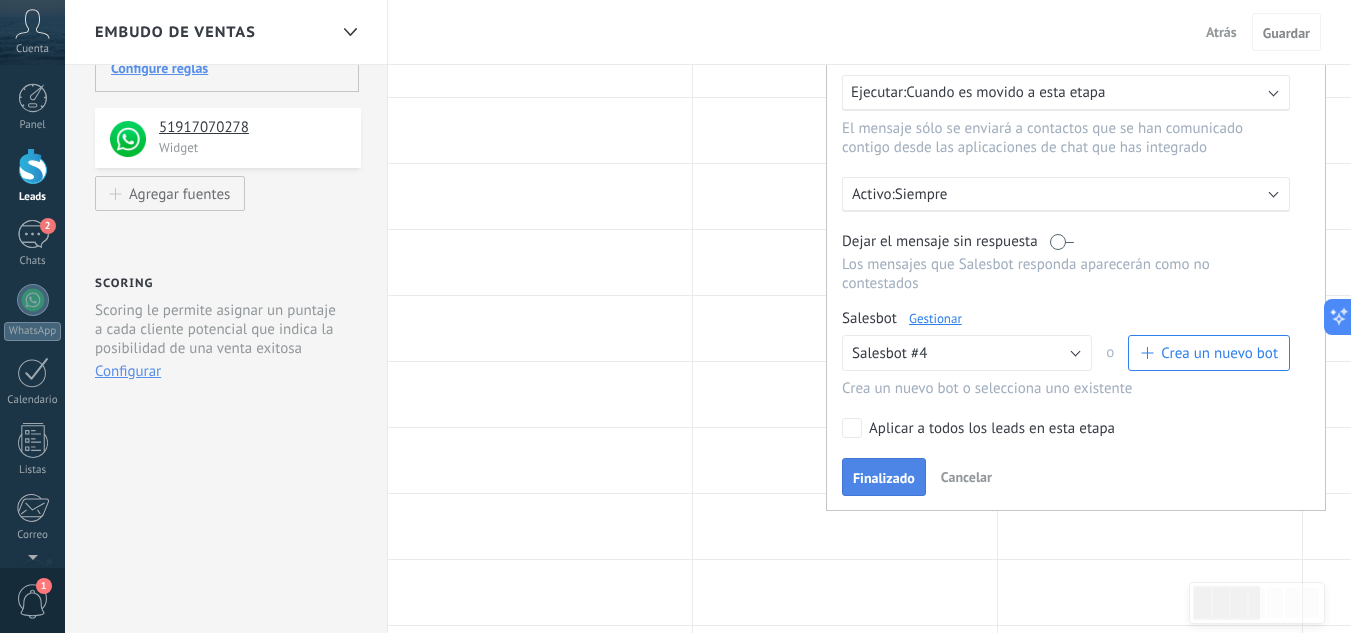 click on "Finalizado" at bounding box center (884, 477) 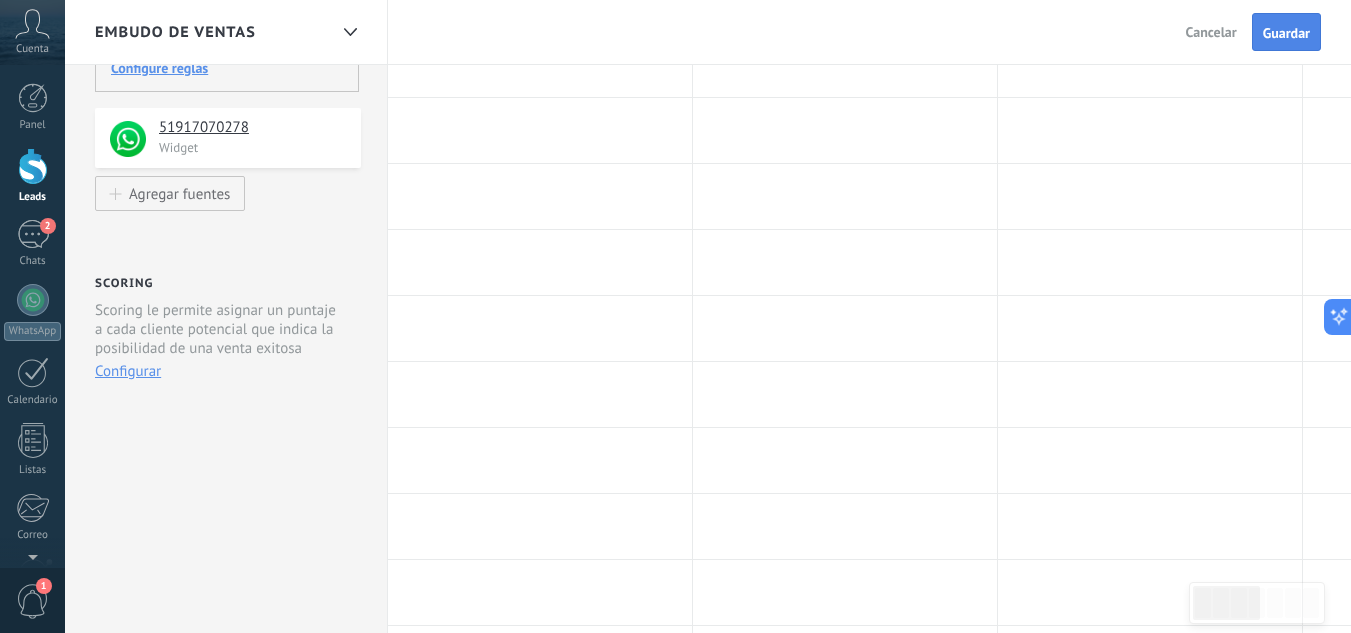 click on "Guardar" at bounding box center (1286, 33) 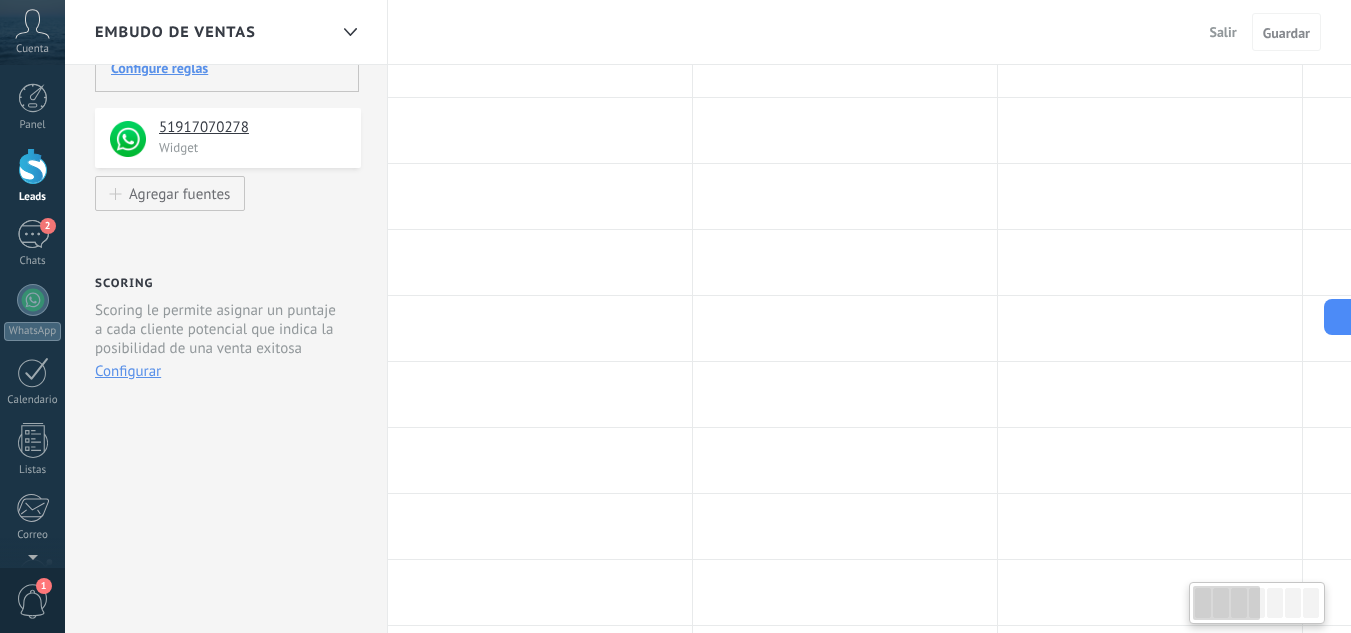 scroll, scrollTop: 0, scrollLeft: 0, axis: both 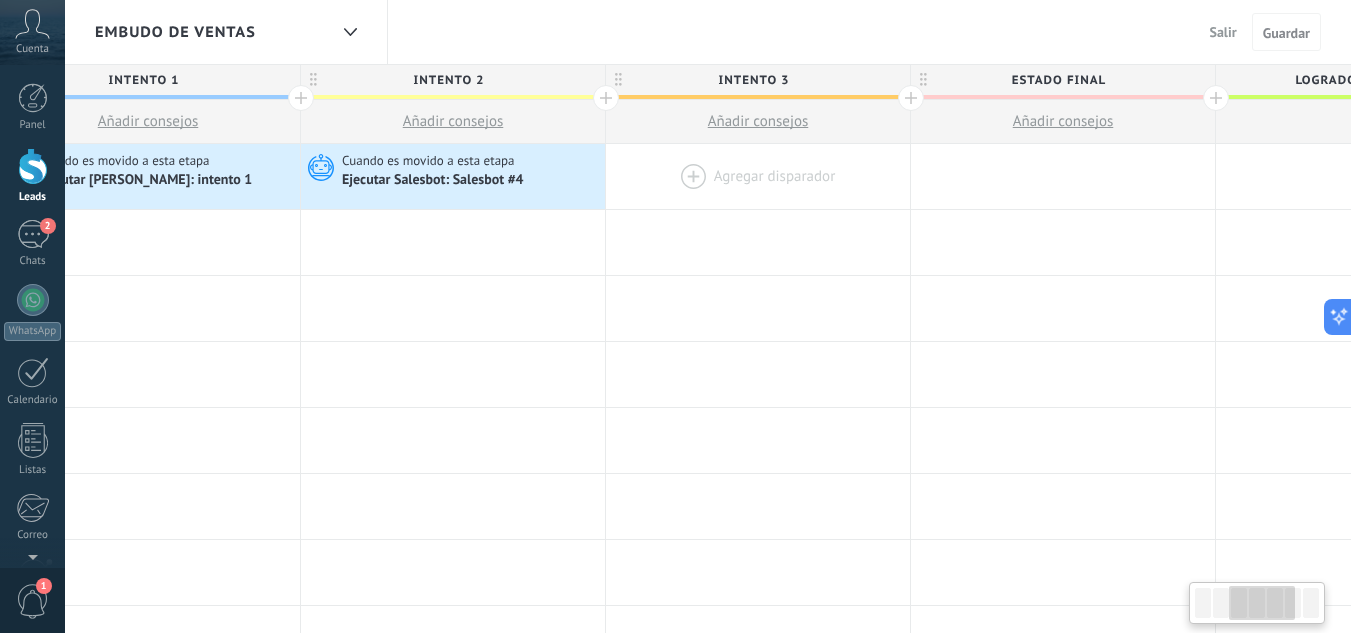 click at bounding box center [758, 176] 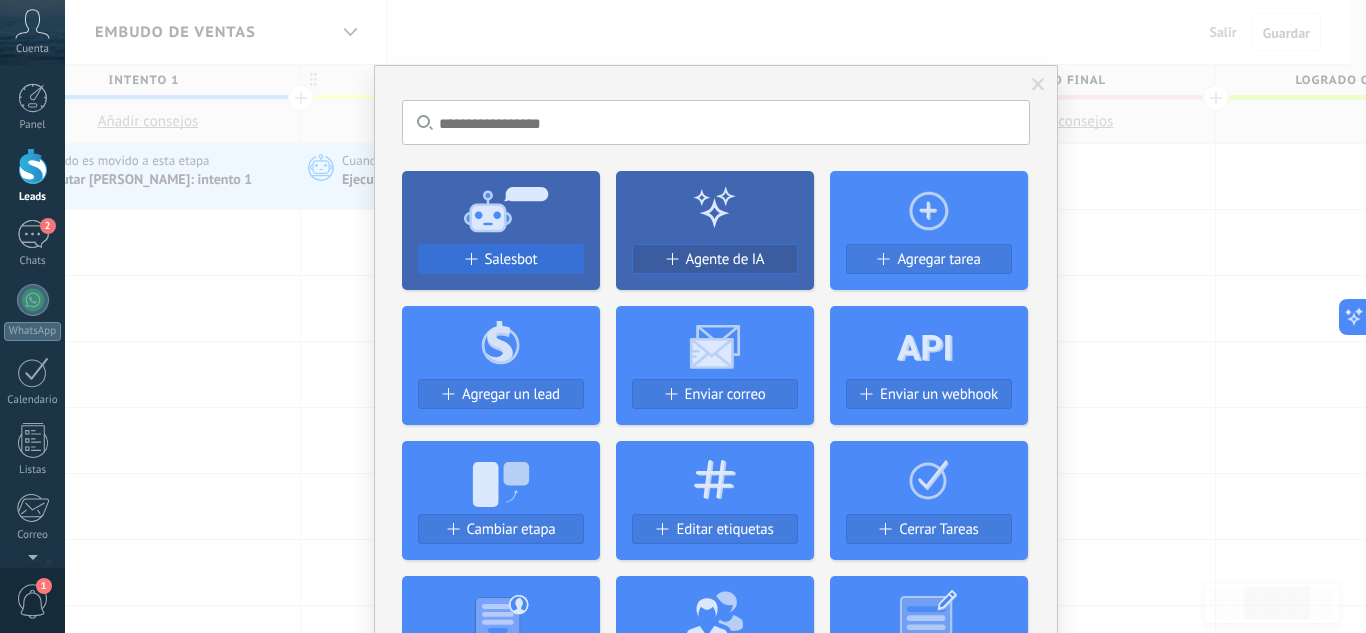 click on "Salesbot" at bounding box center (501, 259) 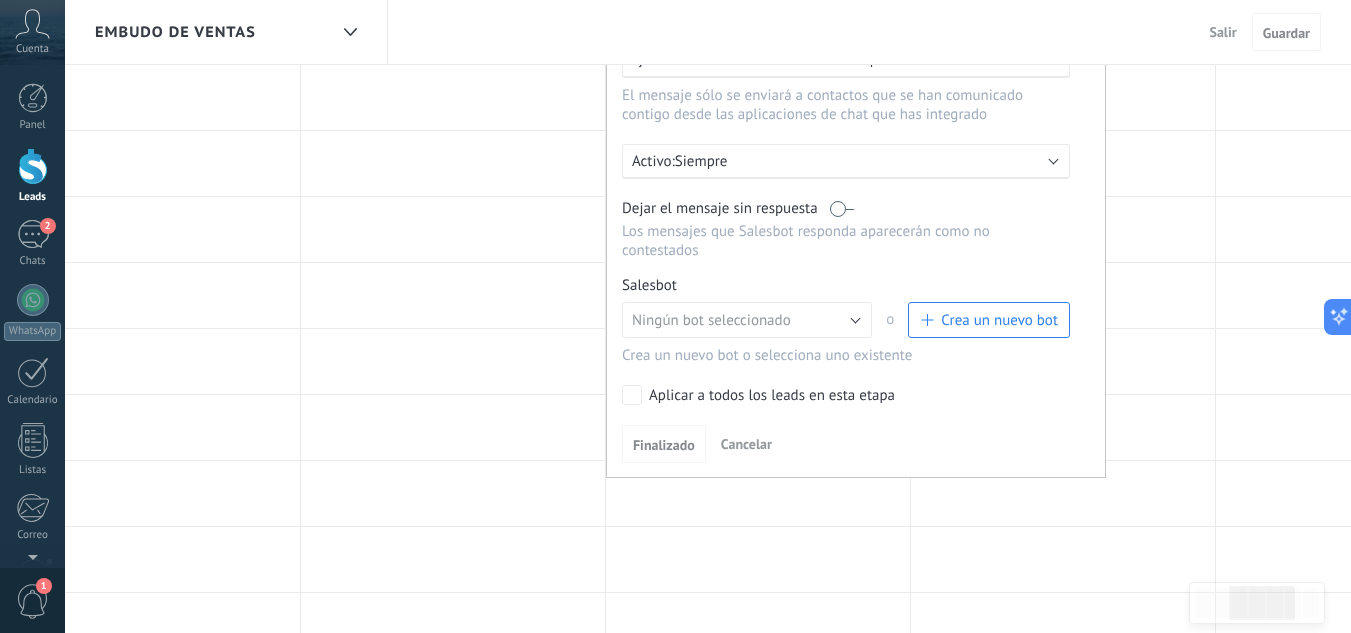 scroll, scrollTop: 287, scrollLeft: 0, axis: vertical 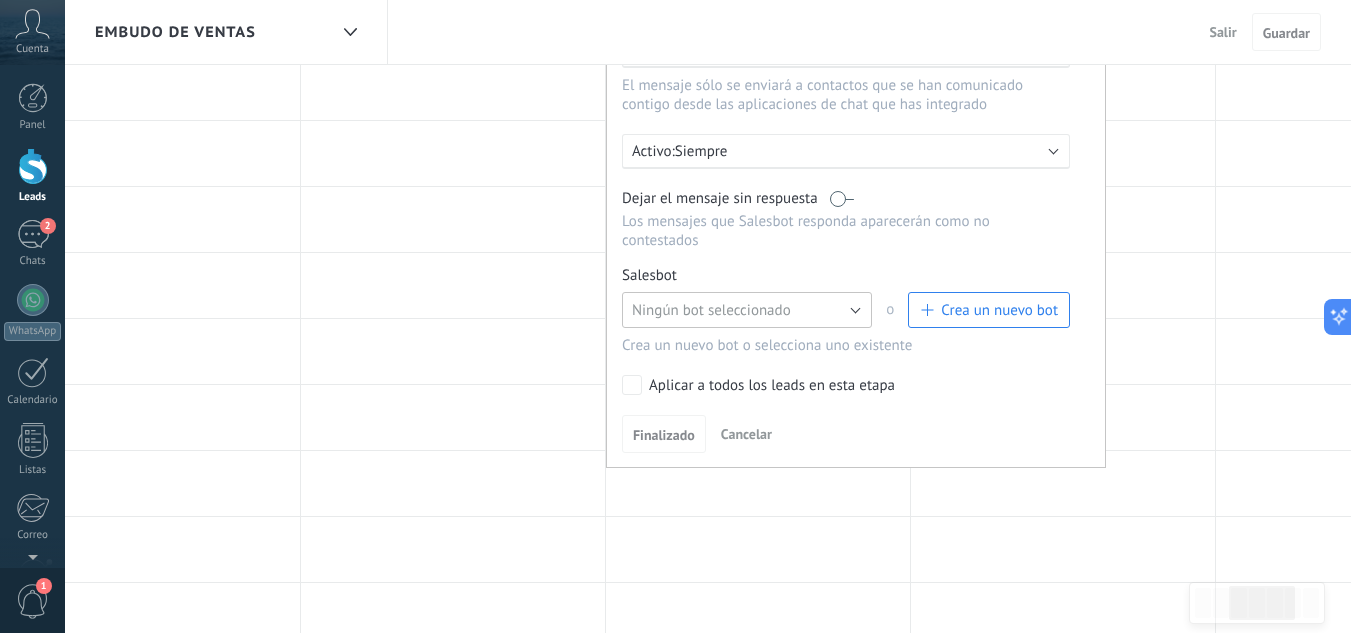 click on "Ningún bot seleccionado" at bounding box center [747, 310] 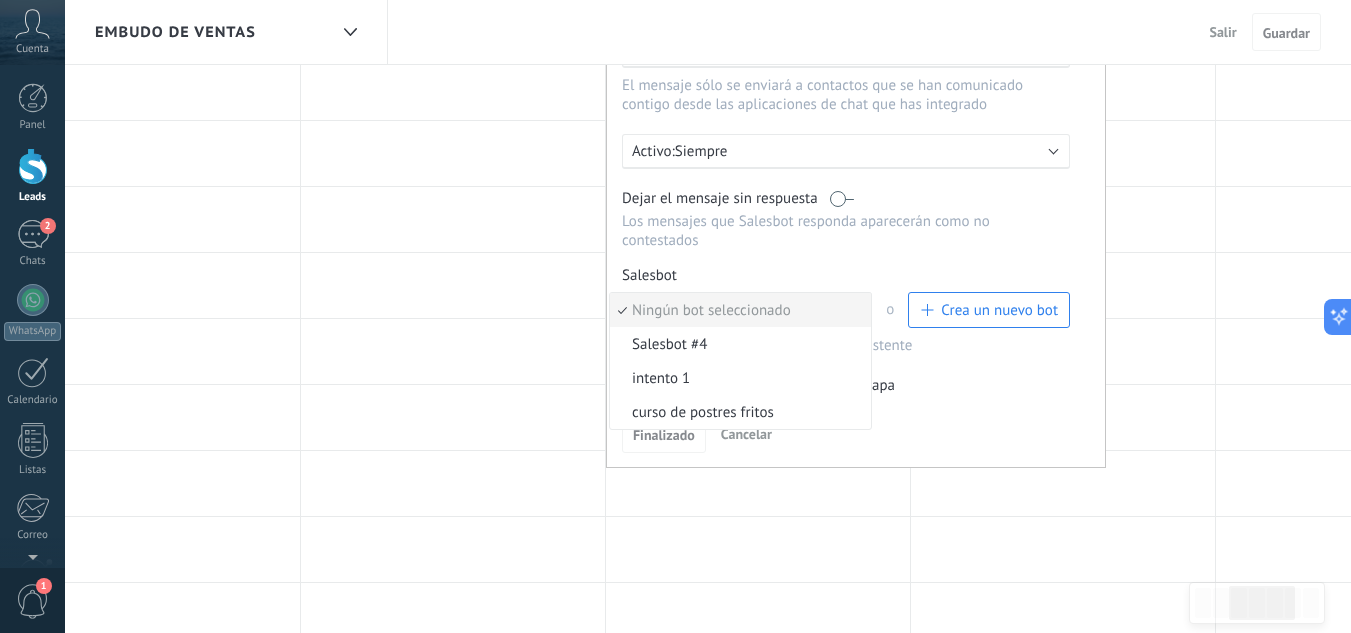 click on "Ningún bot seleccionado" at bounding box center (740, 310) 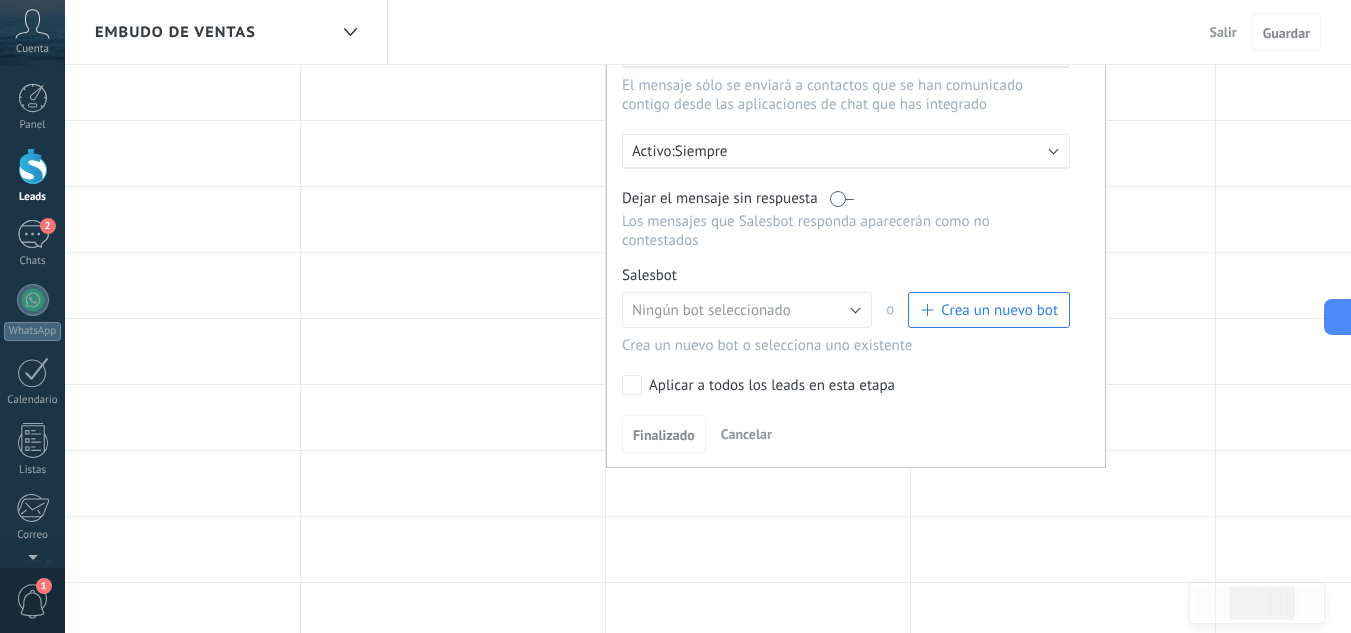 click on "Crea un nuevo bot" at bounding box center [989, 310] 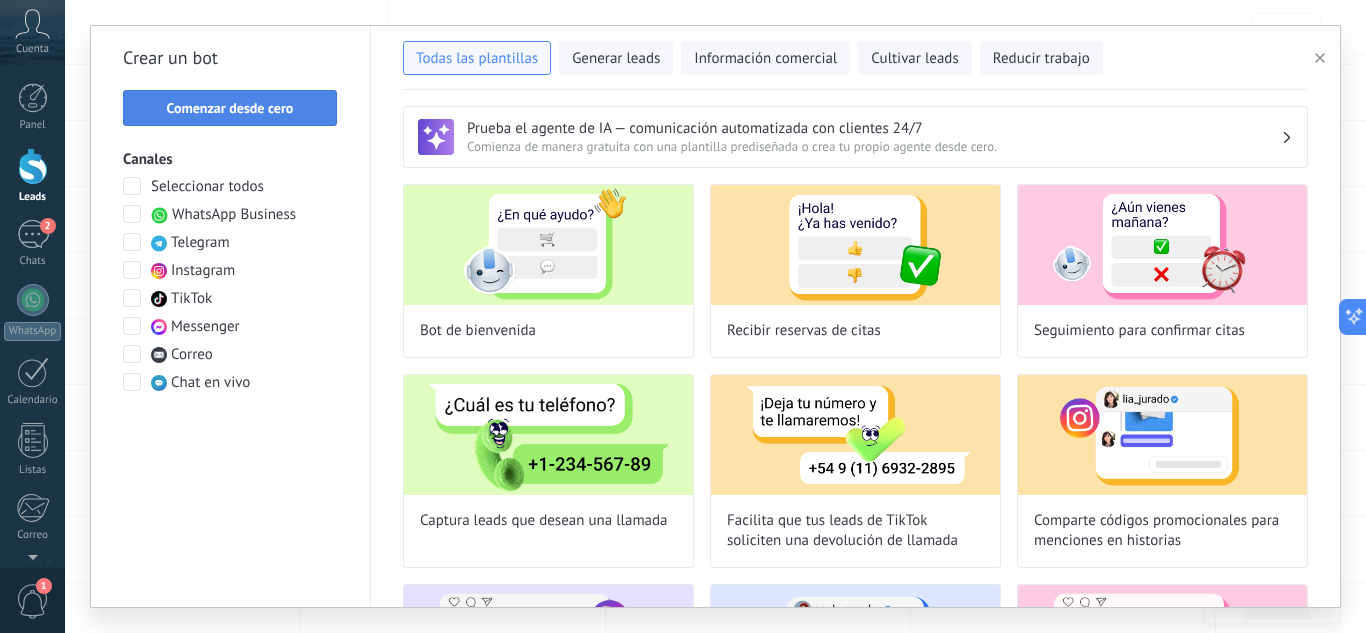 click on "Comenzar desde cero" at bounding box center (230, 108) 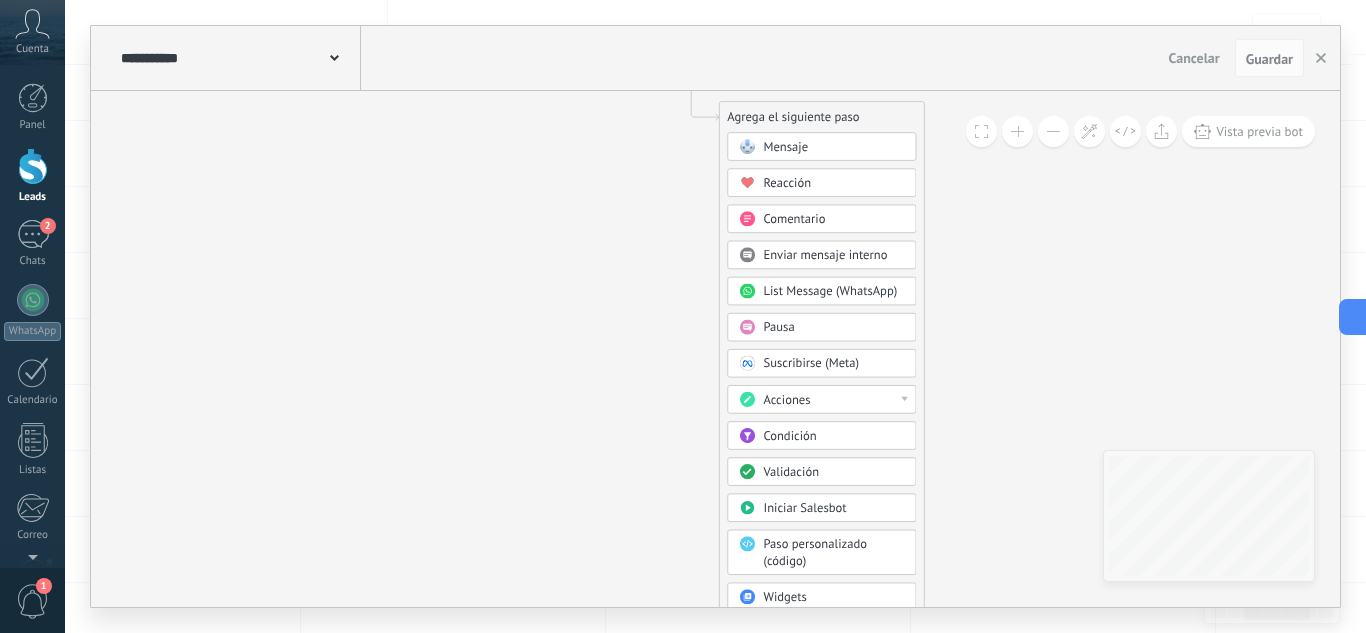 click on "Mensaje" at bounding box center [833, 147] 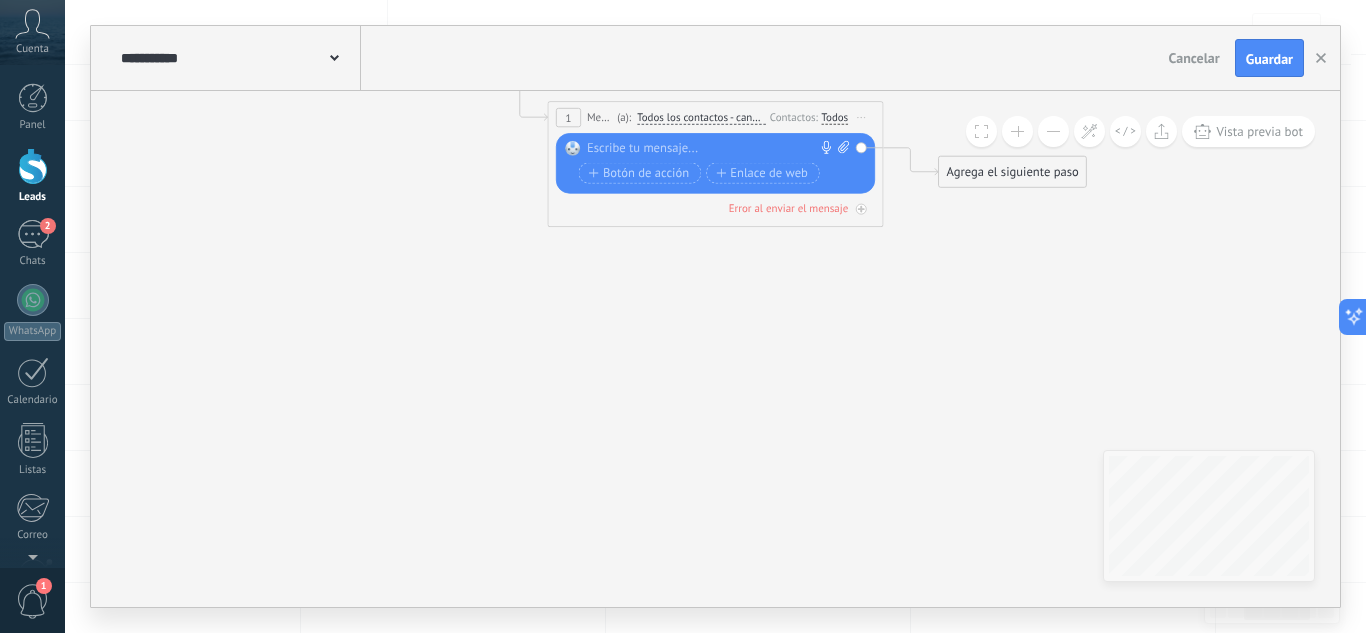 click at bounding box center (711, 149) 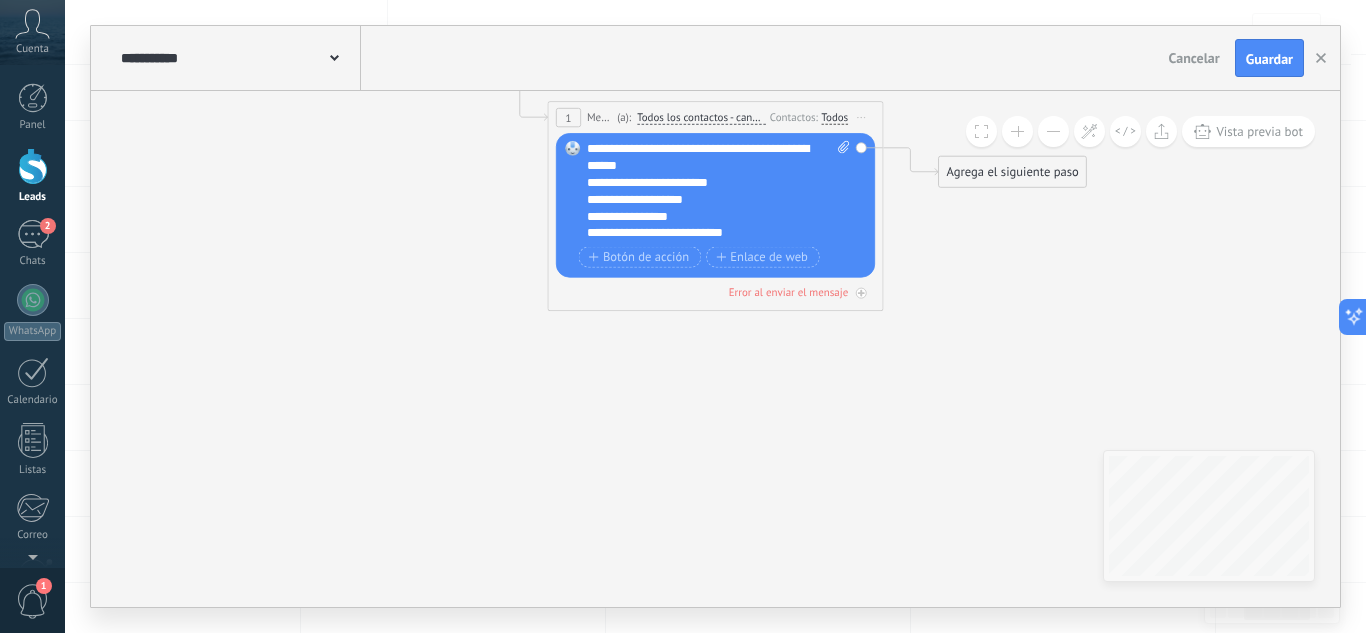 click on "**********" at bounding box center [704, 199] 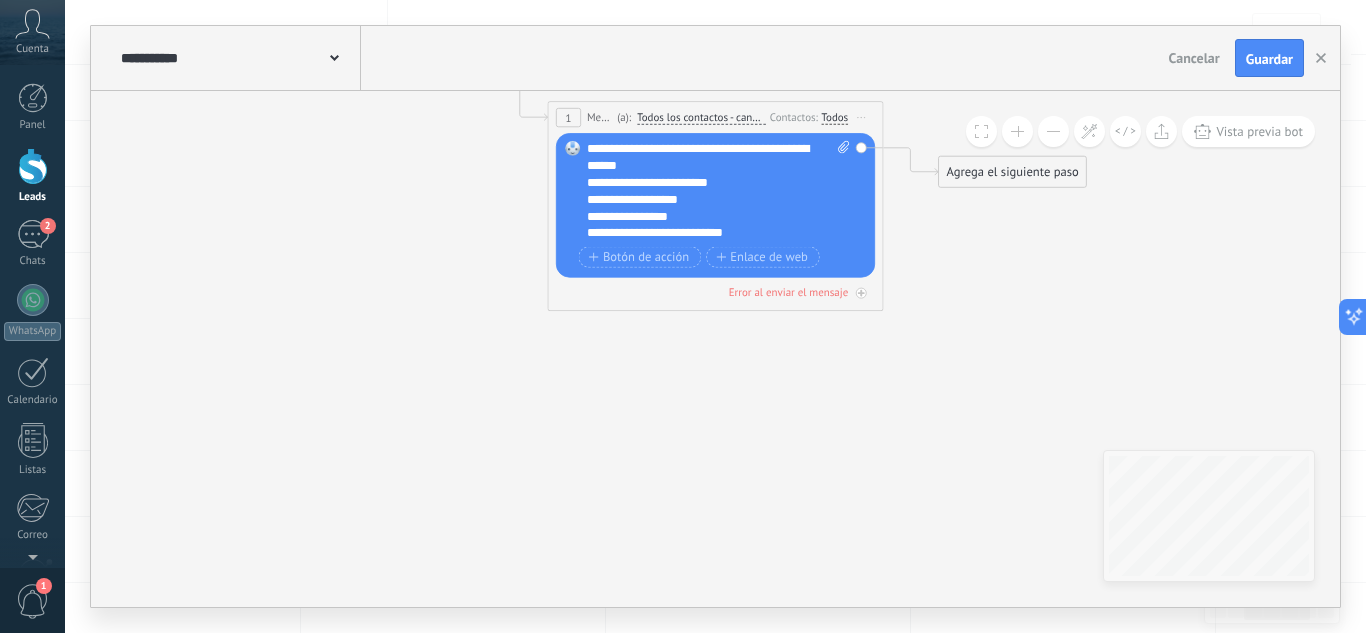 click on "**********" at bounding box center (704, 199) 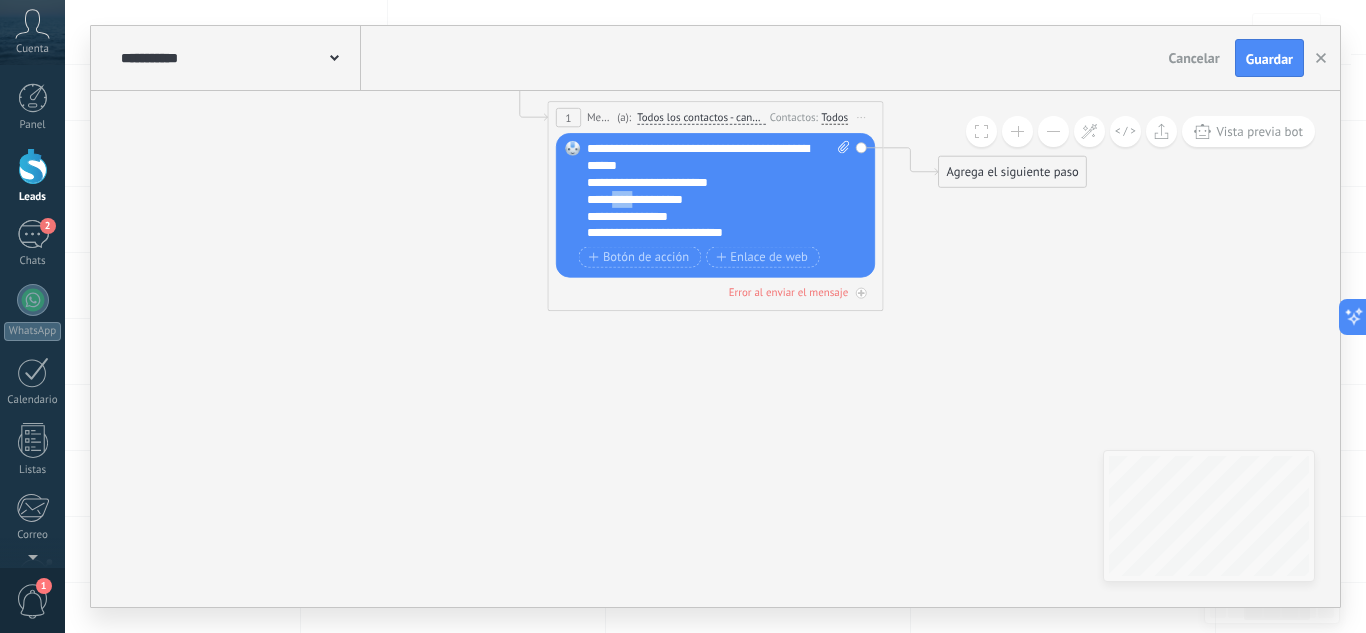 drag, startPoint x: 648, startPoint y: 201, endPoint x: 617, endPoint y: 200, distance: 31.016125 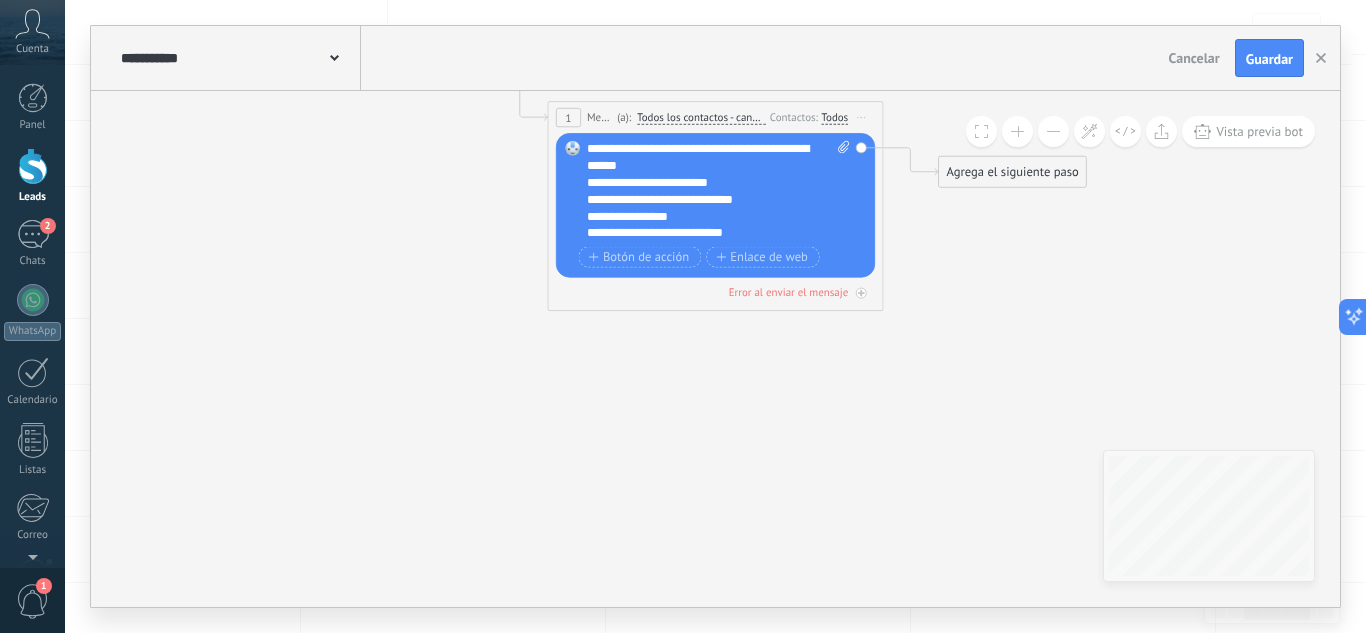 click 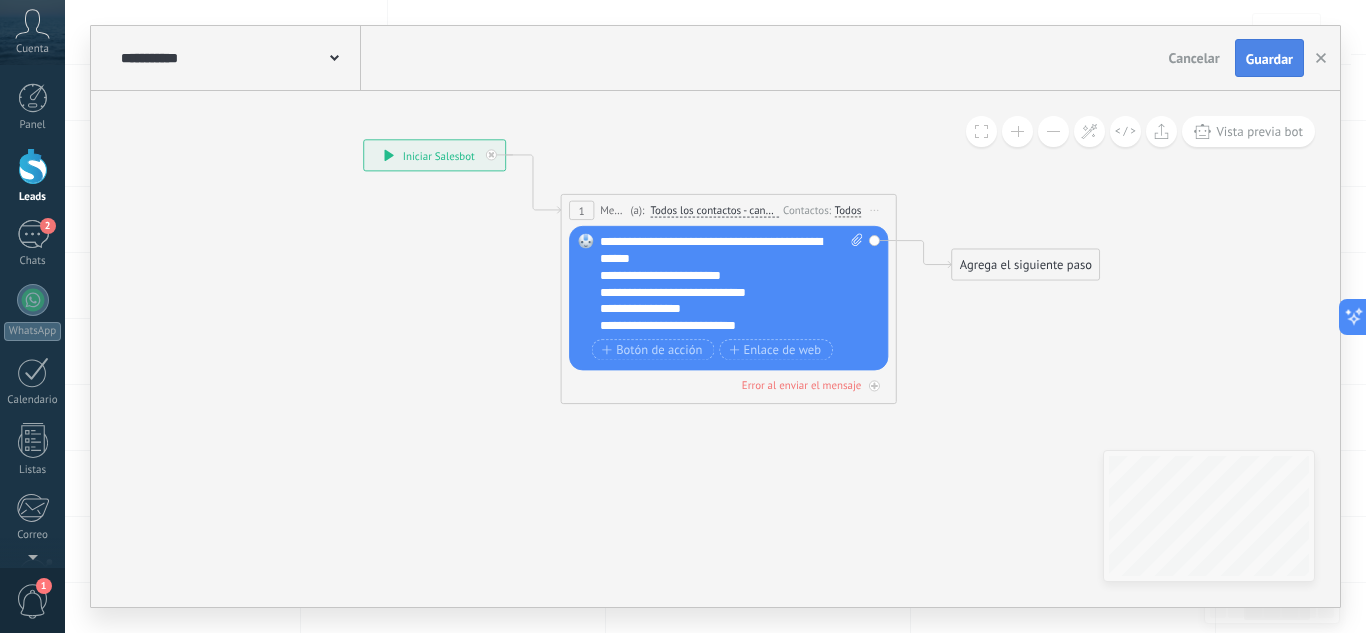 click on "Guardar" at bounding box center [1269, 59] 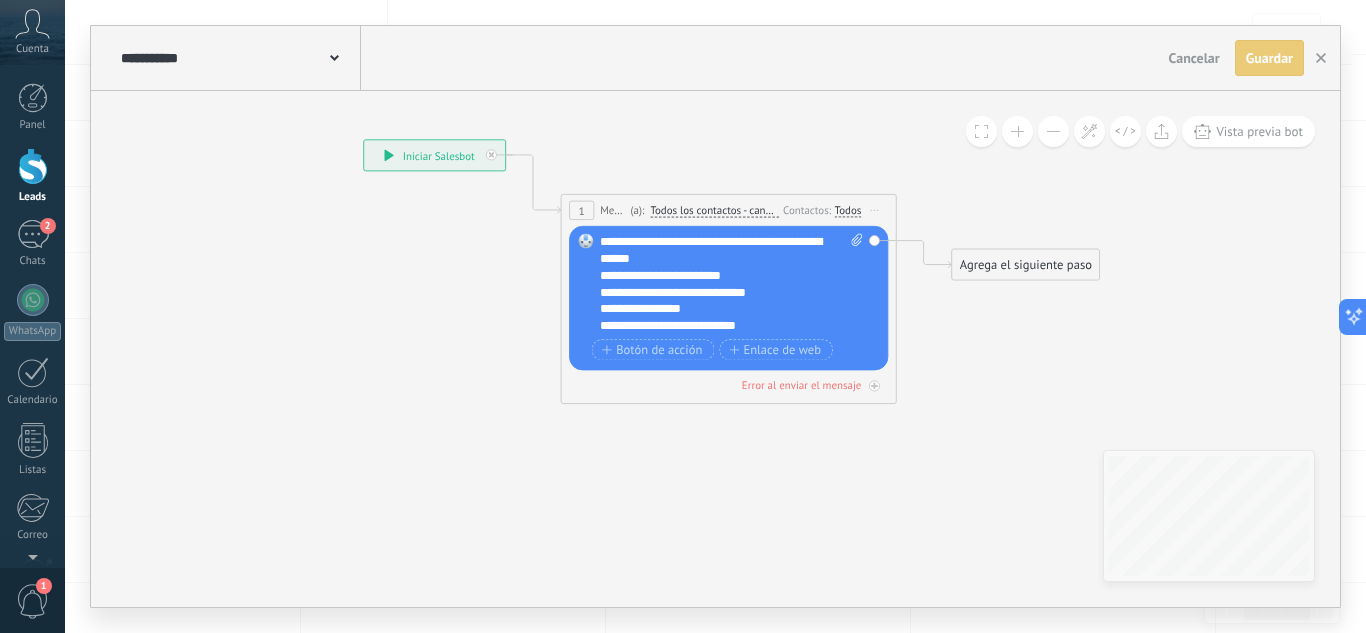 click 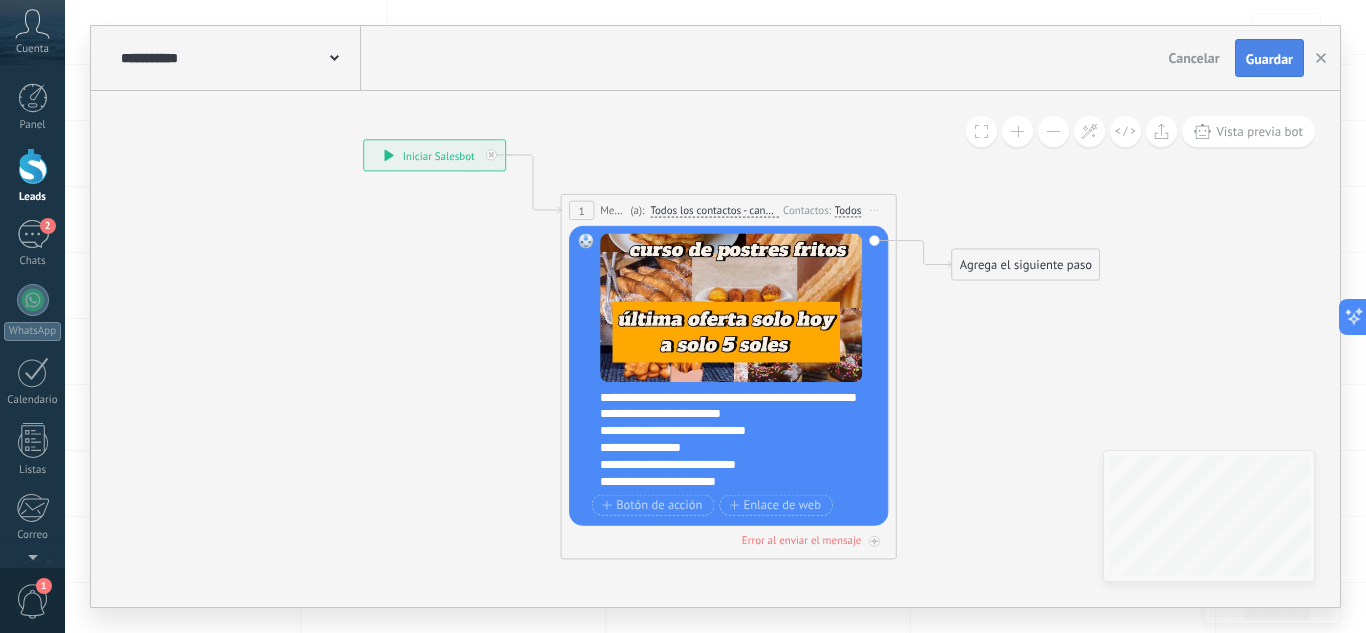 click on "Guardar" at bounding box center (1269, 59) 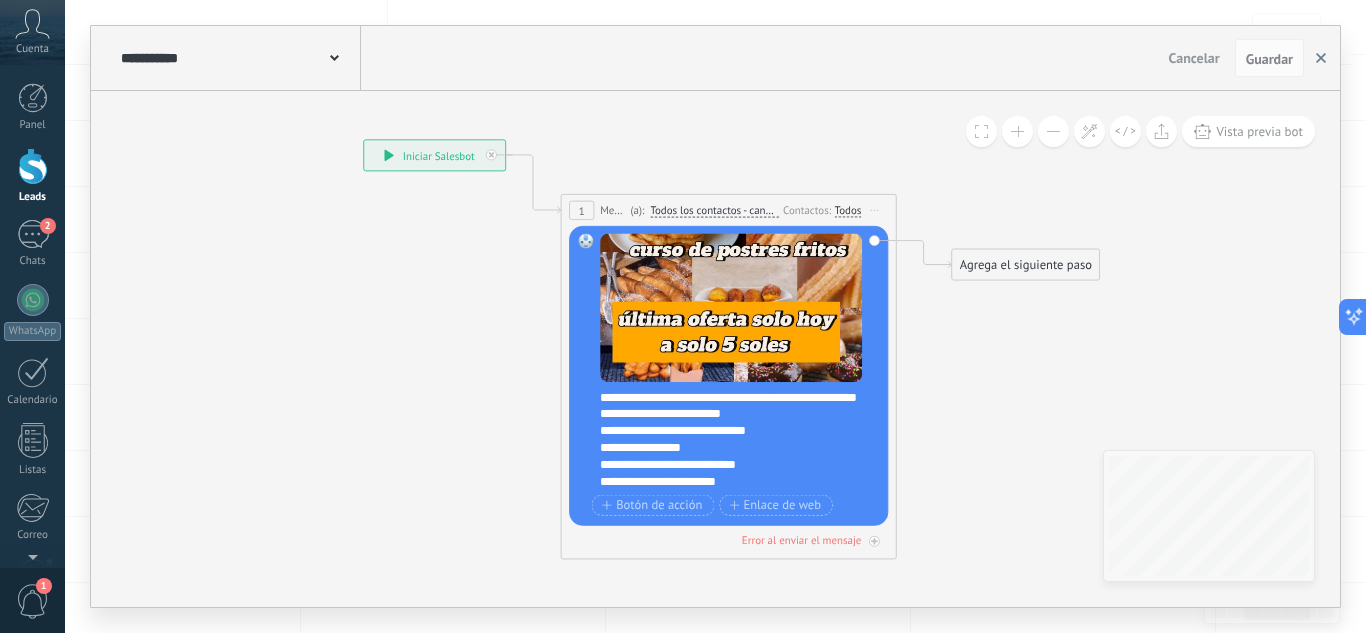 click 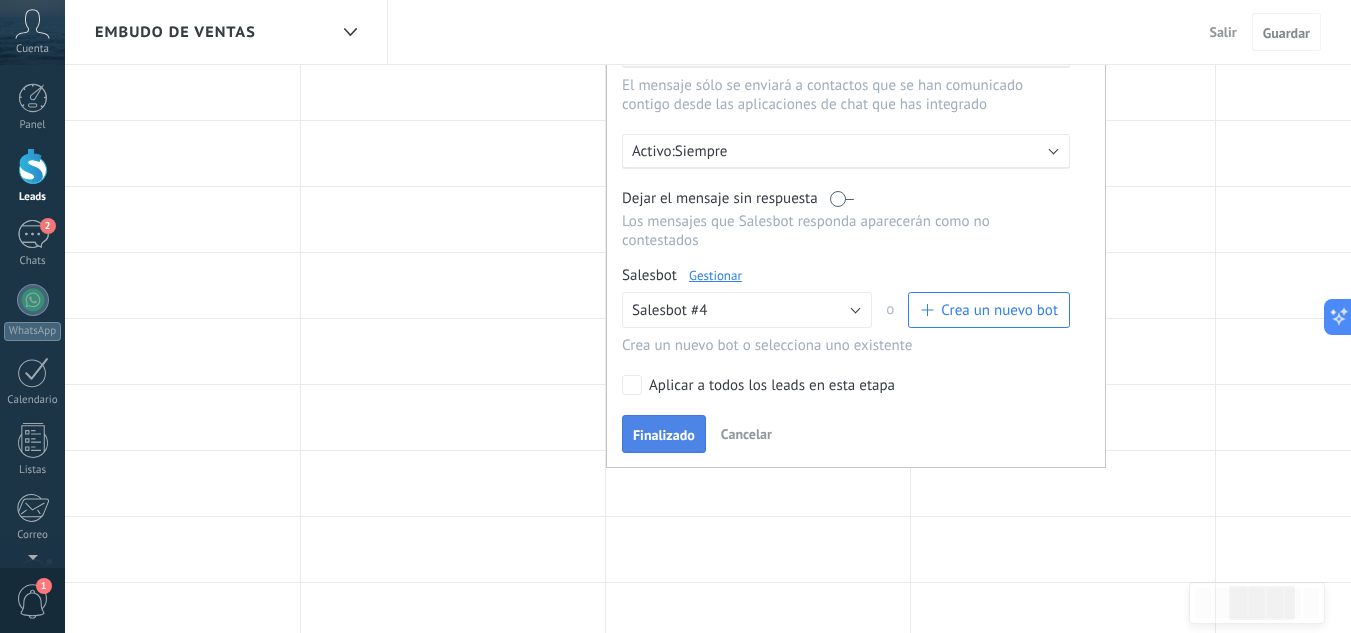click on "Finalizado" at bounding box center [664, 434] 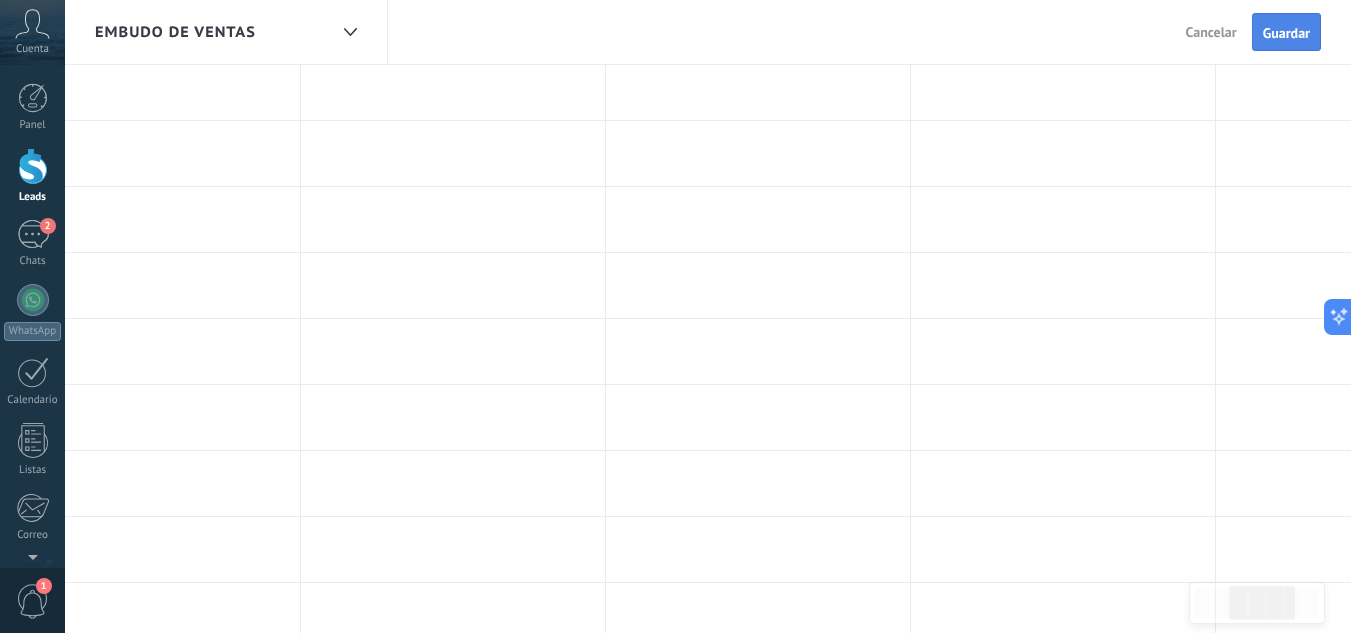 click on "Guardar" at bounding box center [1286, 33] 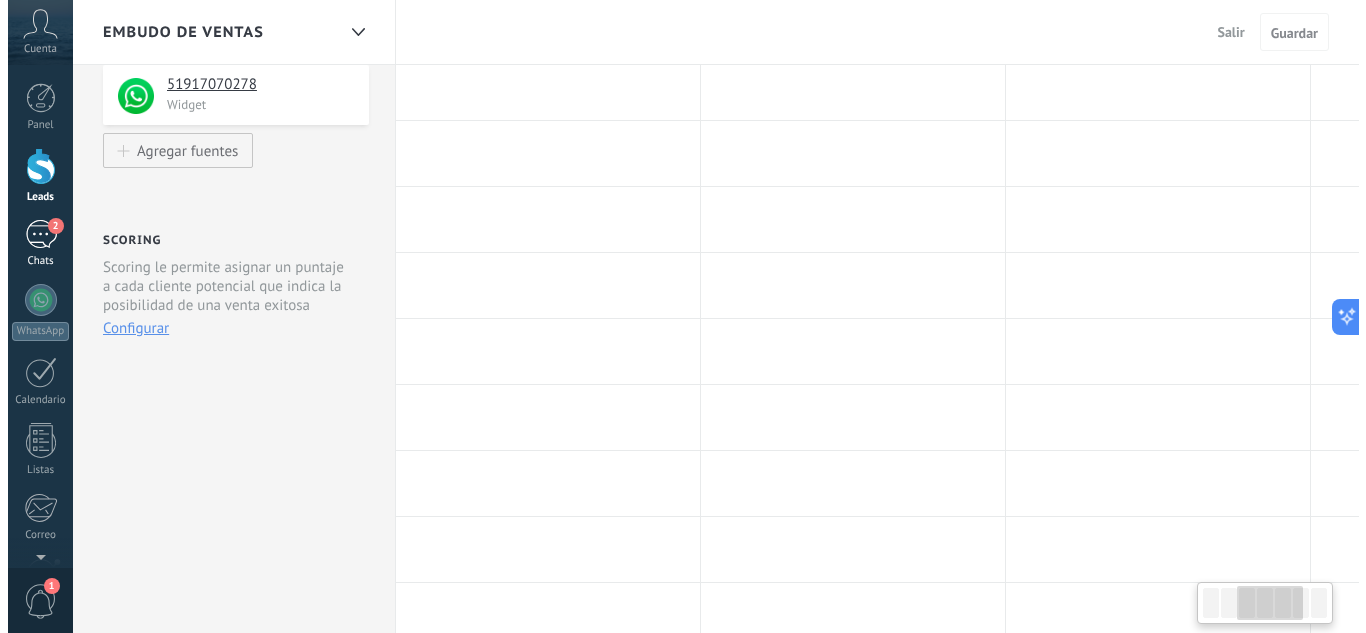 scroll, scrollTop: 0, scrollLeft: 0, axis: both 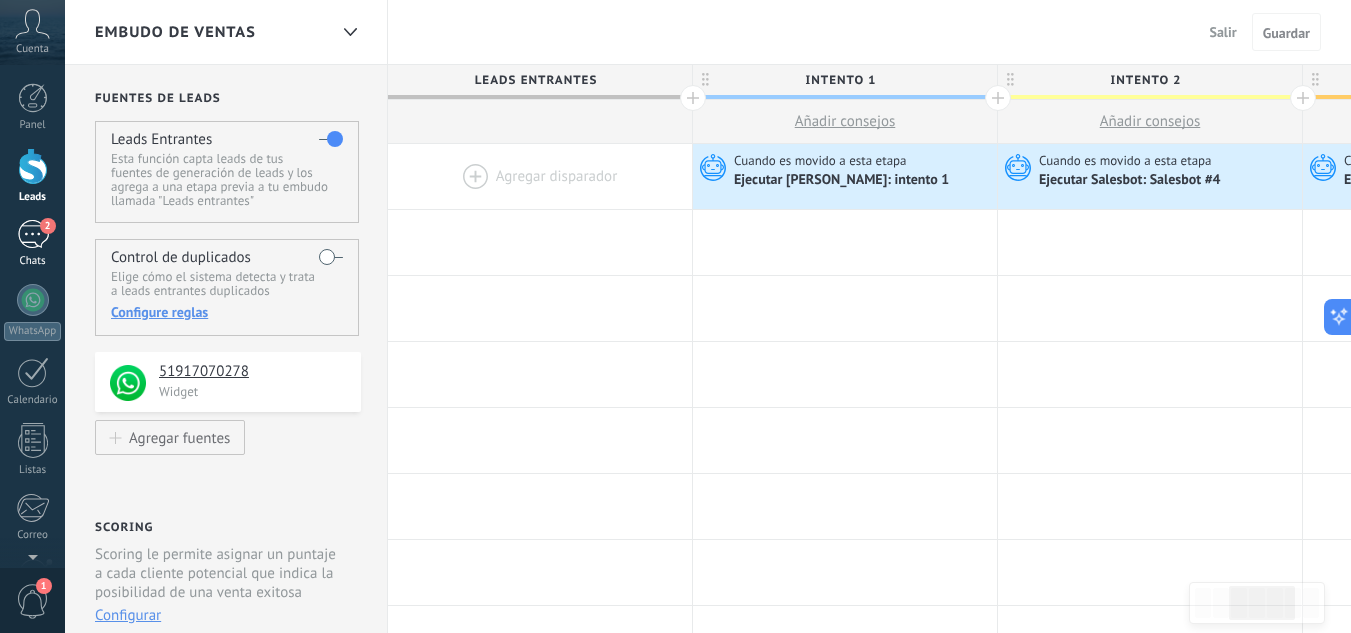 click on "2" at bounding box center [33, 234] 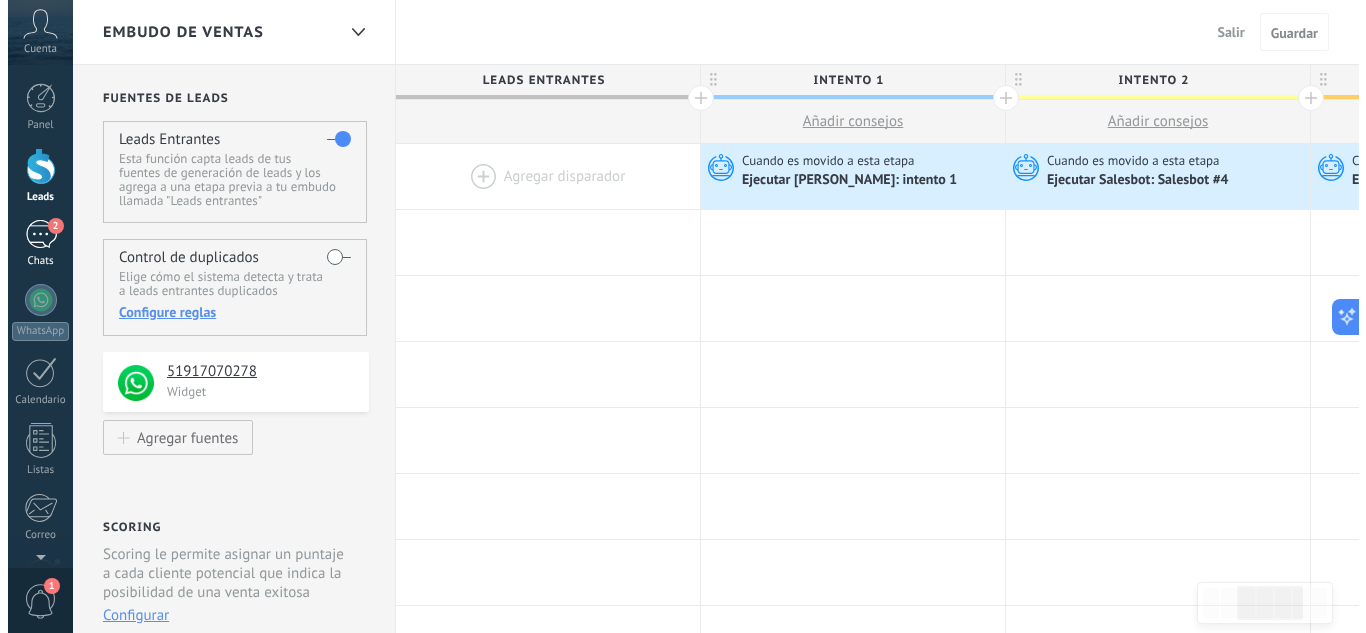 scroll, scrollTop: 0, scrollLeft: 0, axis: both 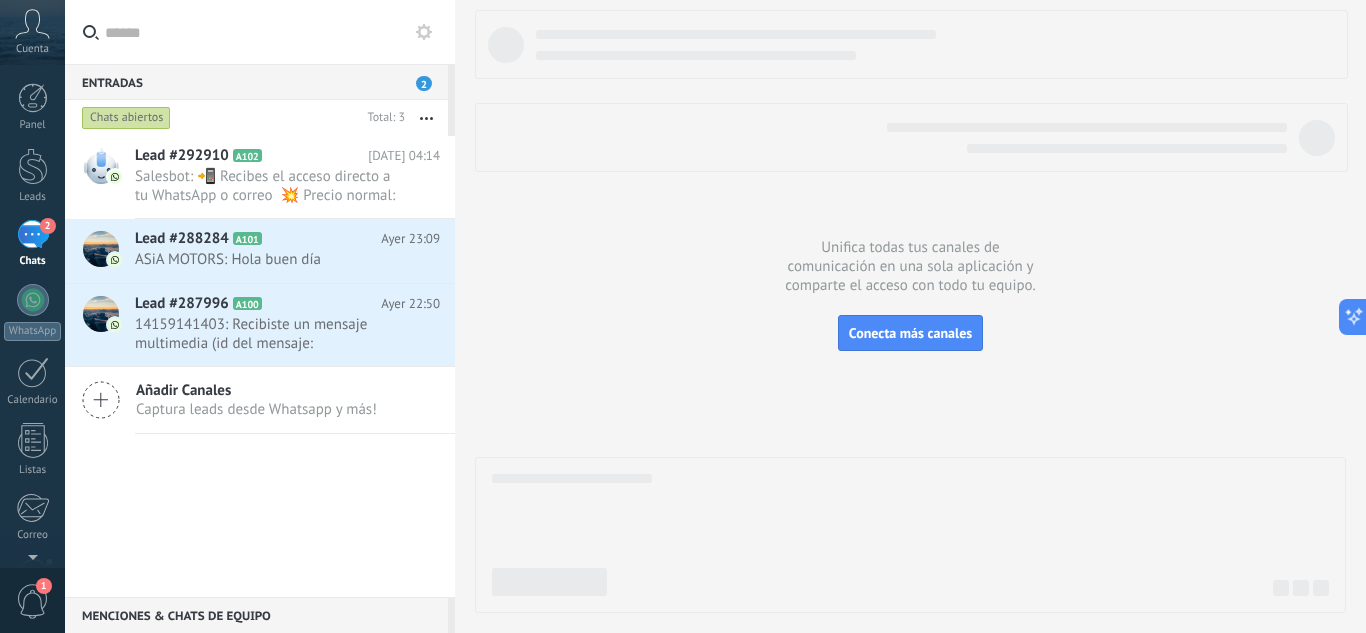 click 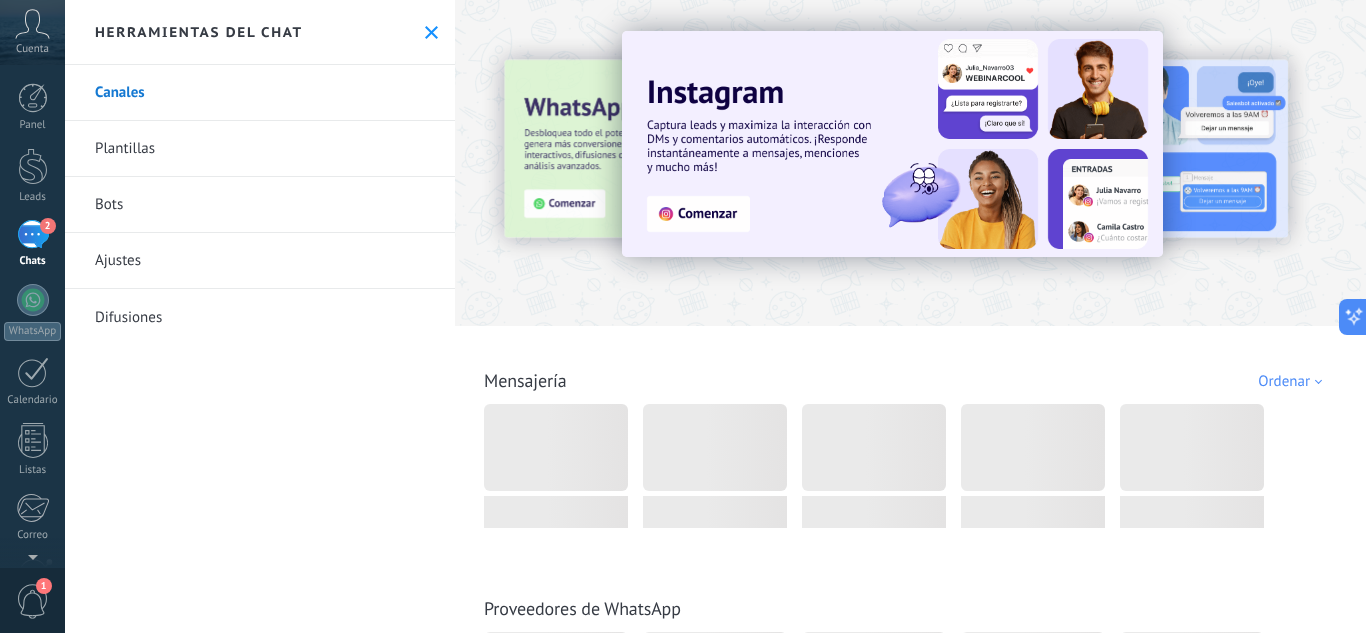 click on "Bots" at bounding box center (260, 205) 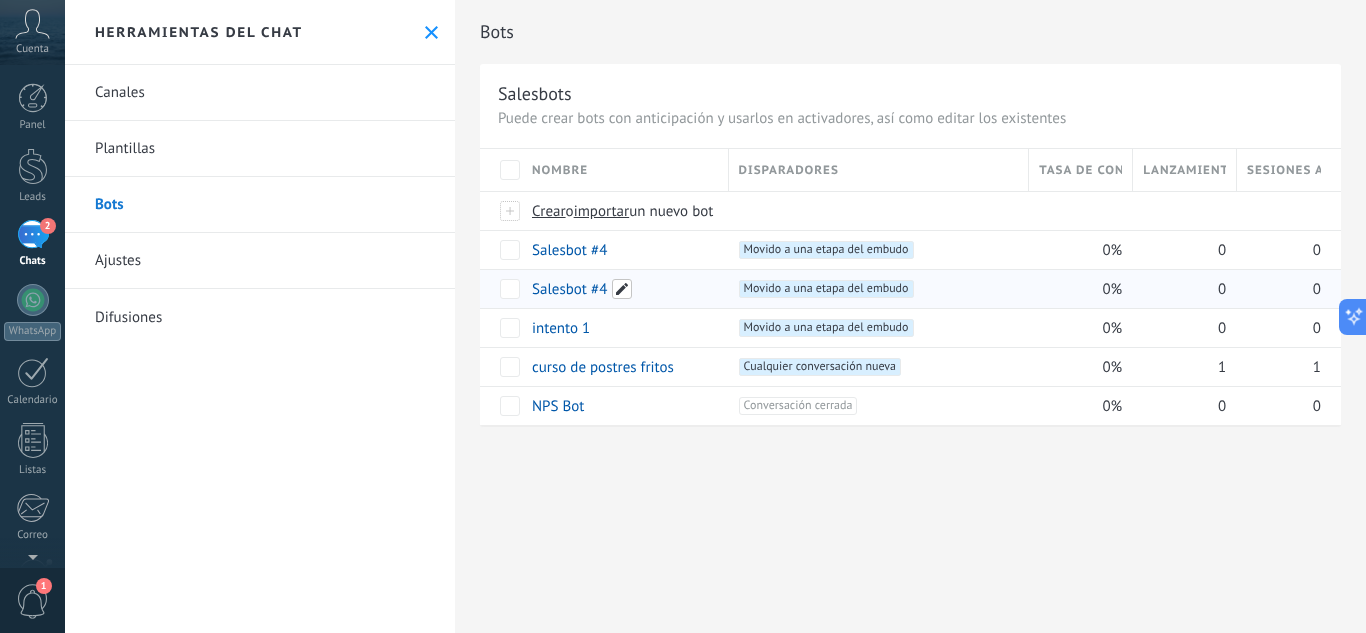 click at bounding box center (622, 289) 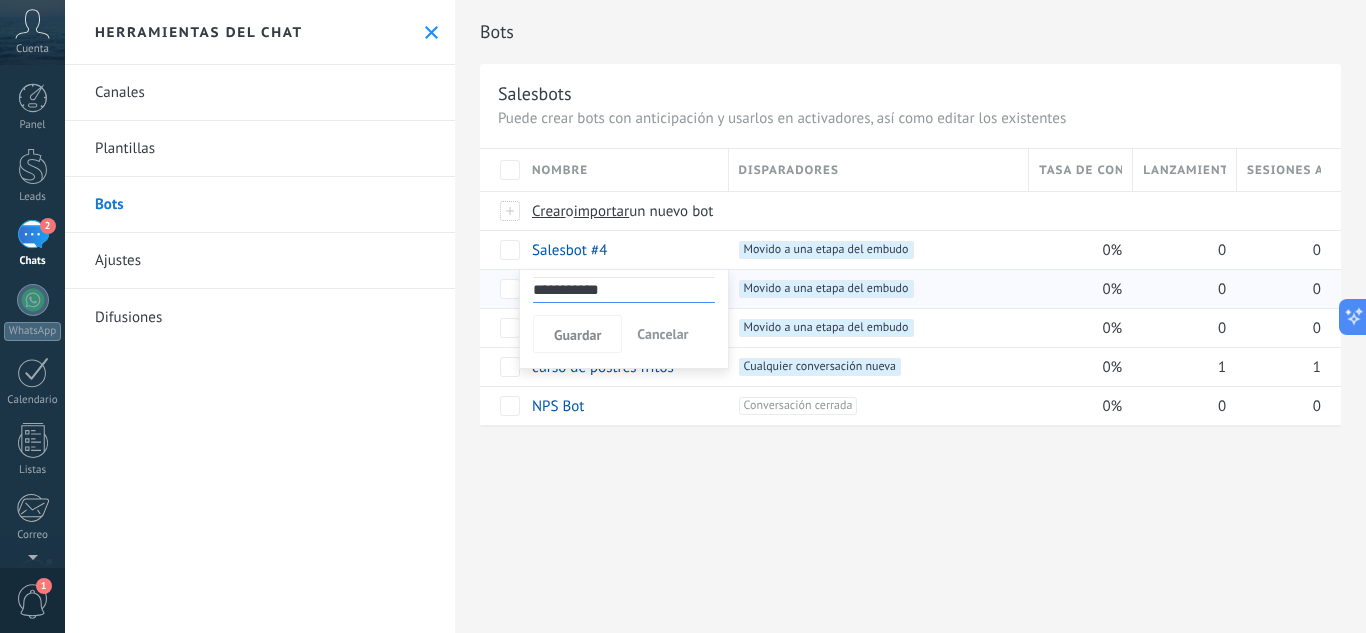 click on "**********" at bounding box center (910, 286) 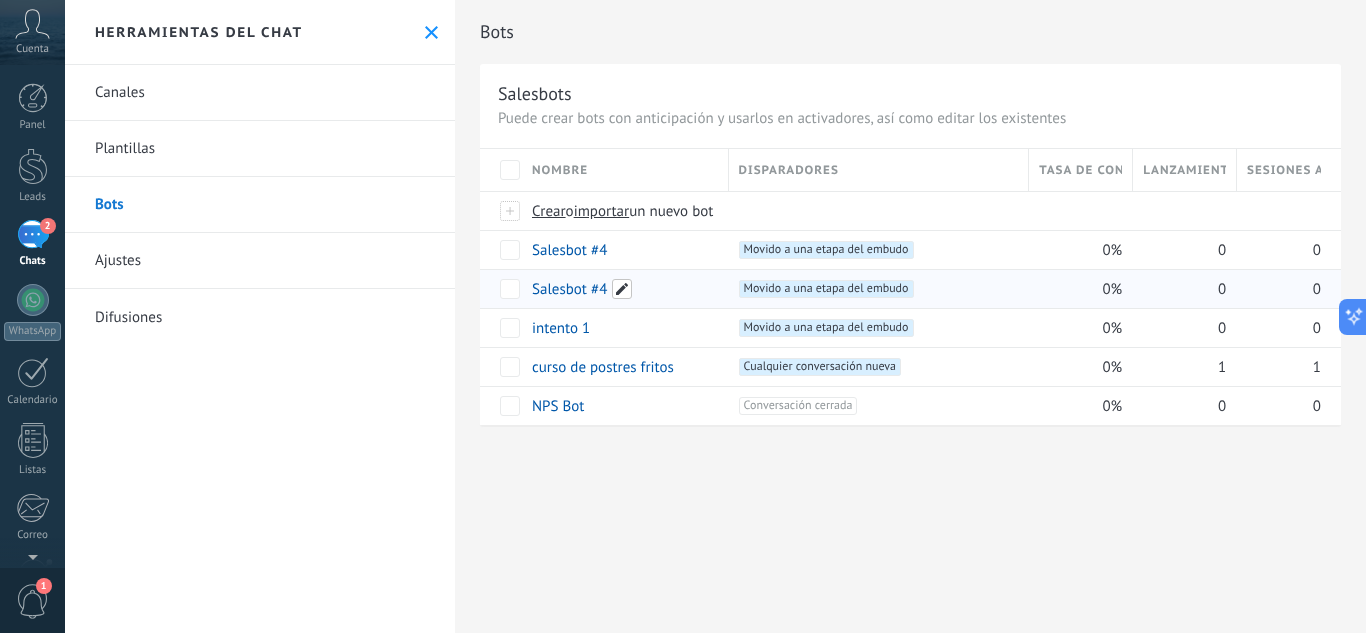 click at bounding box center [622, 289] 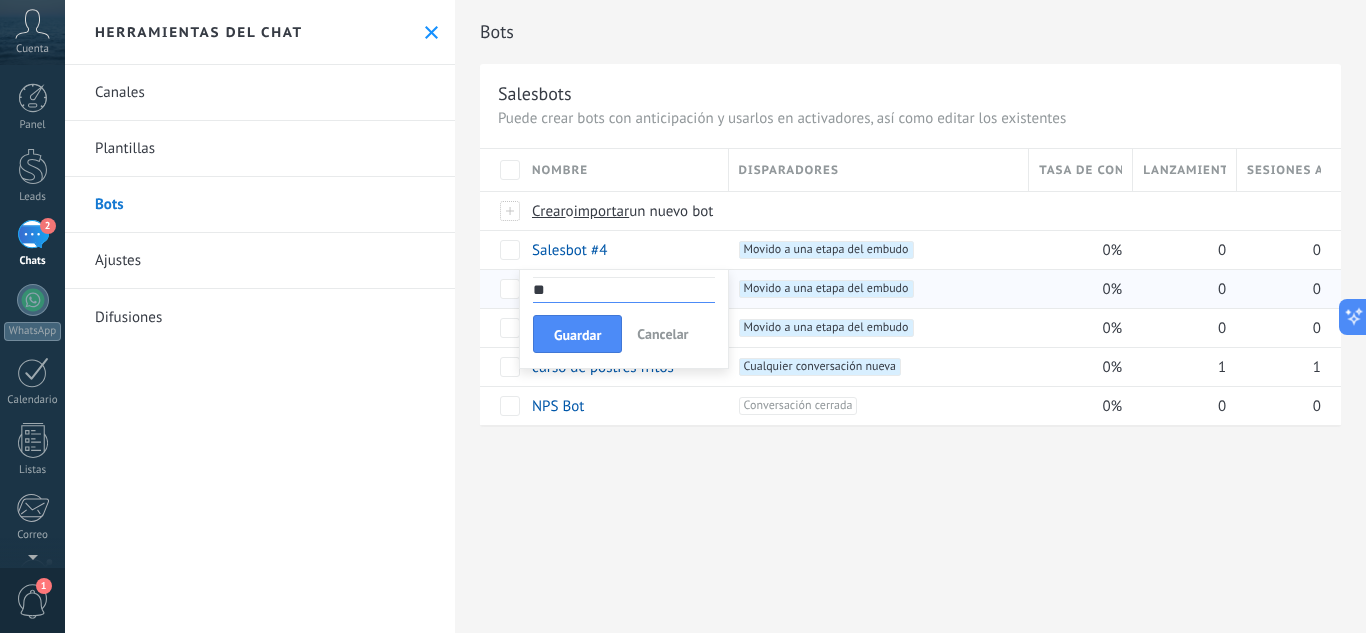 type on "*" 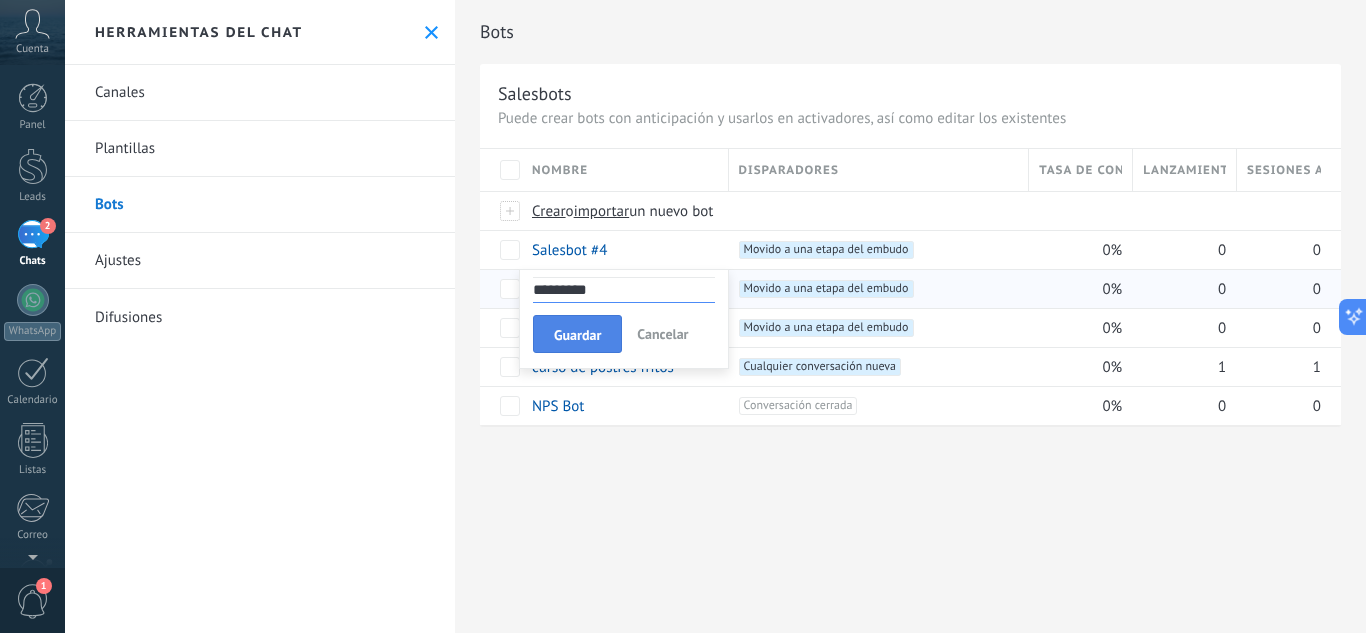 type on "*********" 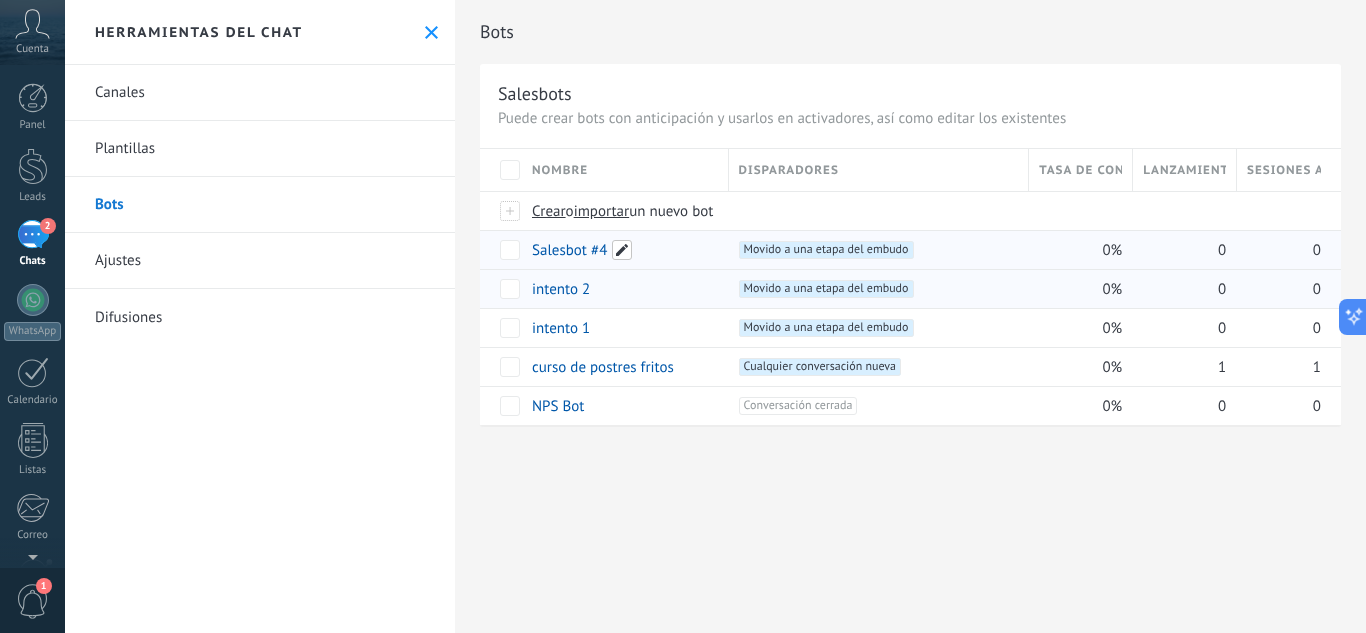 click at bounding box center (622, 250) 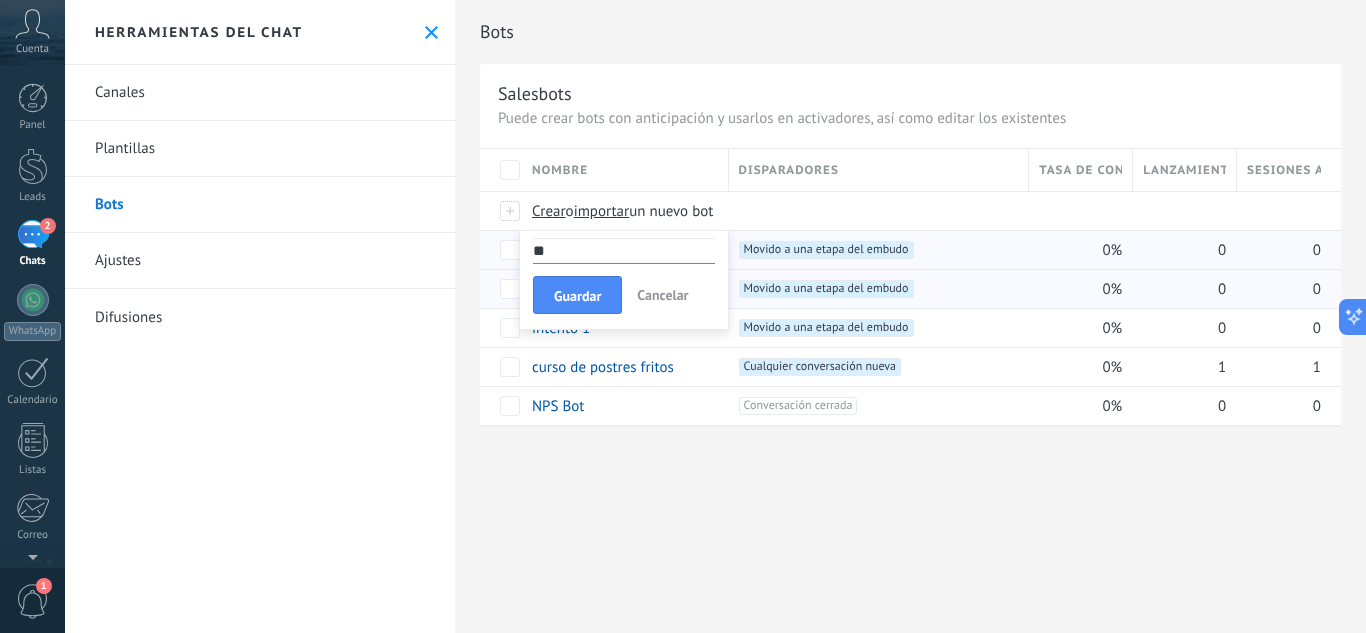 type on "*" 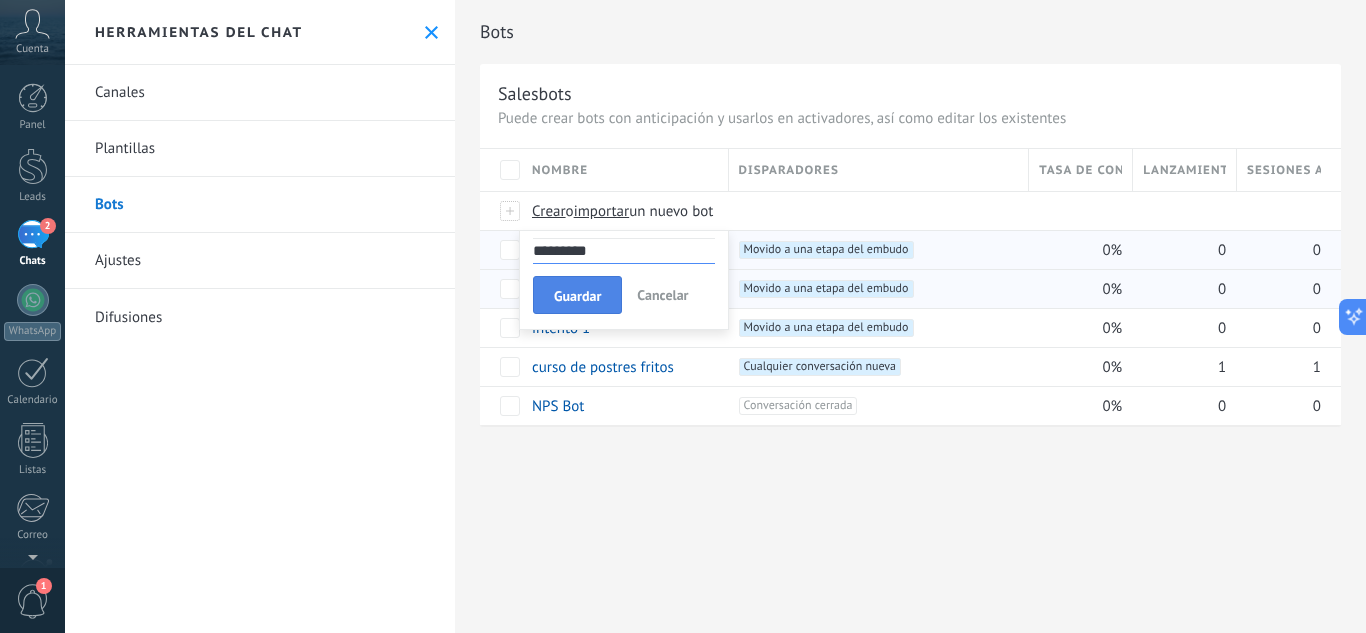 type on "*********" 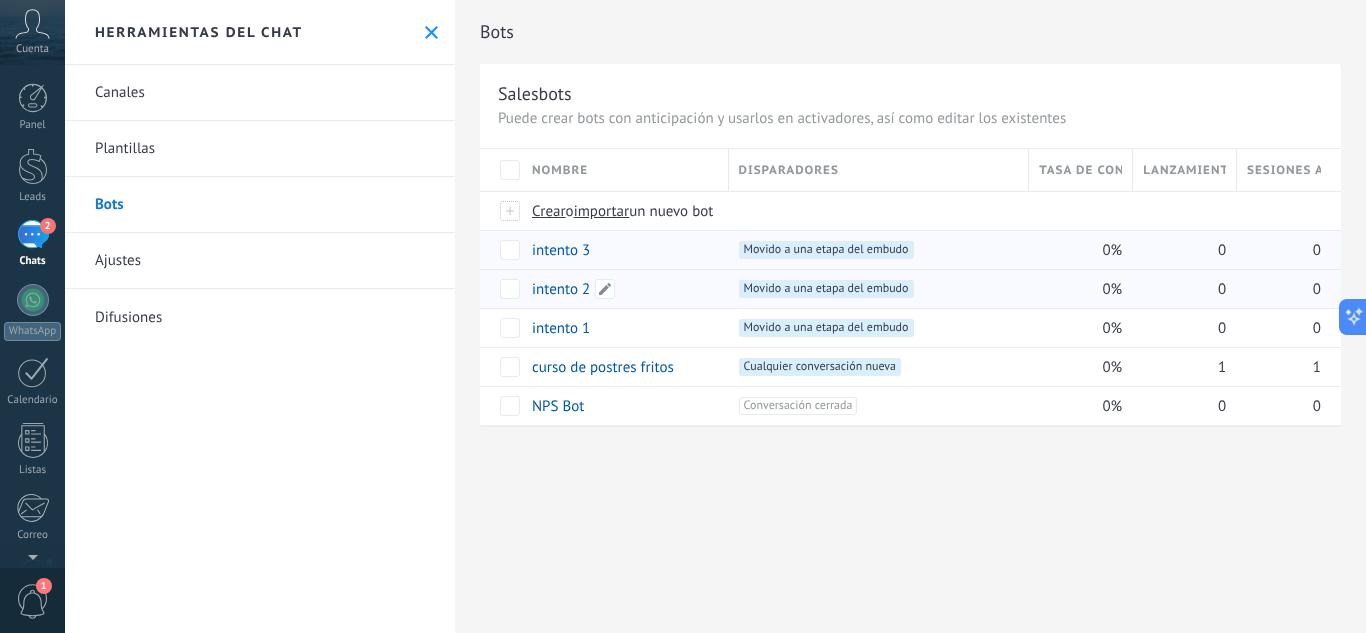 click on "intento 2" at bounding box center [561, 289] 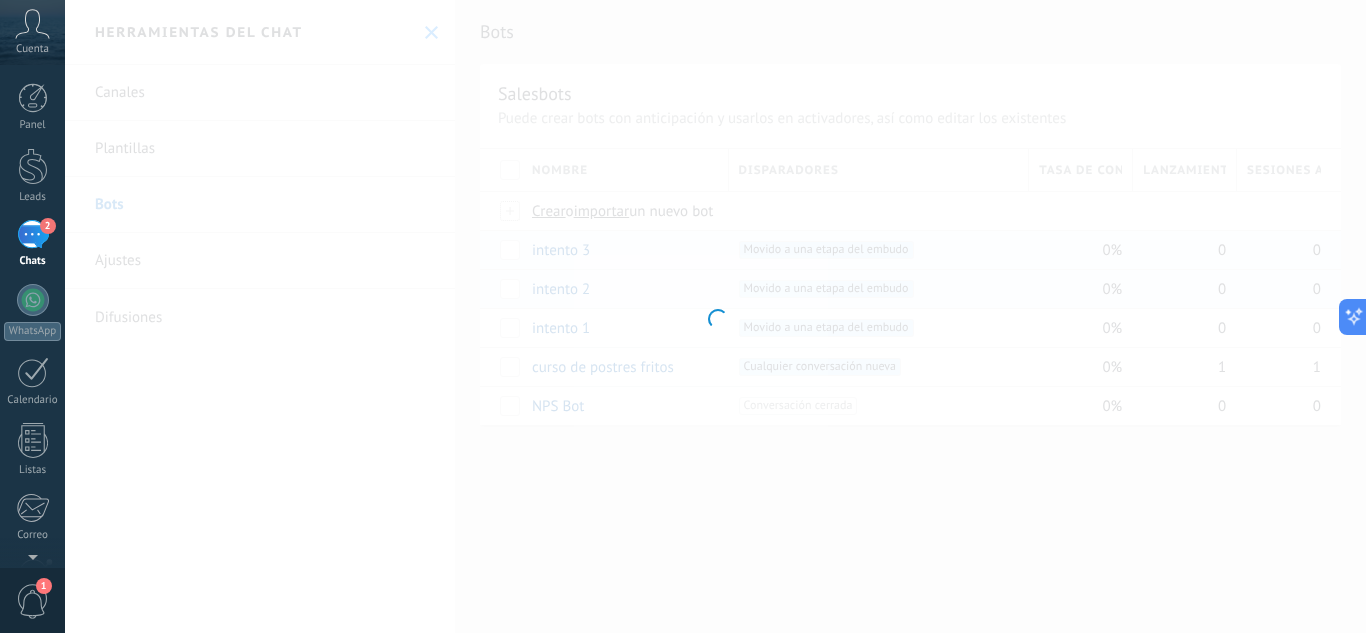type on "*********" 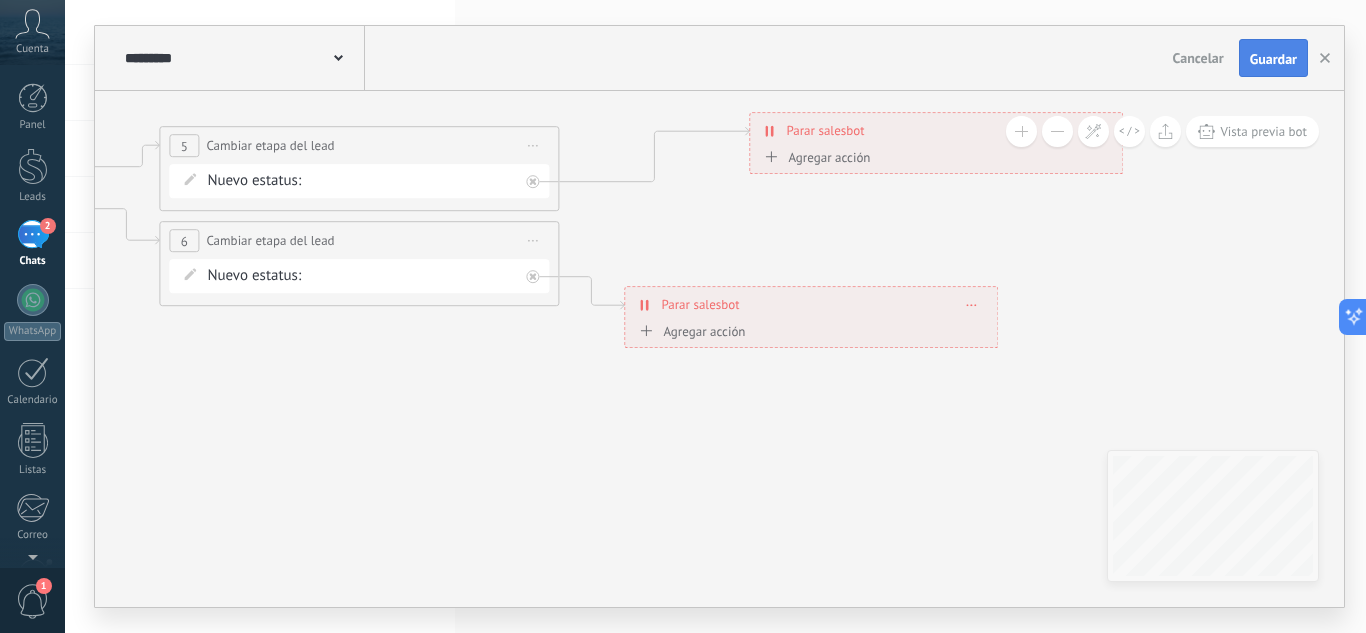 click on "Guardar" at bounding box center (1273, 59) 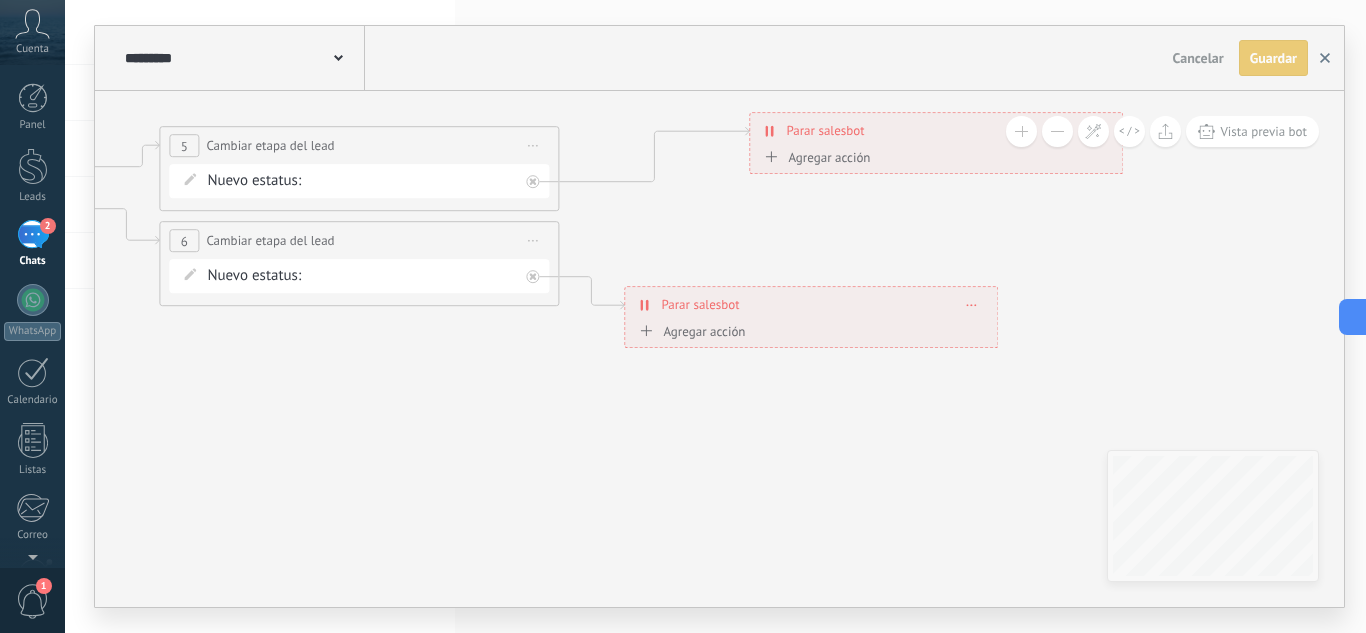 click 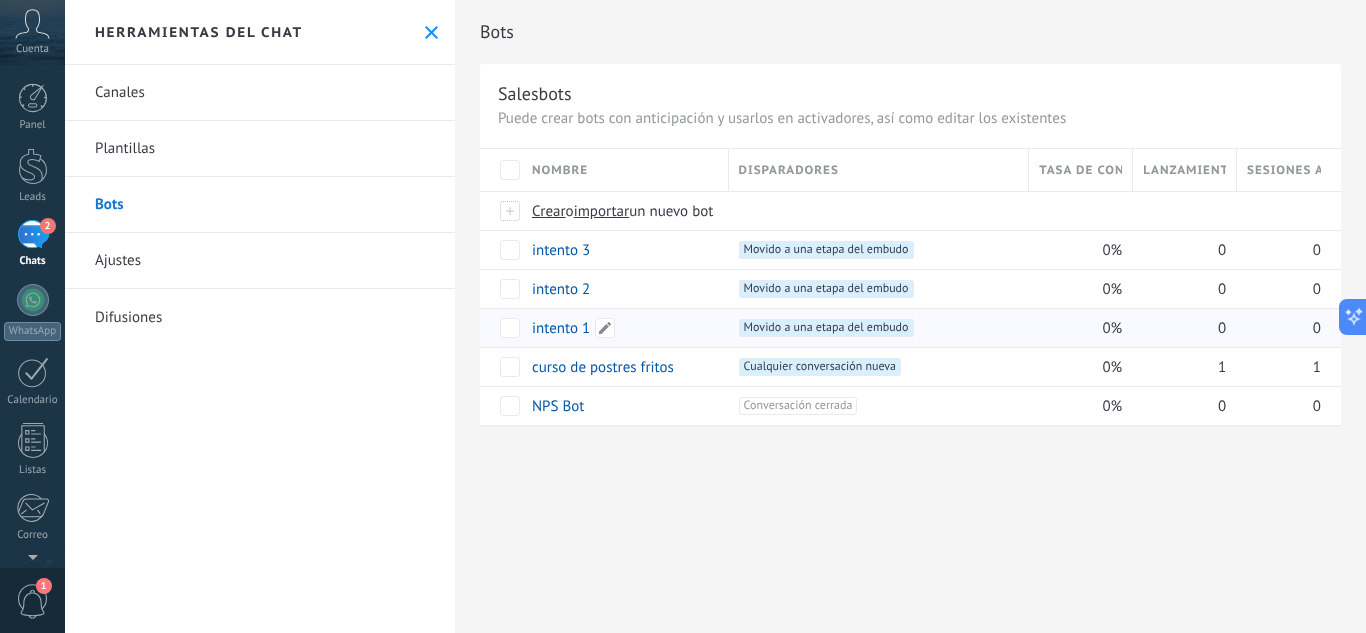 click on "intento 1" at bounding box center (561, 328) 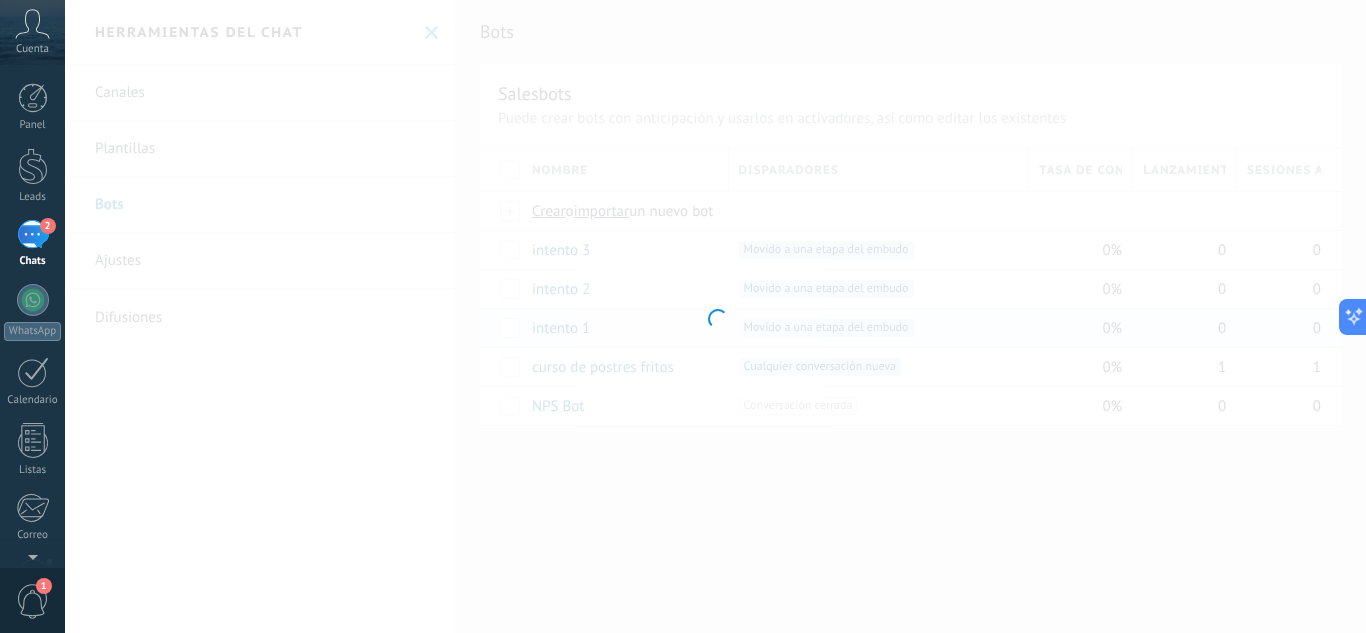 type on "*********" 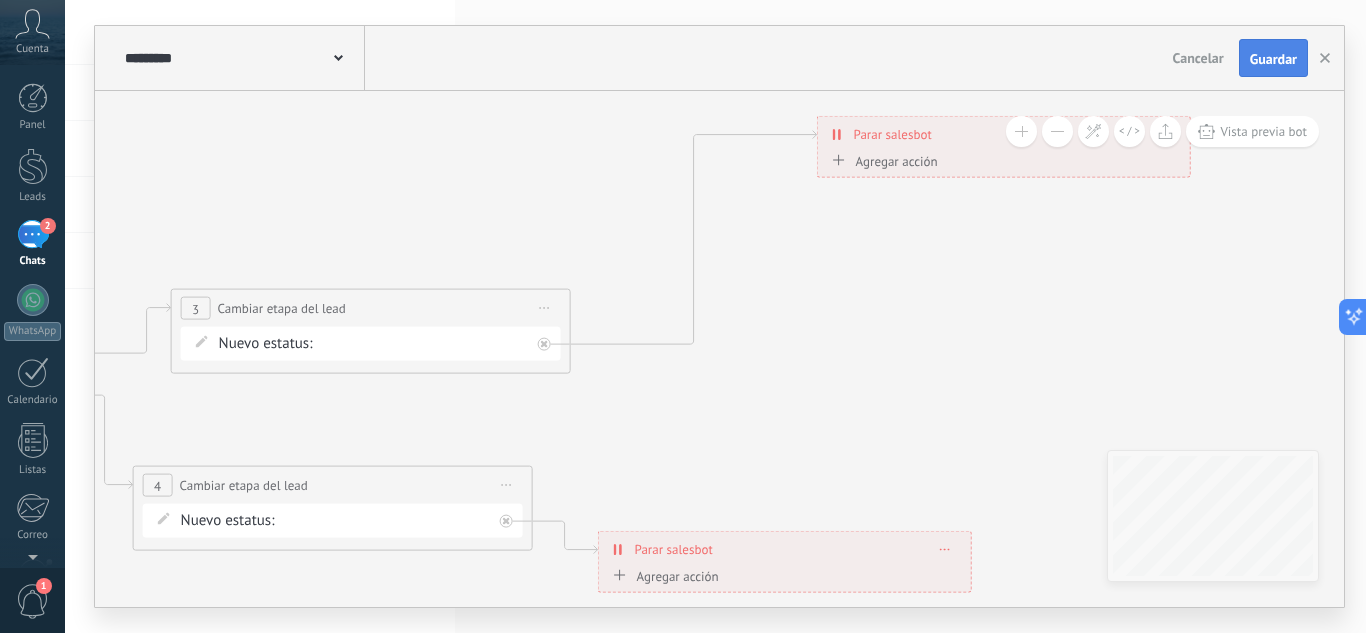 click on "Guardar" at bounding box center [1273, 59] 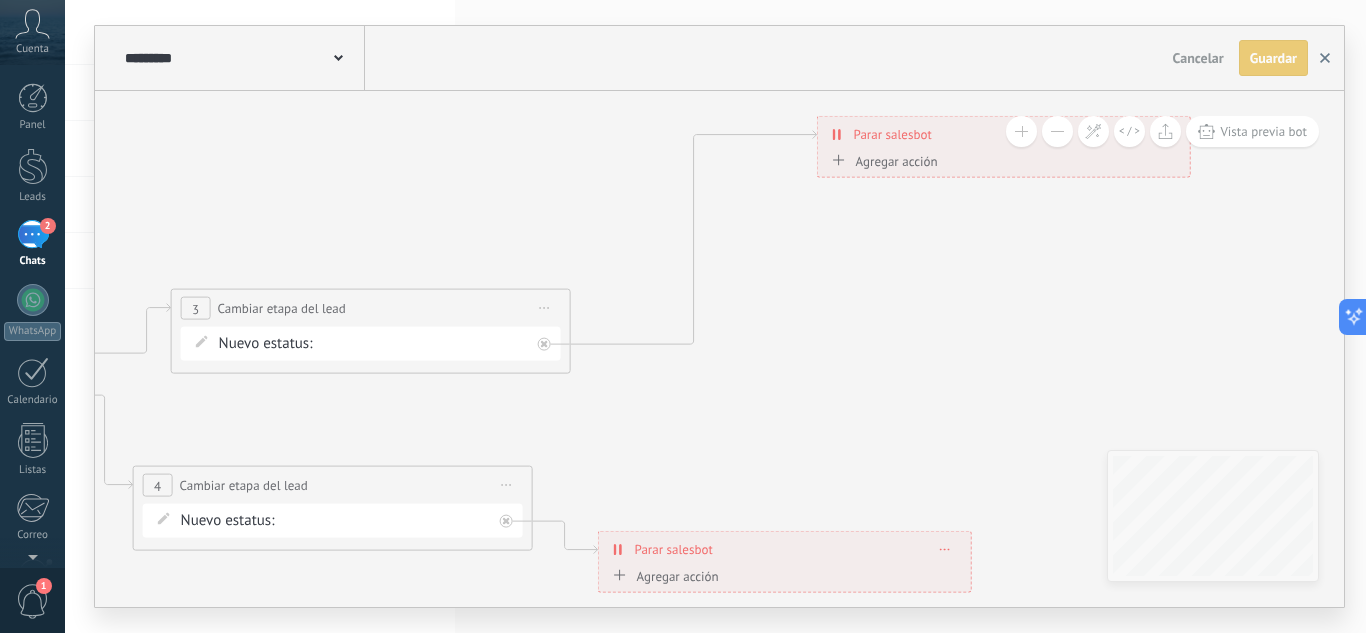 click 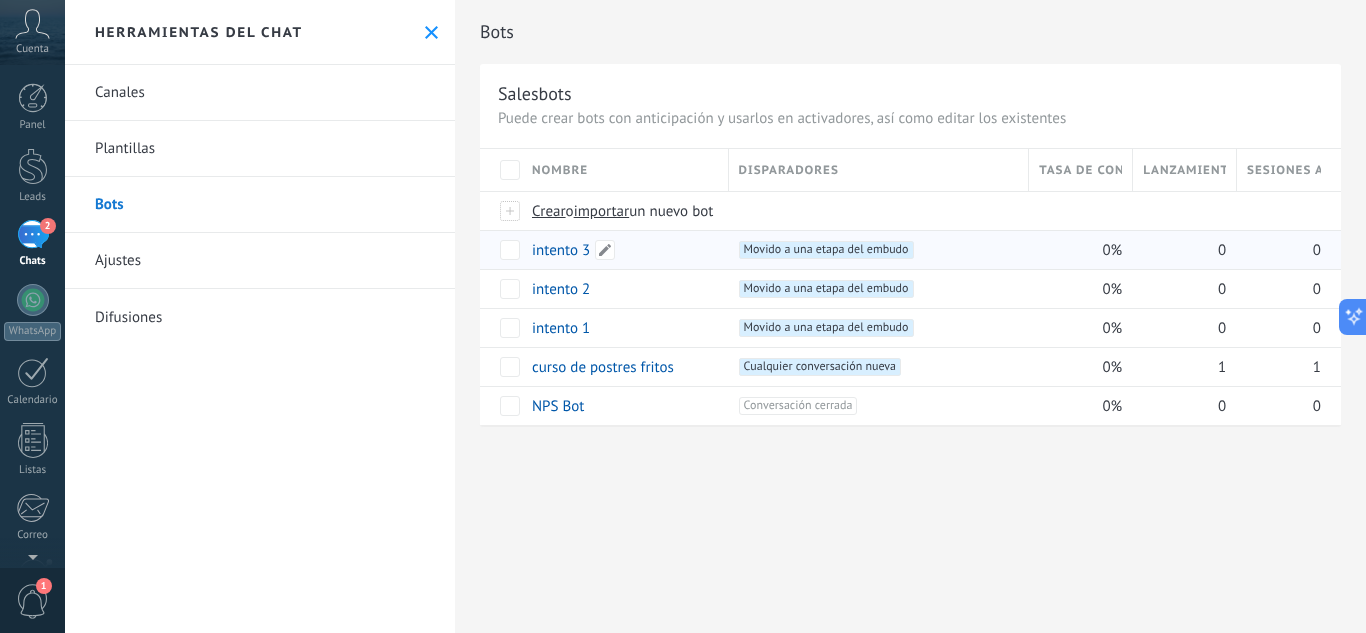 click on "intento 3" at bounding box center (561, 250) 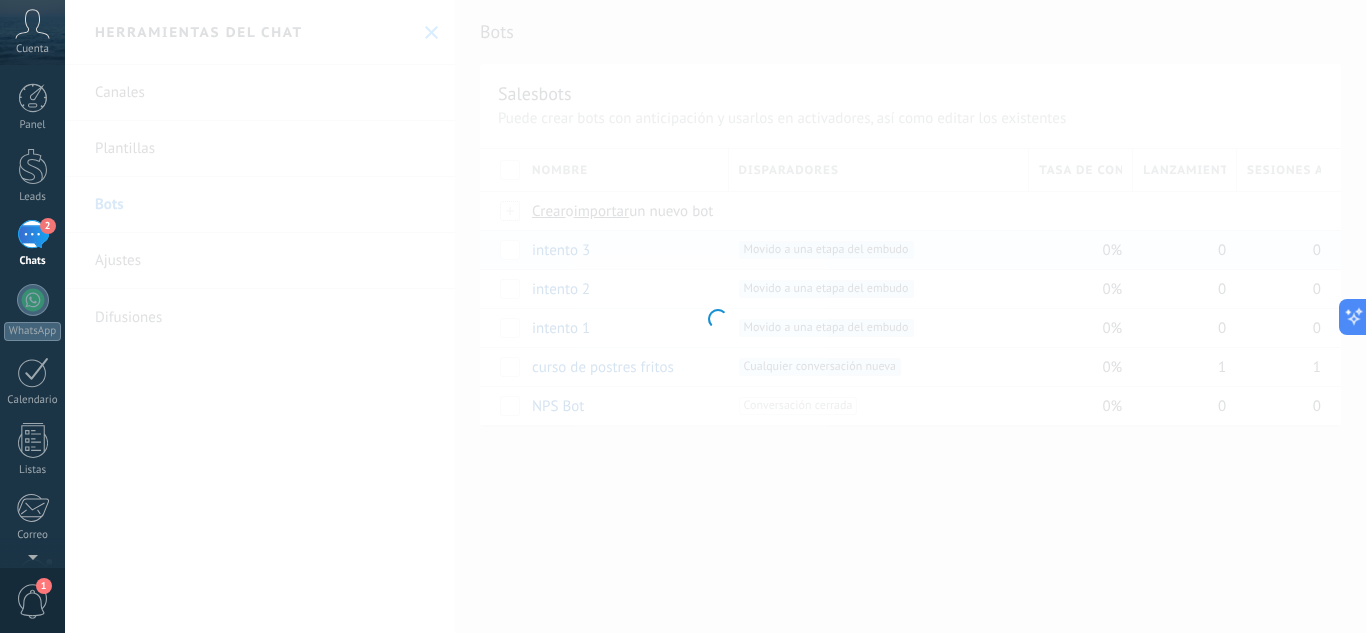 type on "*********" 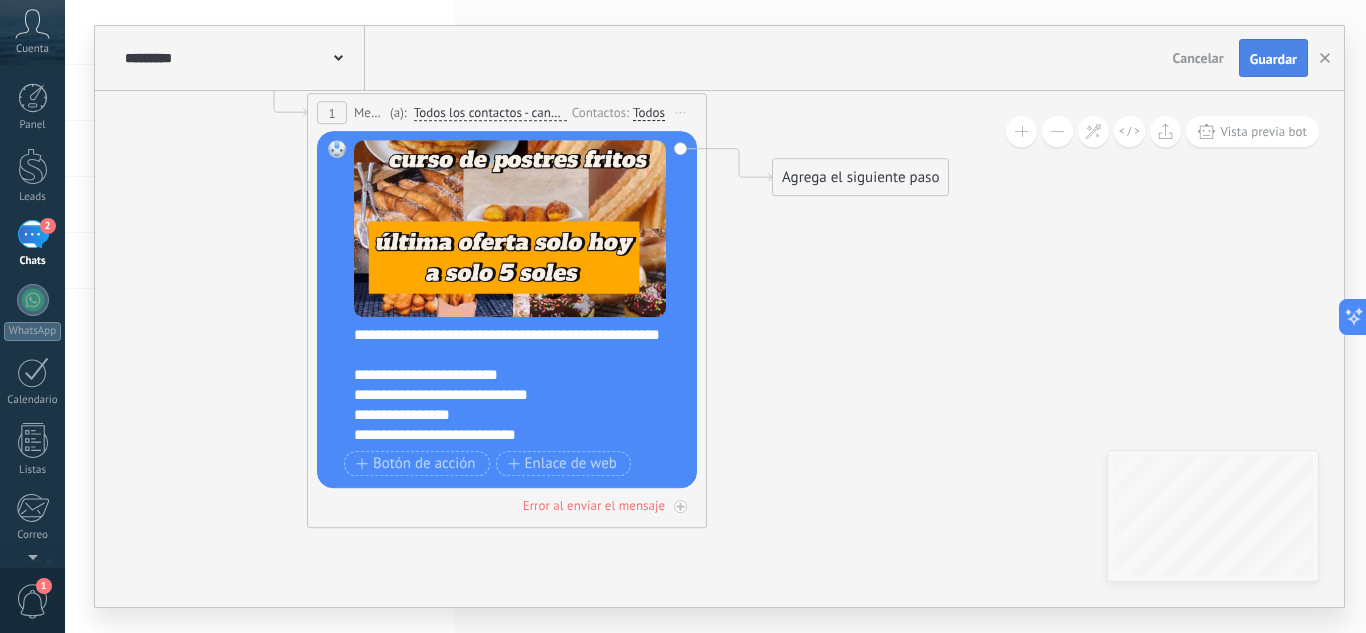 click on "Guardar" at bounding box center (1273, 59) 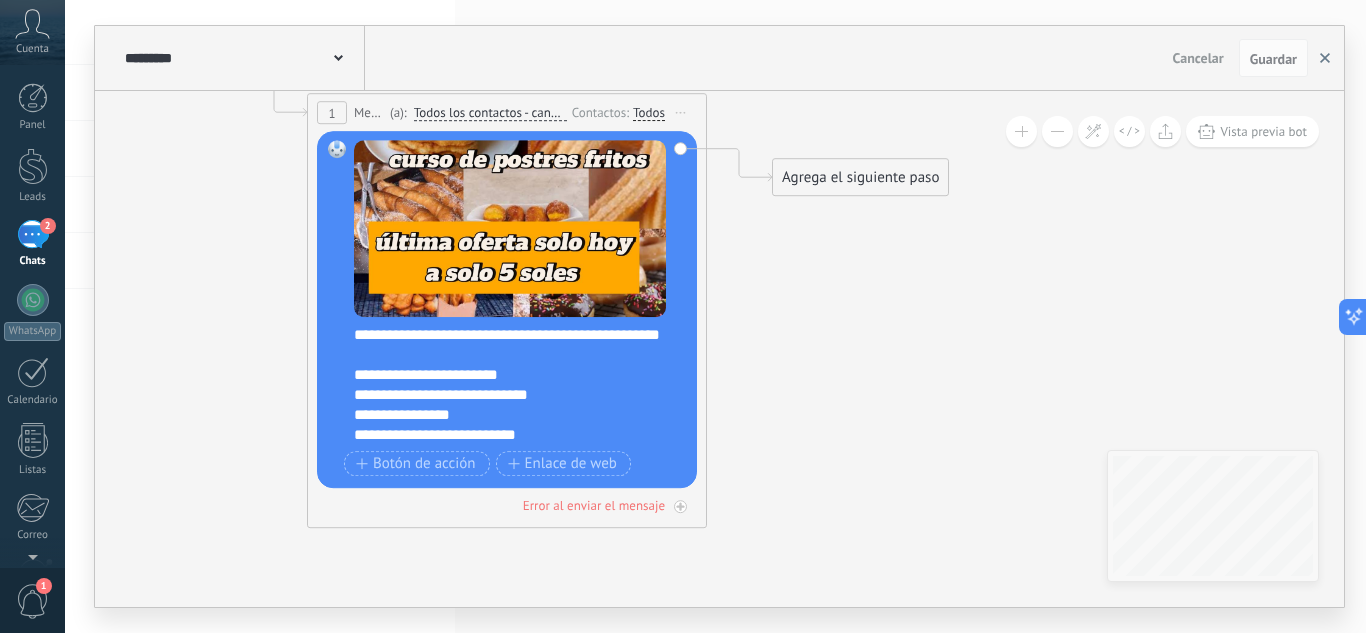 click at bounding box center (1325, 58) 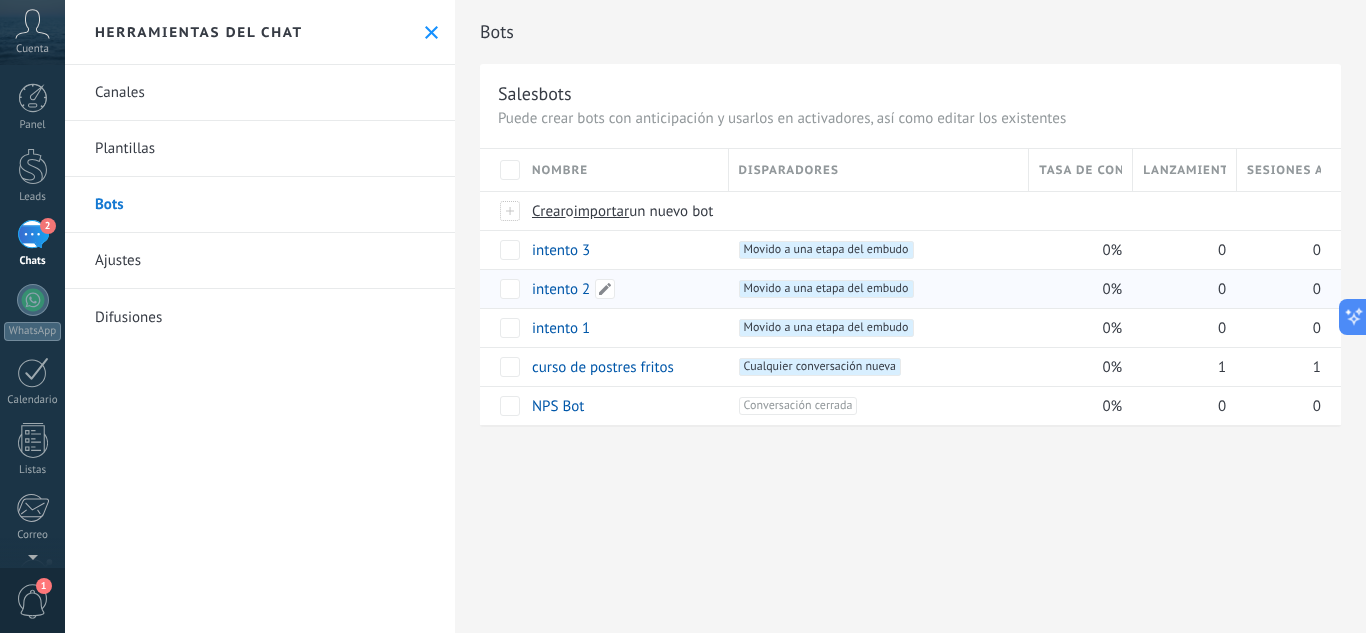 click on "intento 2" at bounding box center (561, 289) 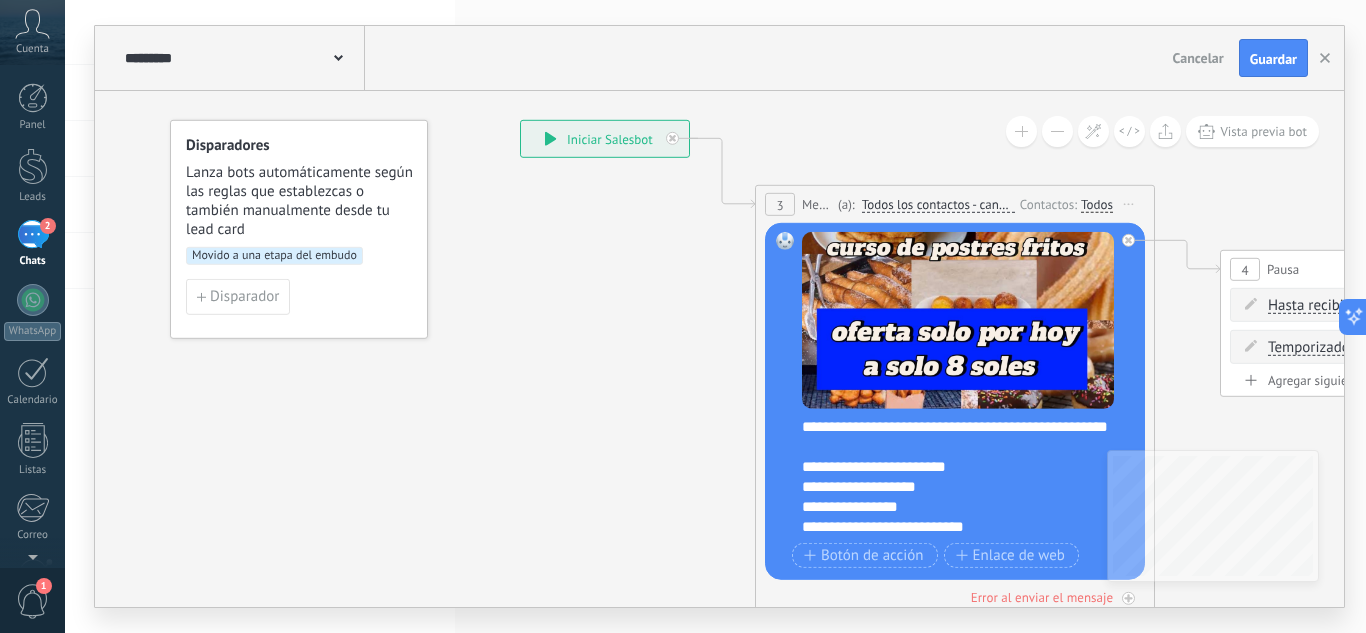 click on "**********" at bounding box center [968, 477] 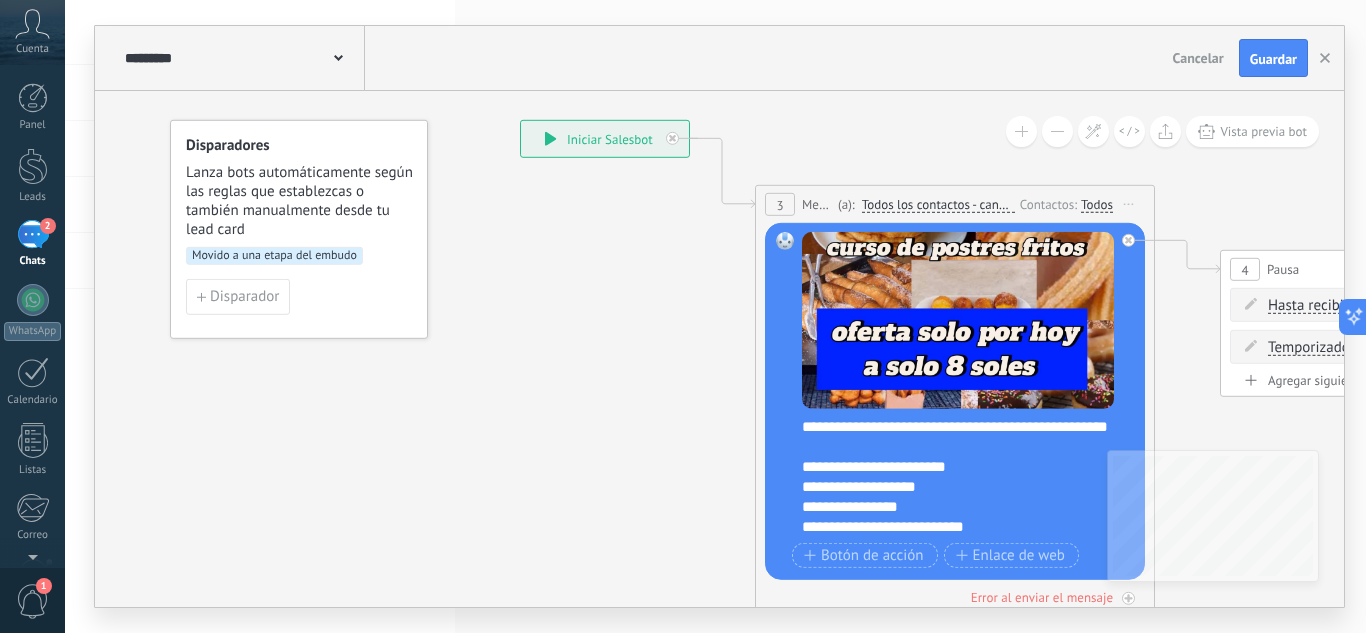 click 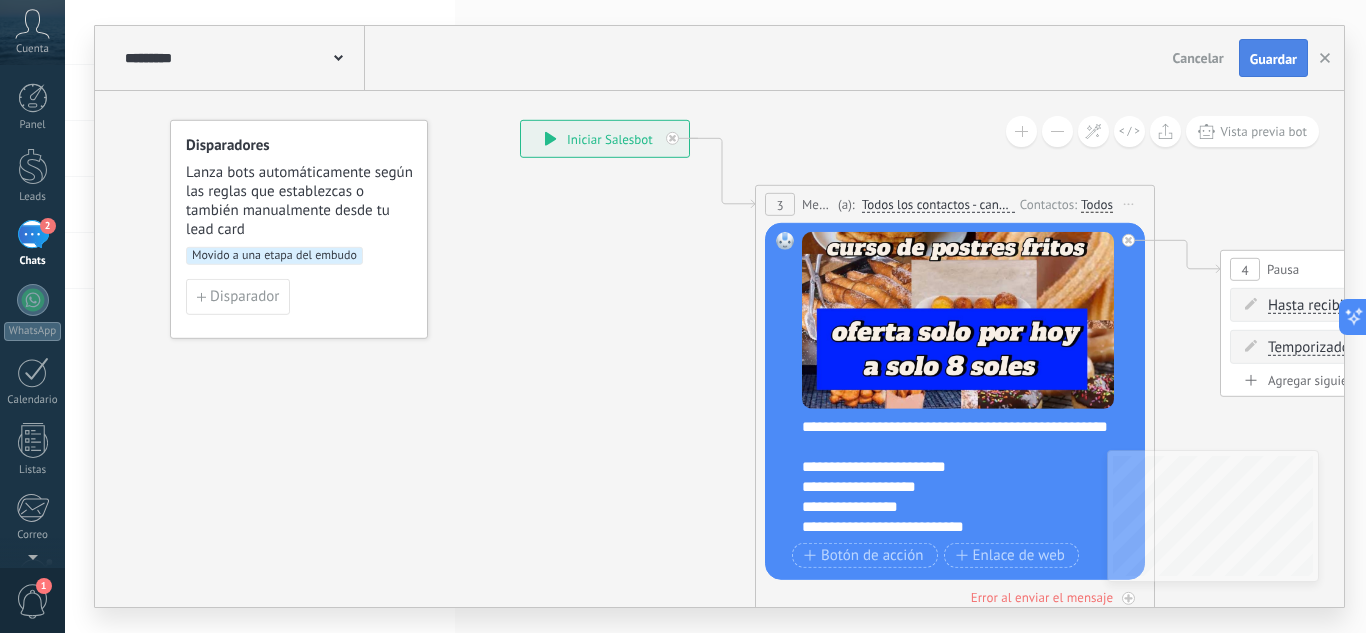click on "Guardar" at bounding box center [1273, 59] 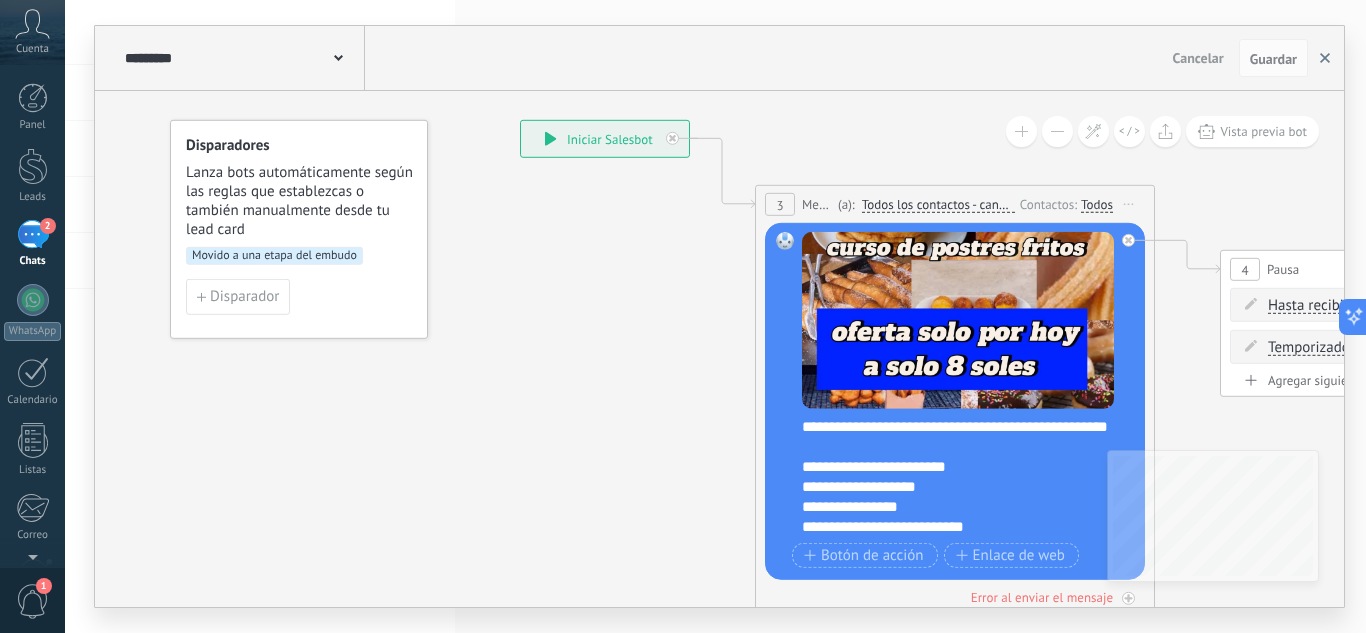 click 